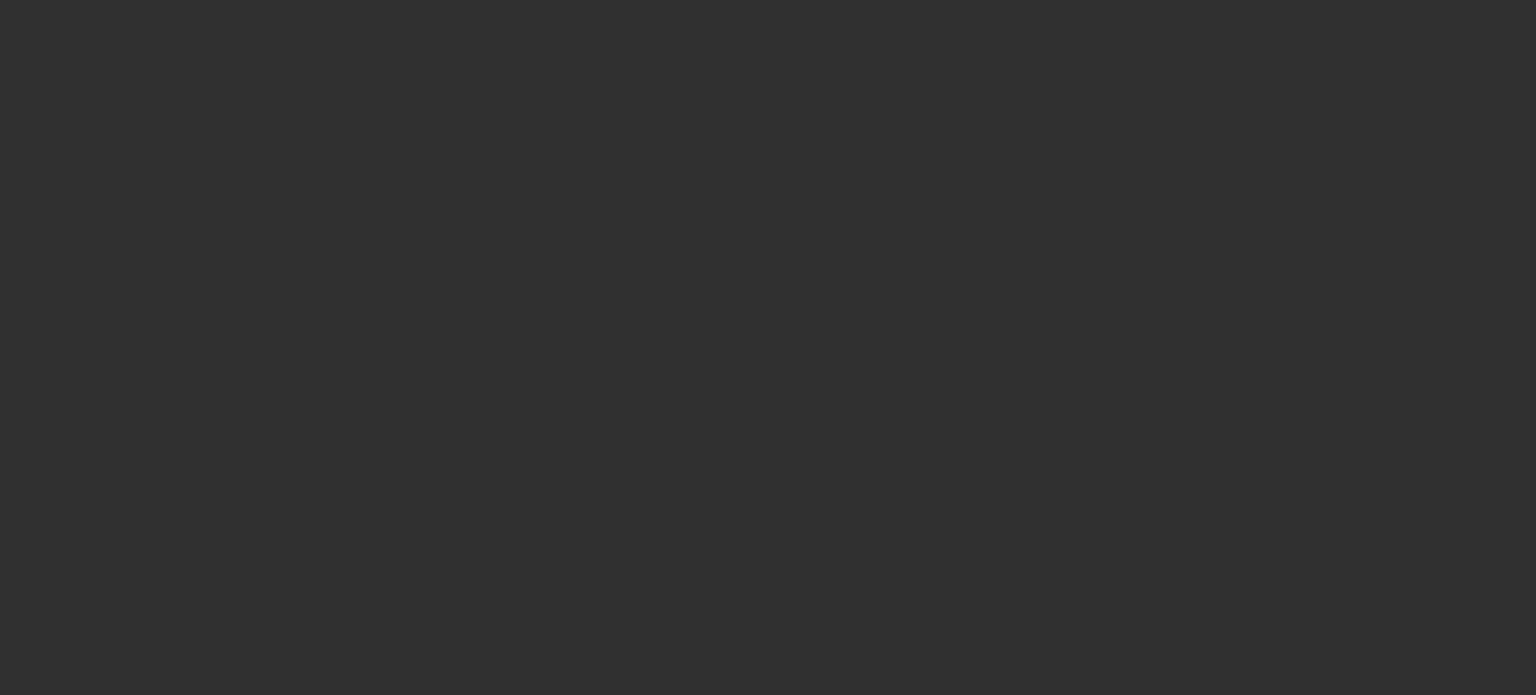 scroll, scrollTop: 0, scrollLeft: 0, axis: both 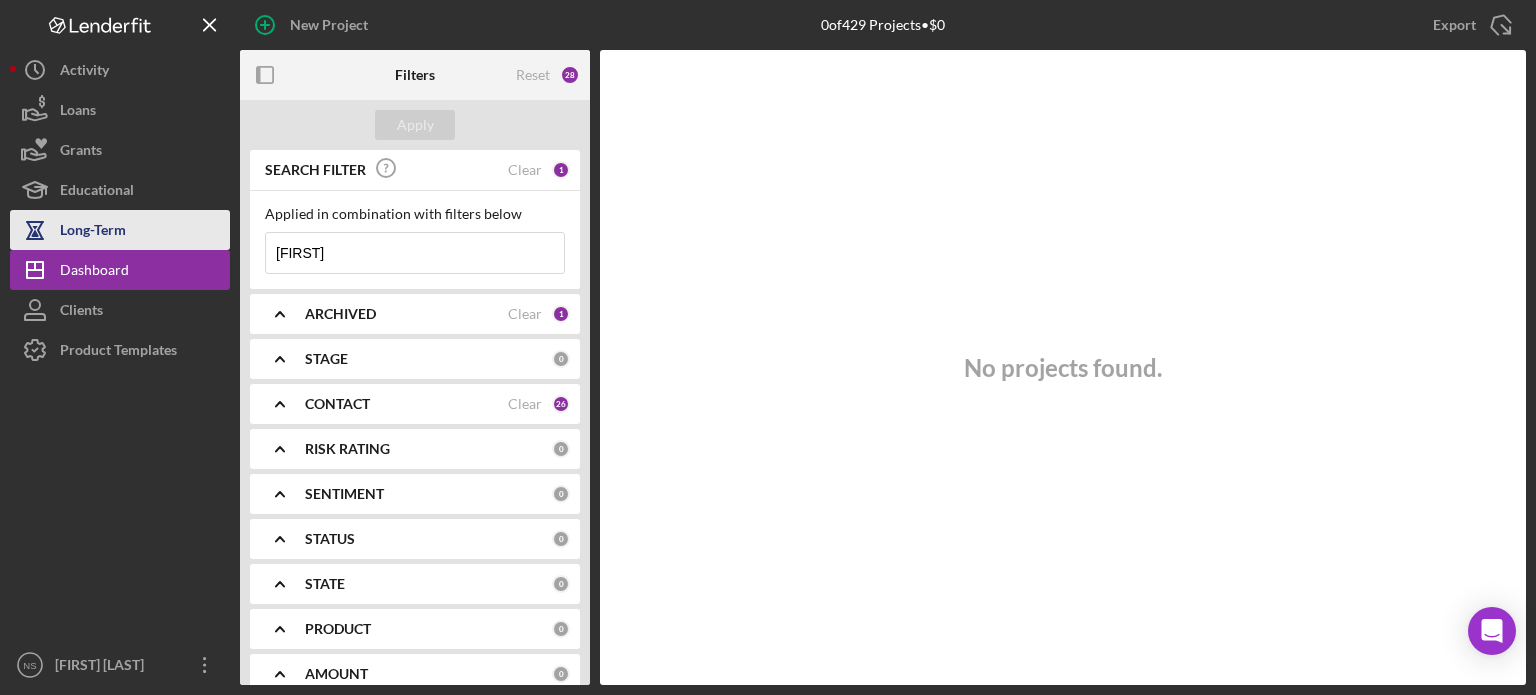 drag, startPoint x: 377, startPoint y: 256, endPoint x: 154, endPoint y: 248, distance: 223.14345 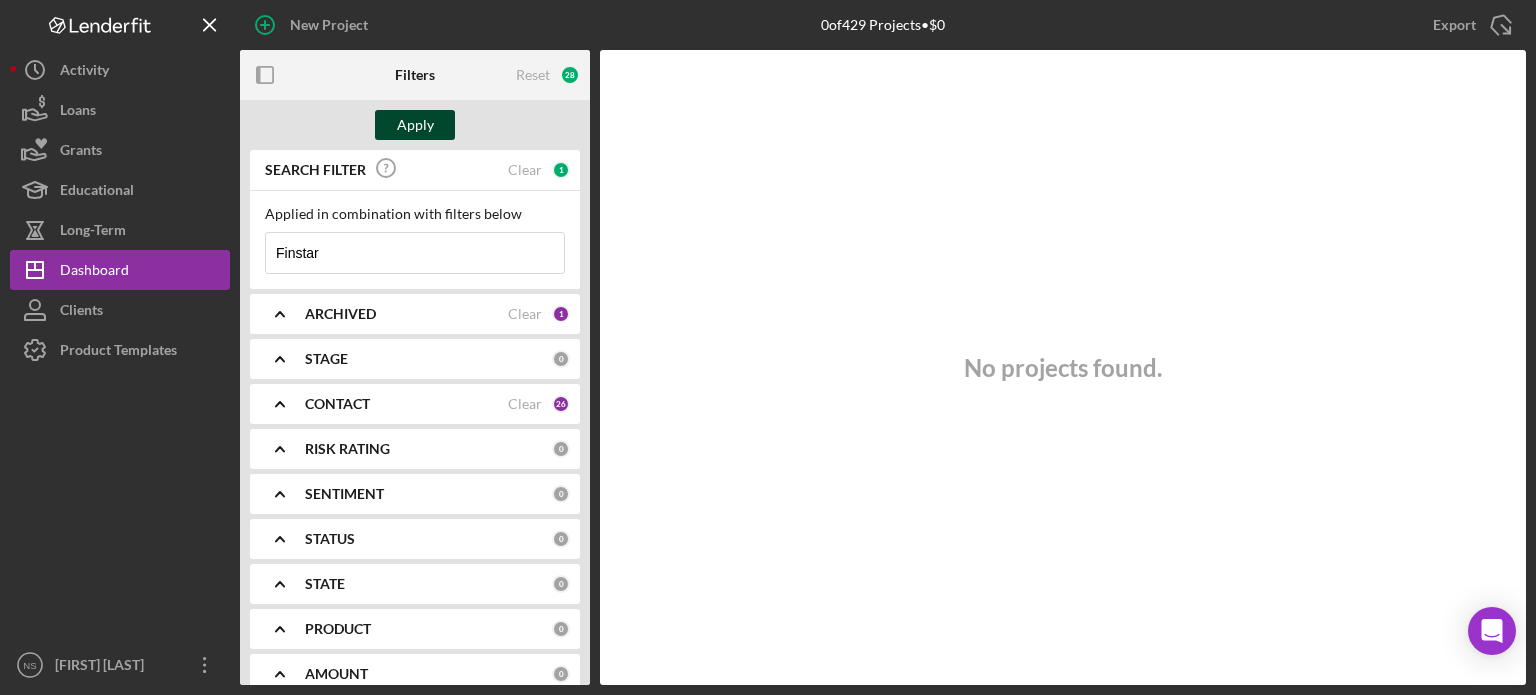 type on "Finstar" 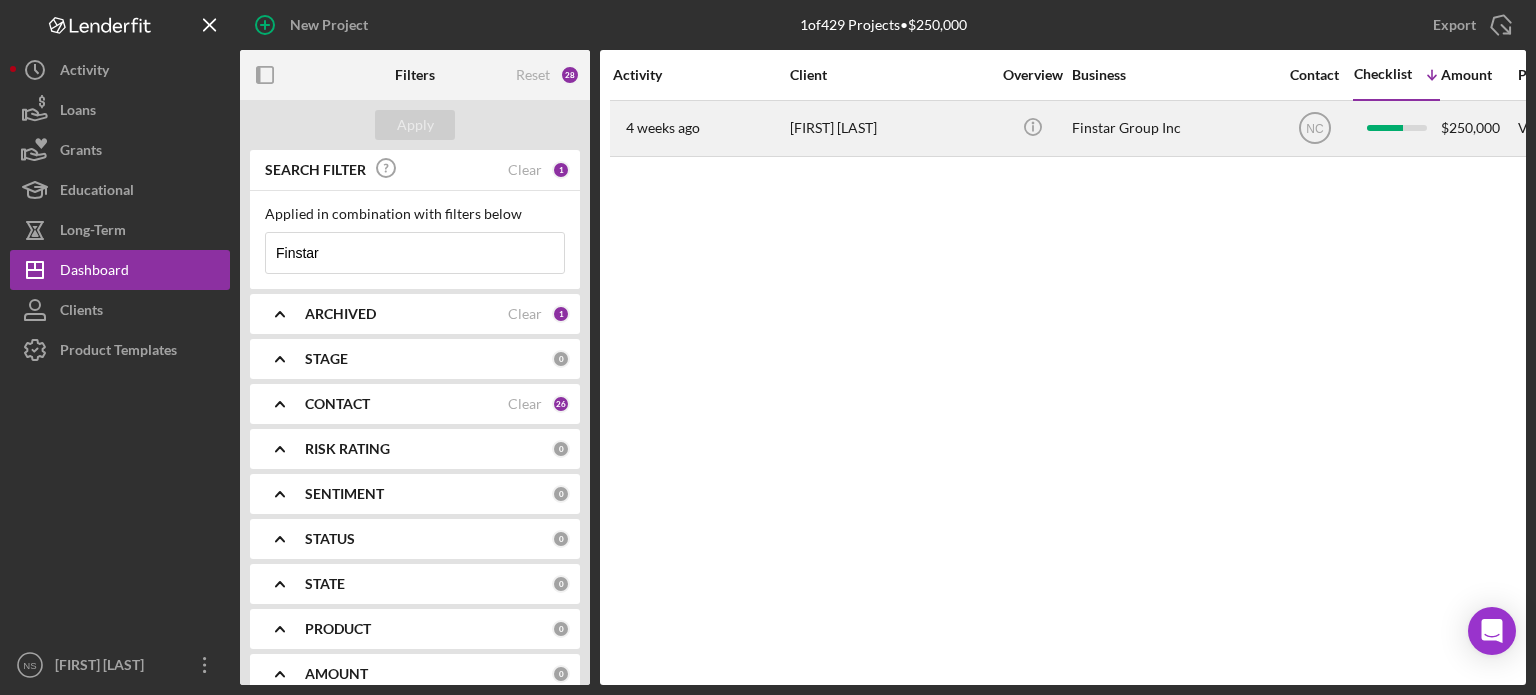 click on "[FIRST] [LAST]" at bounding box center (890, 128) 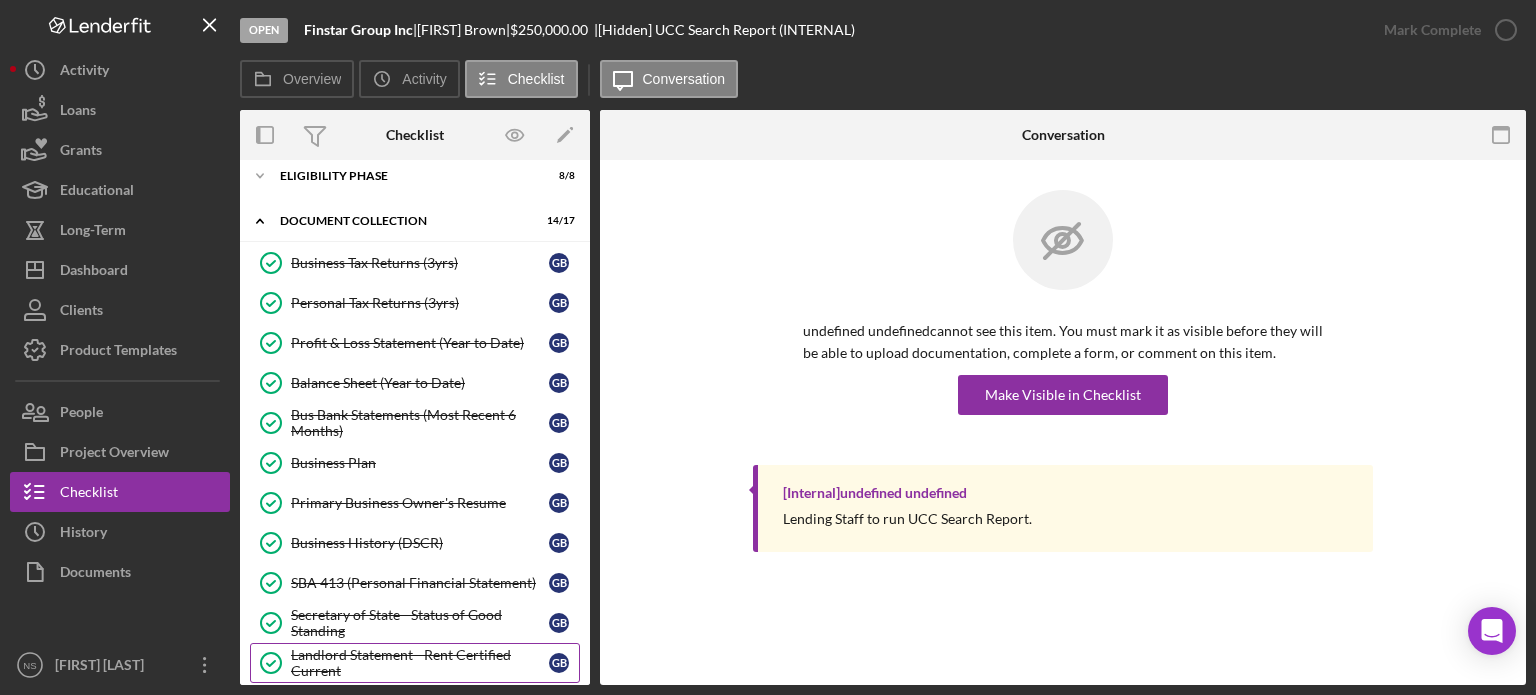 scroll, scrollTop: 0, scrollLeft: 0, axis: both 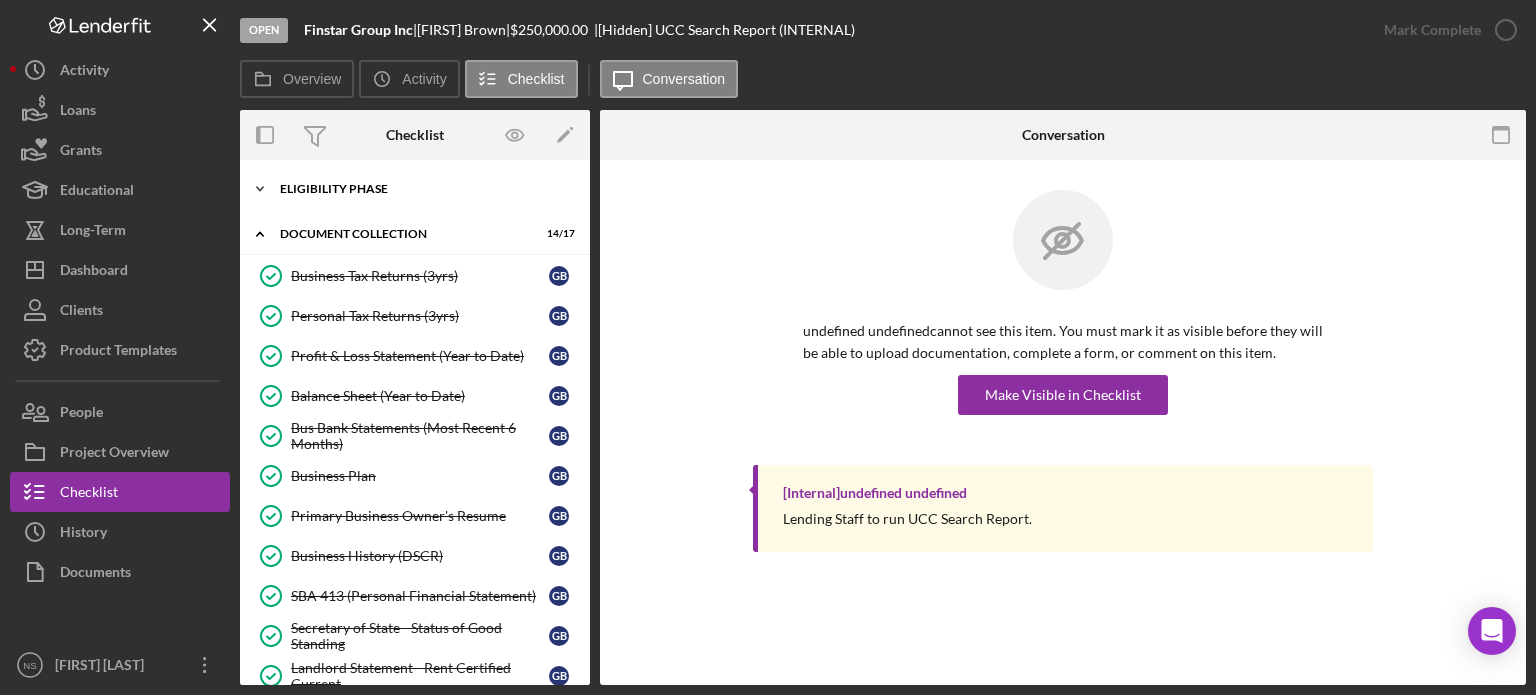 click on "Icon/Expander" 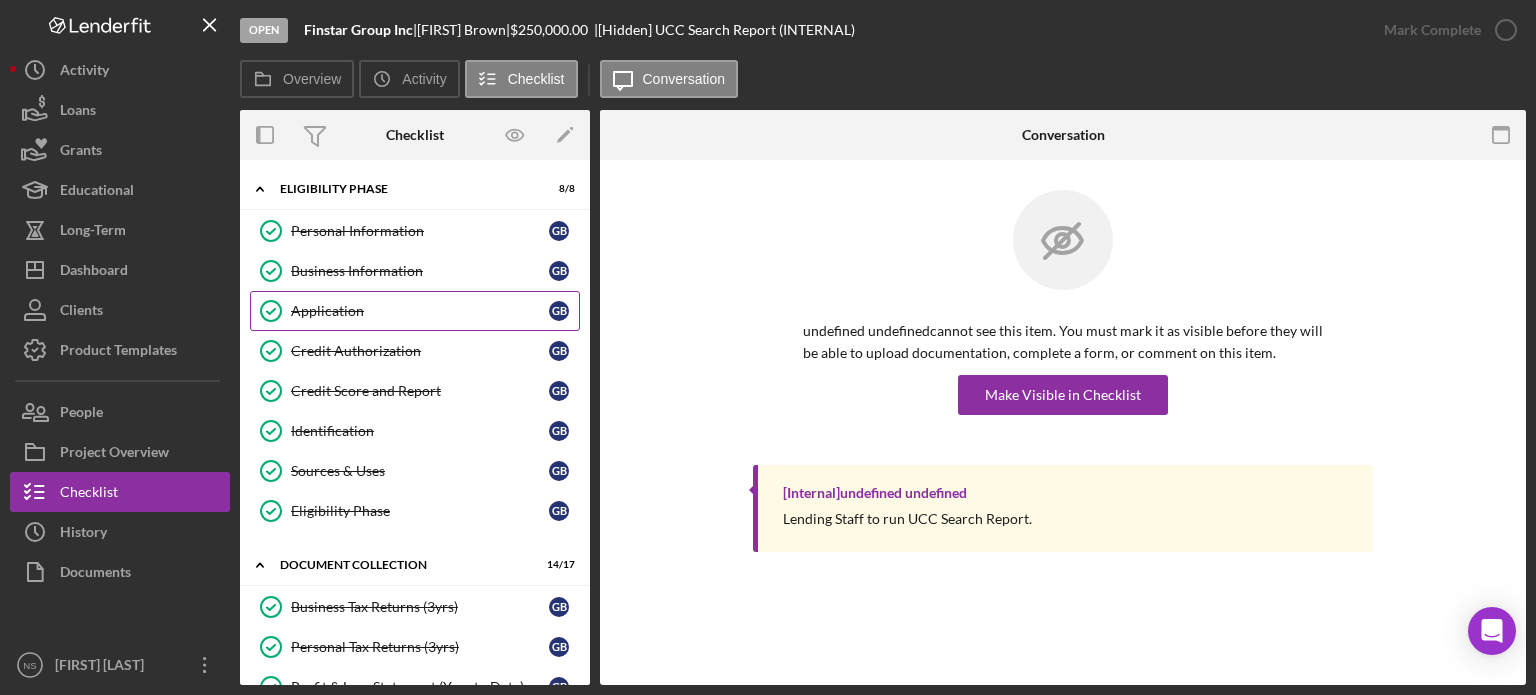 click on "Application" at bounding box center (420, 311) 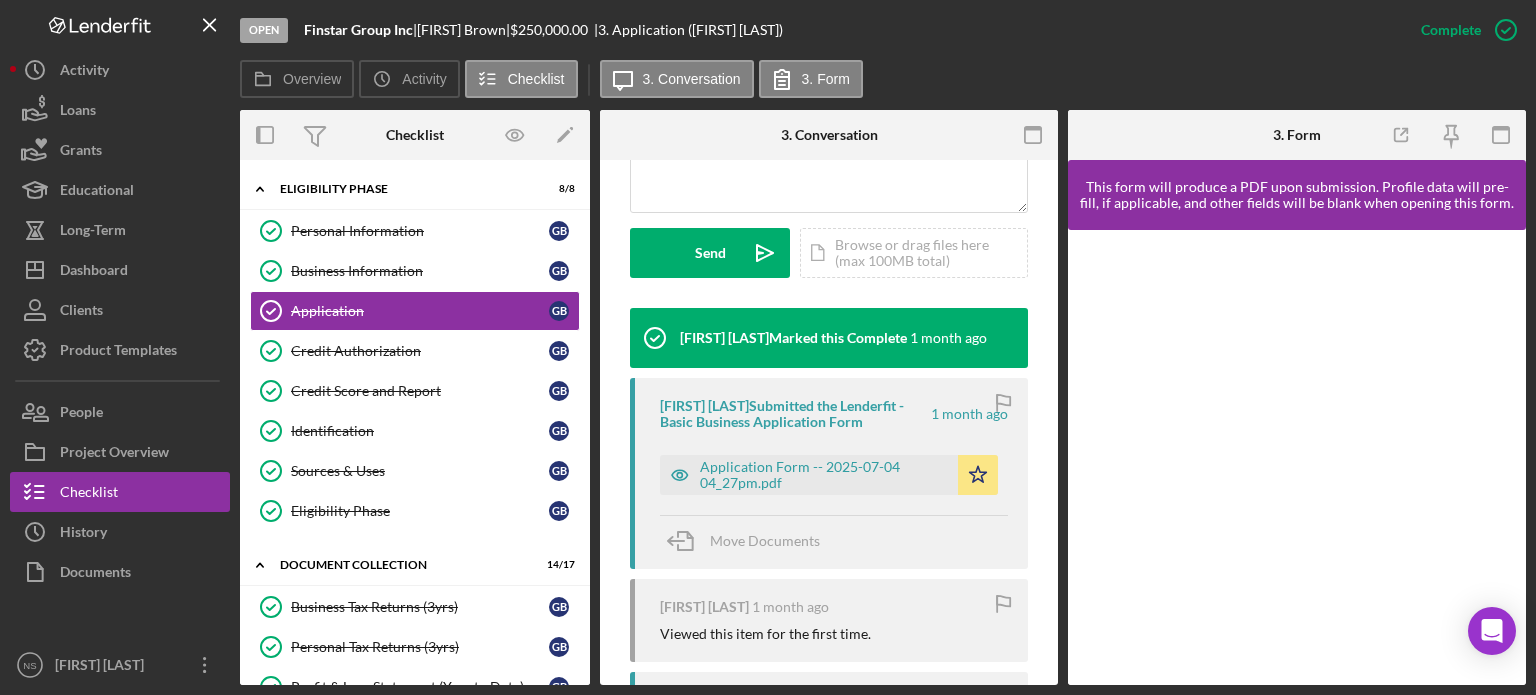 scroll, scrollTop: 600, scrollLeft: 0, axis: vertical 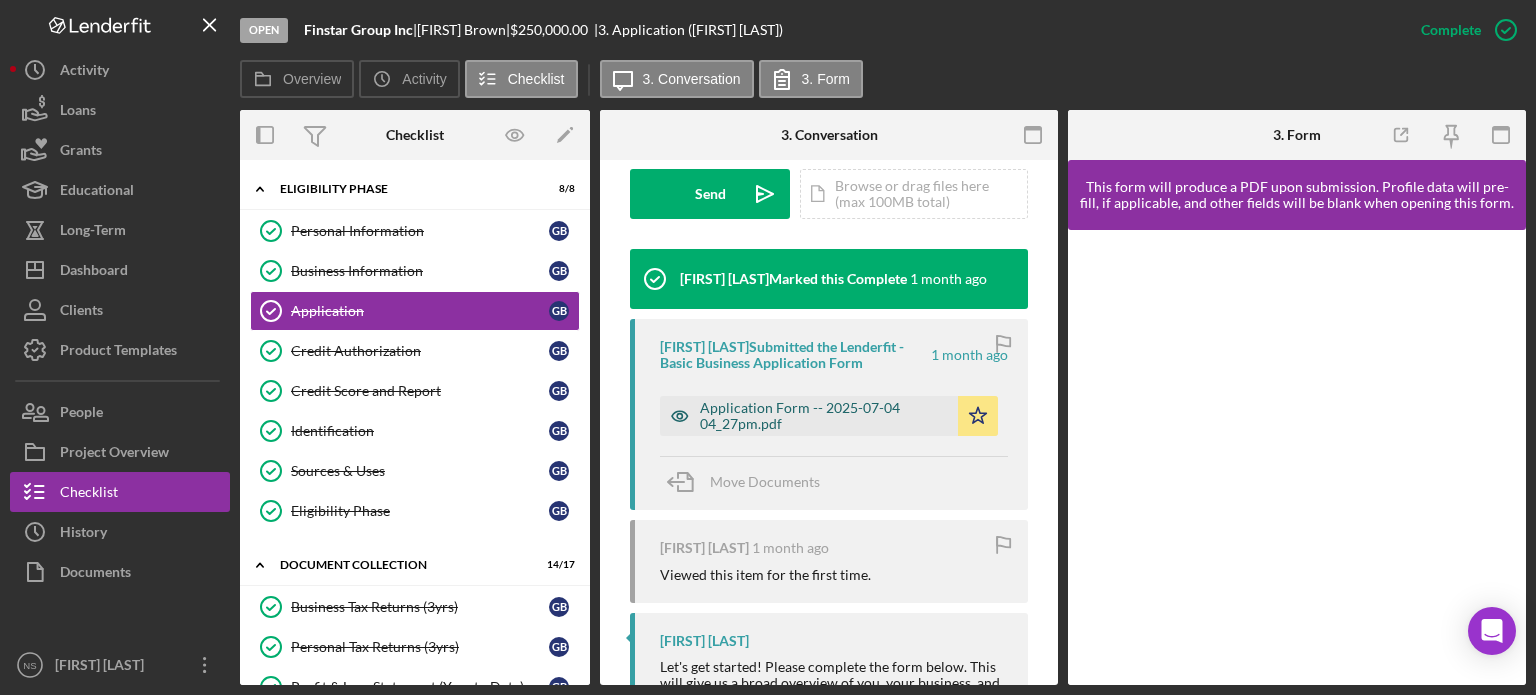 click on "Application Form -- 2025-07-04 04_27pm.pdf" at bounding box center [824, 416] 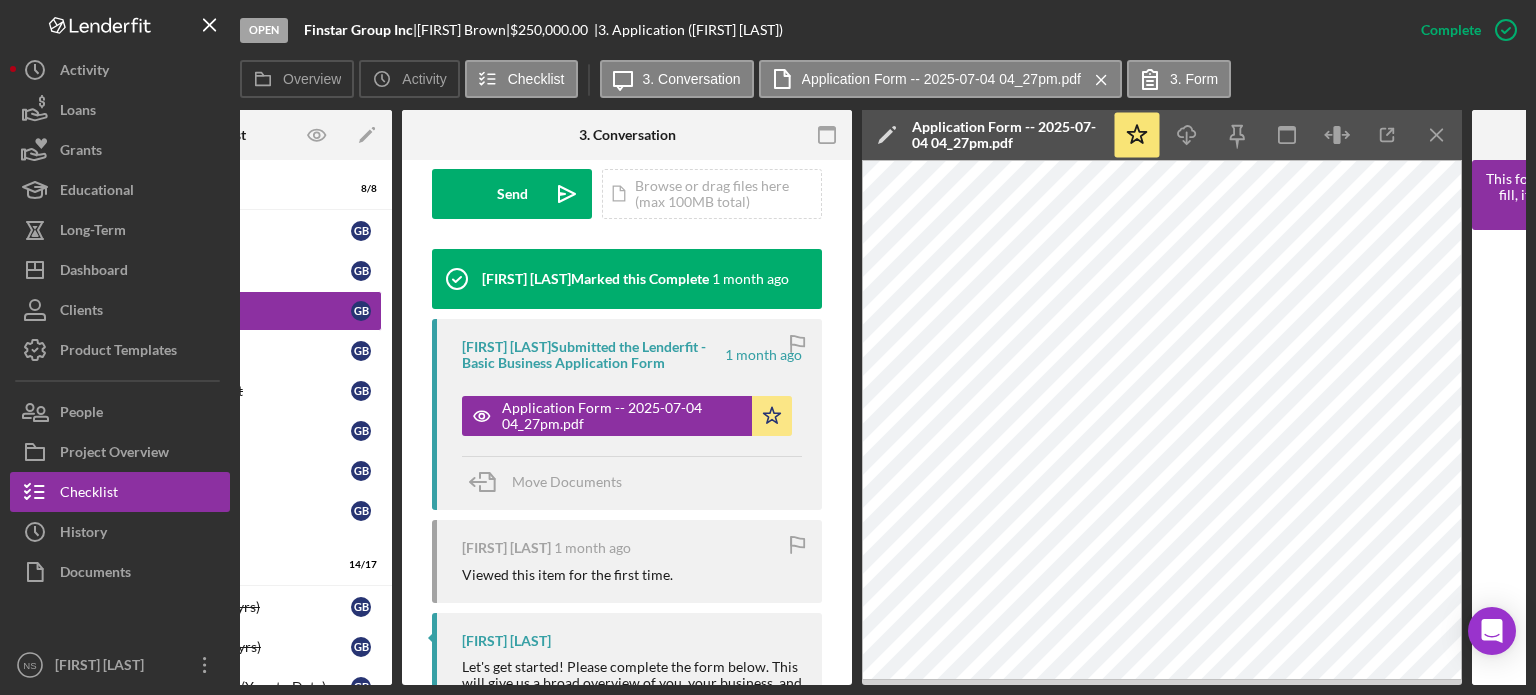 scroll, scrollTop: 0, scrollLeft: 200, axis: horizontal 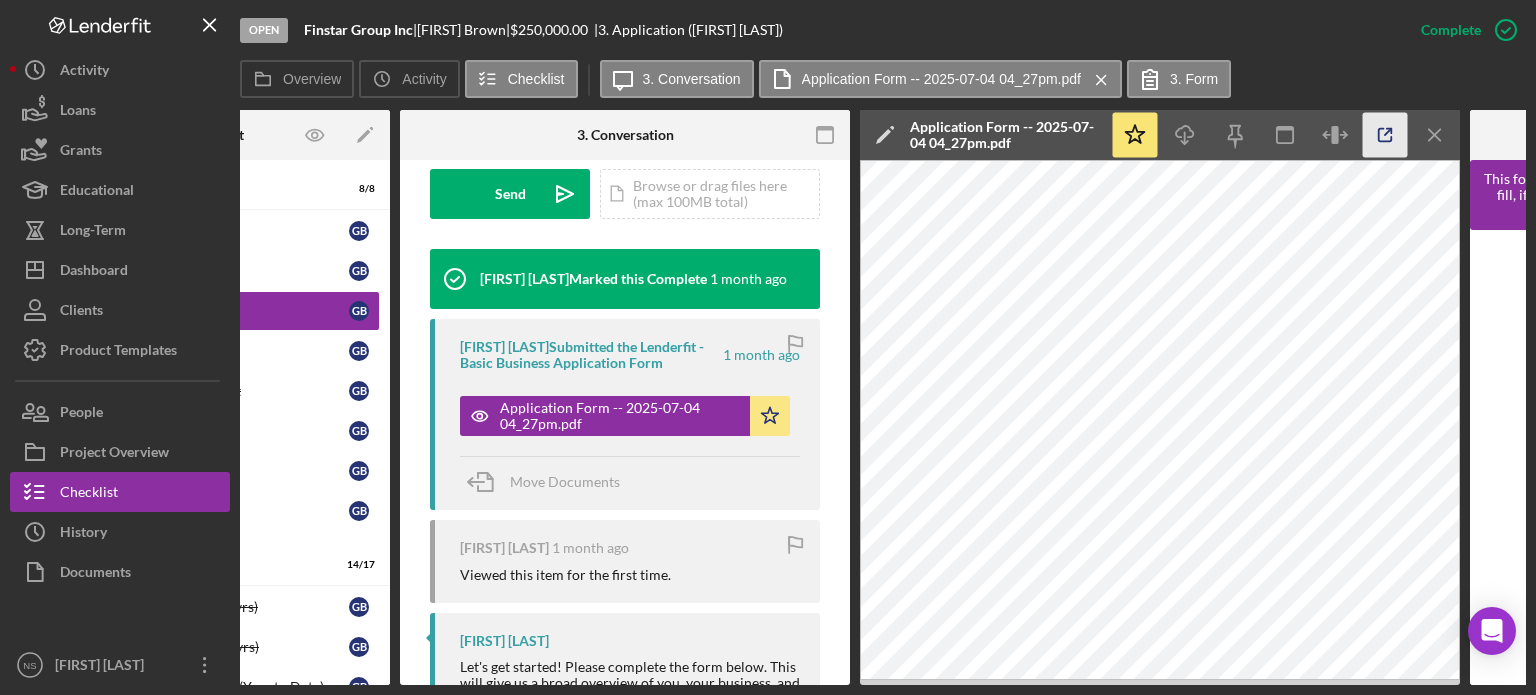 click 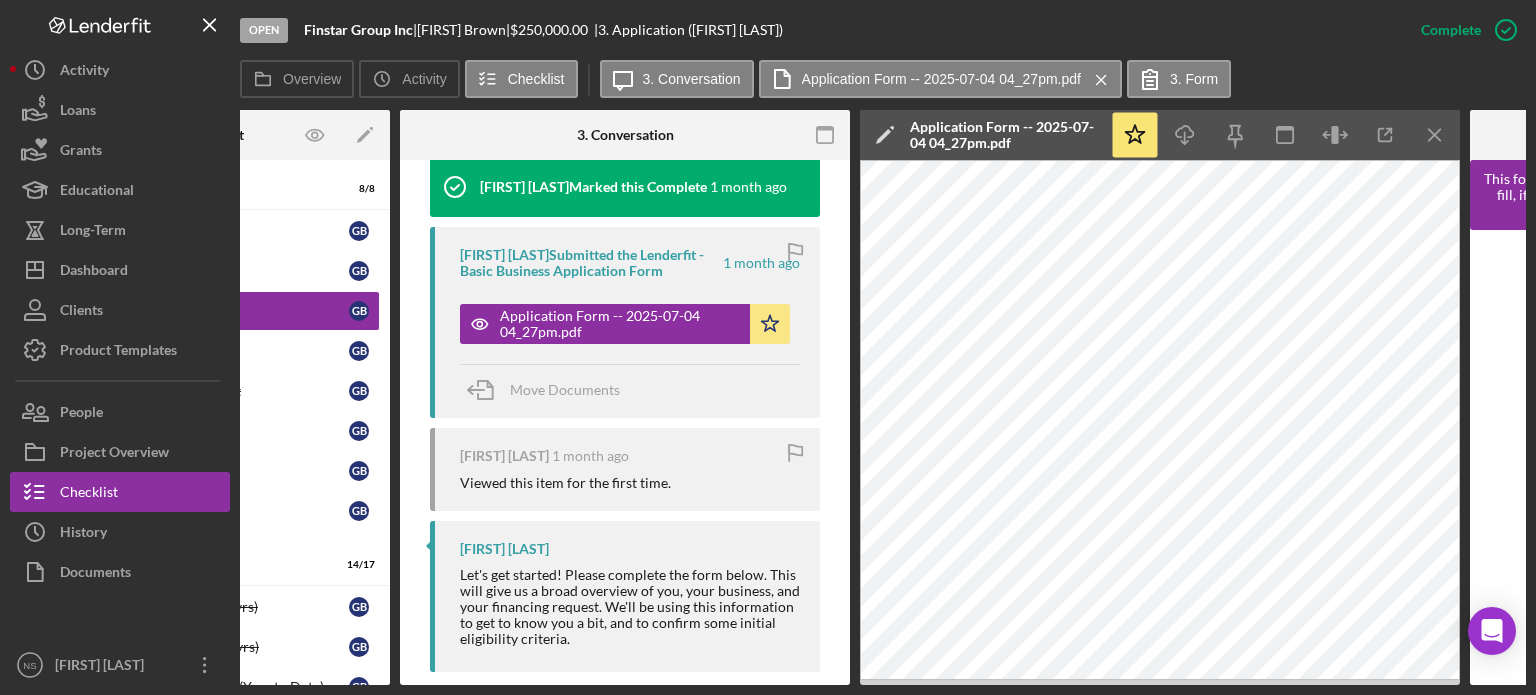 scroll, scrollTop: 700, scrollLeft: 0, axis: vertical 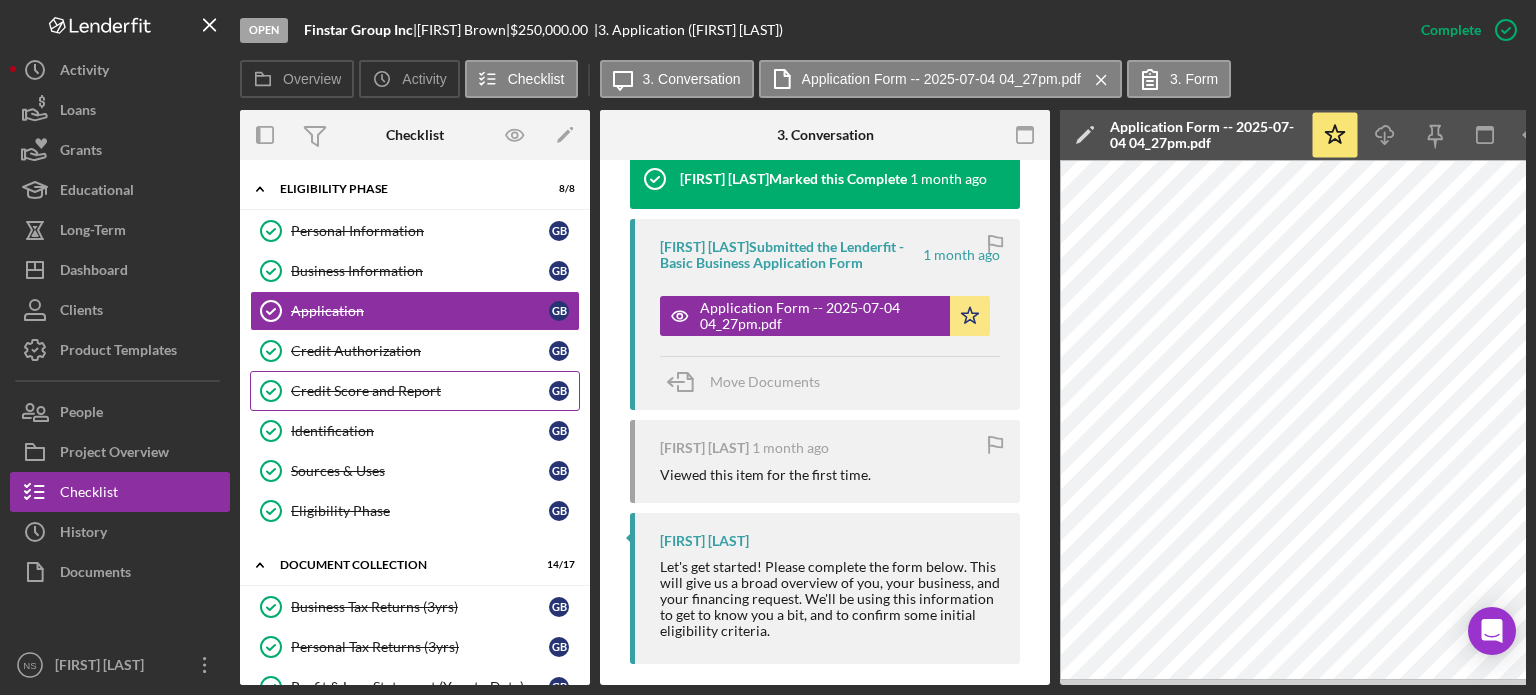 click on "Credit Score and Report" at bounding box center [420, 391] 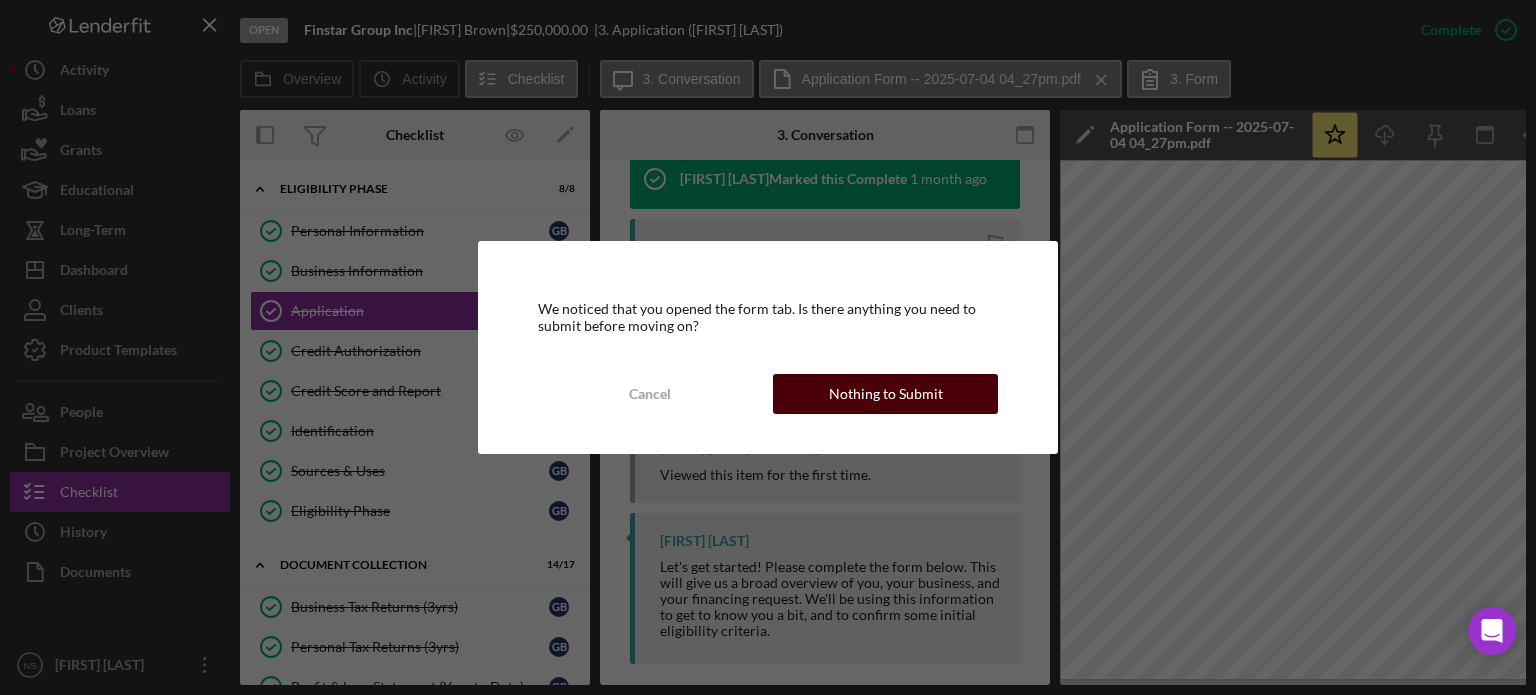 click on "Nothing to Submit" at bounding box center (886, 394) 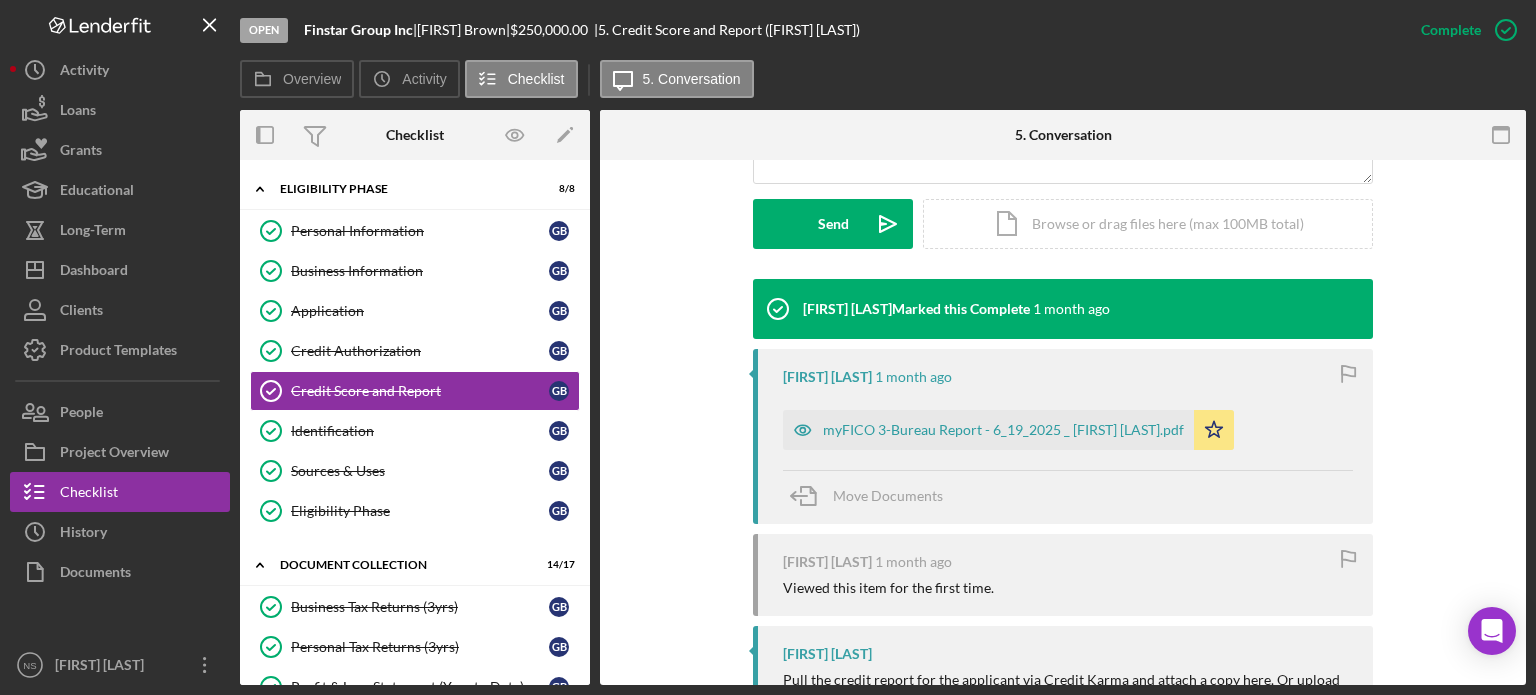 scroll, scrollTop: 600, scrollLeft: 0, axis: vertical 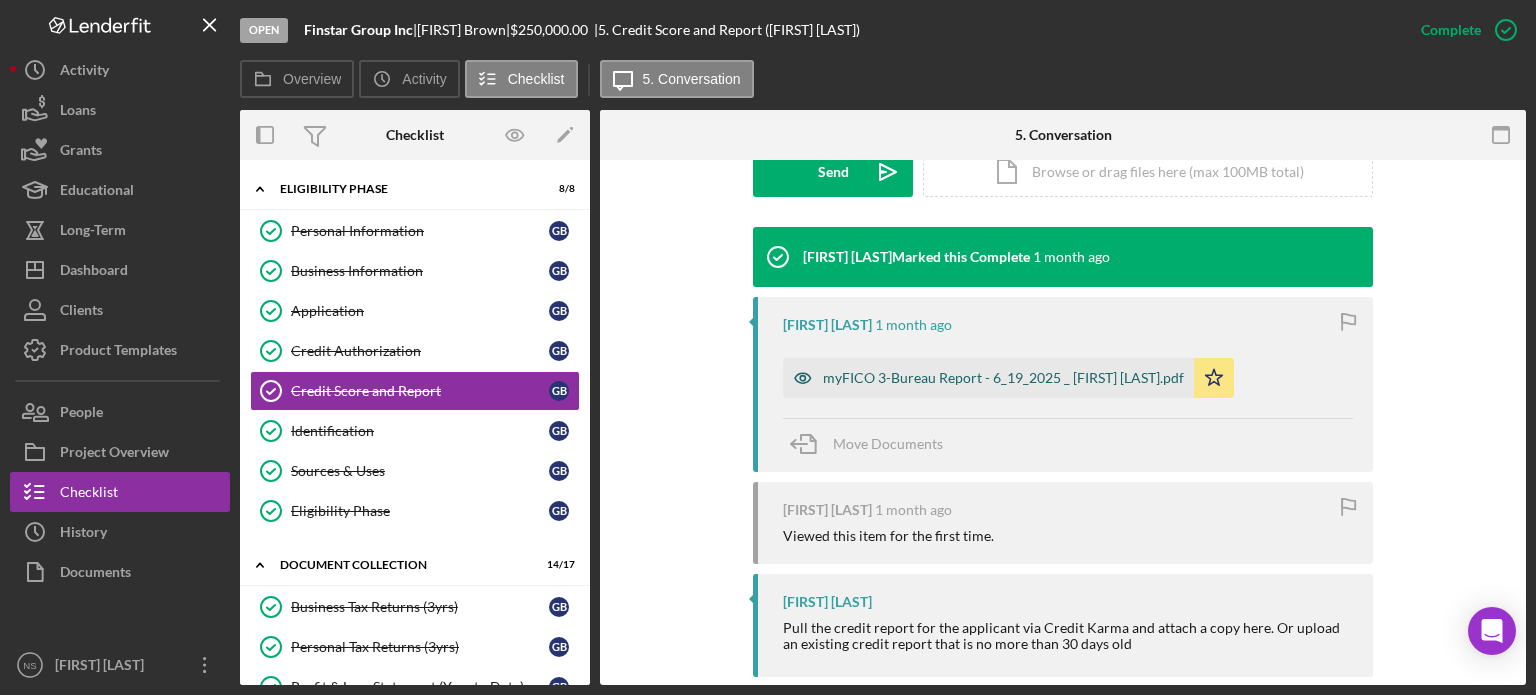 click on "myFICO 3-Bureau Report - 6_19_2025 _ [FIRST] [LAST].pdf" at bounding box center (1003, 378) 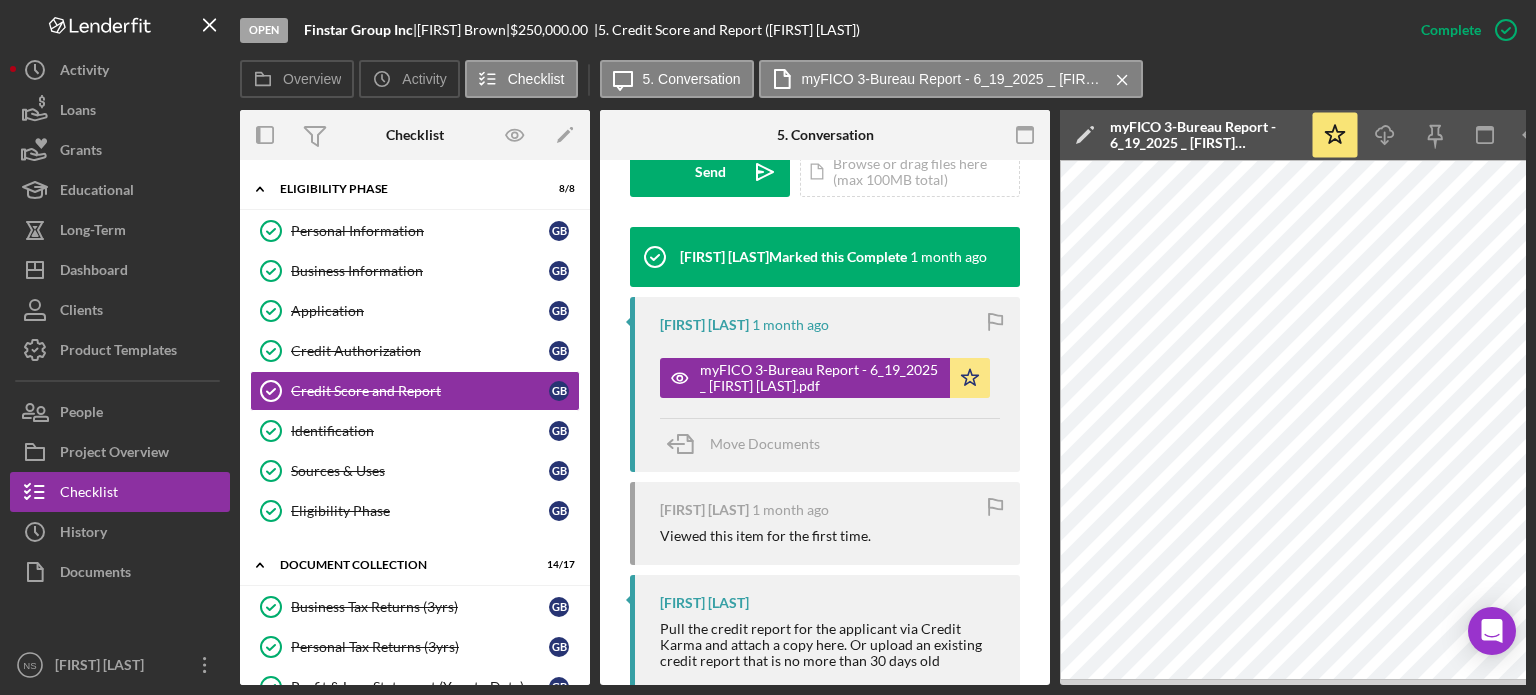 type 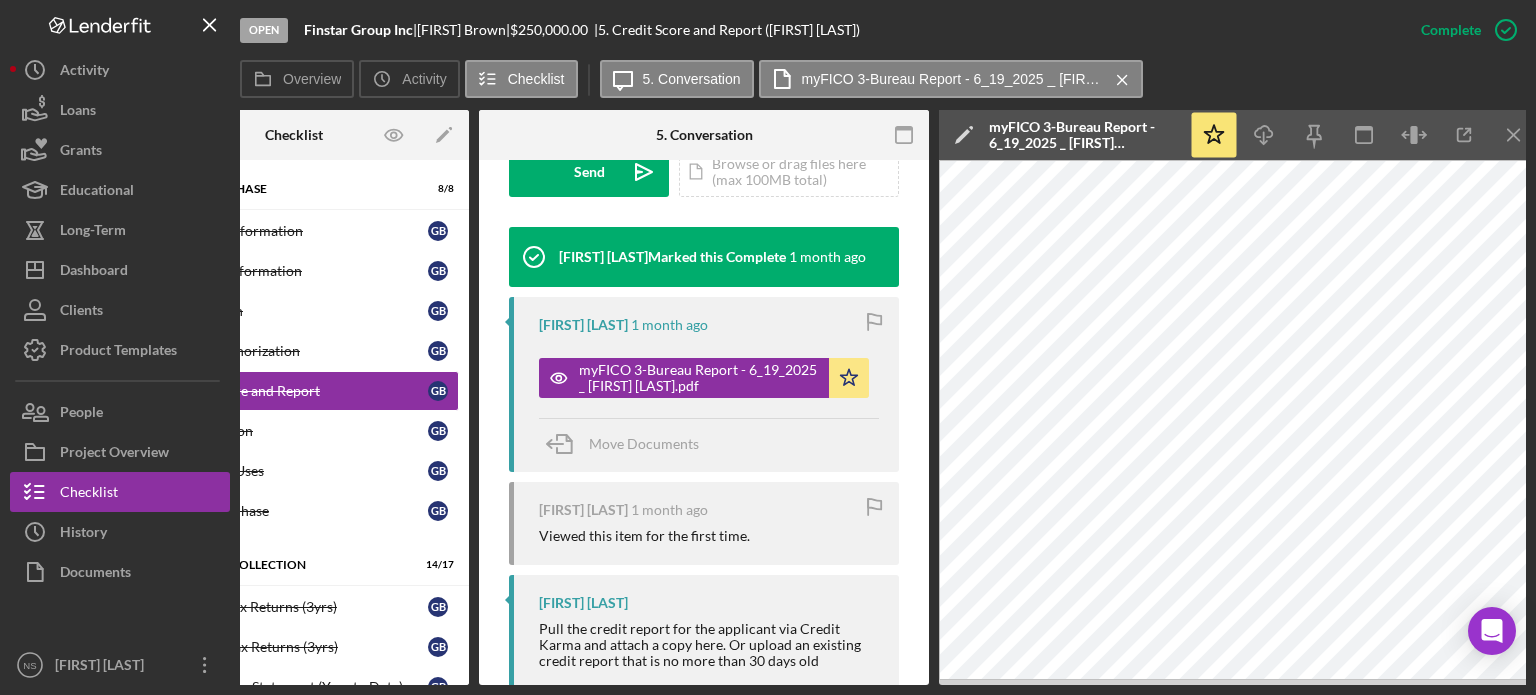 scroll, scrollTop: 0, scrollLeft: 133, axis: horizontal 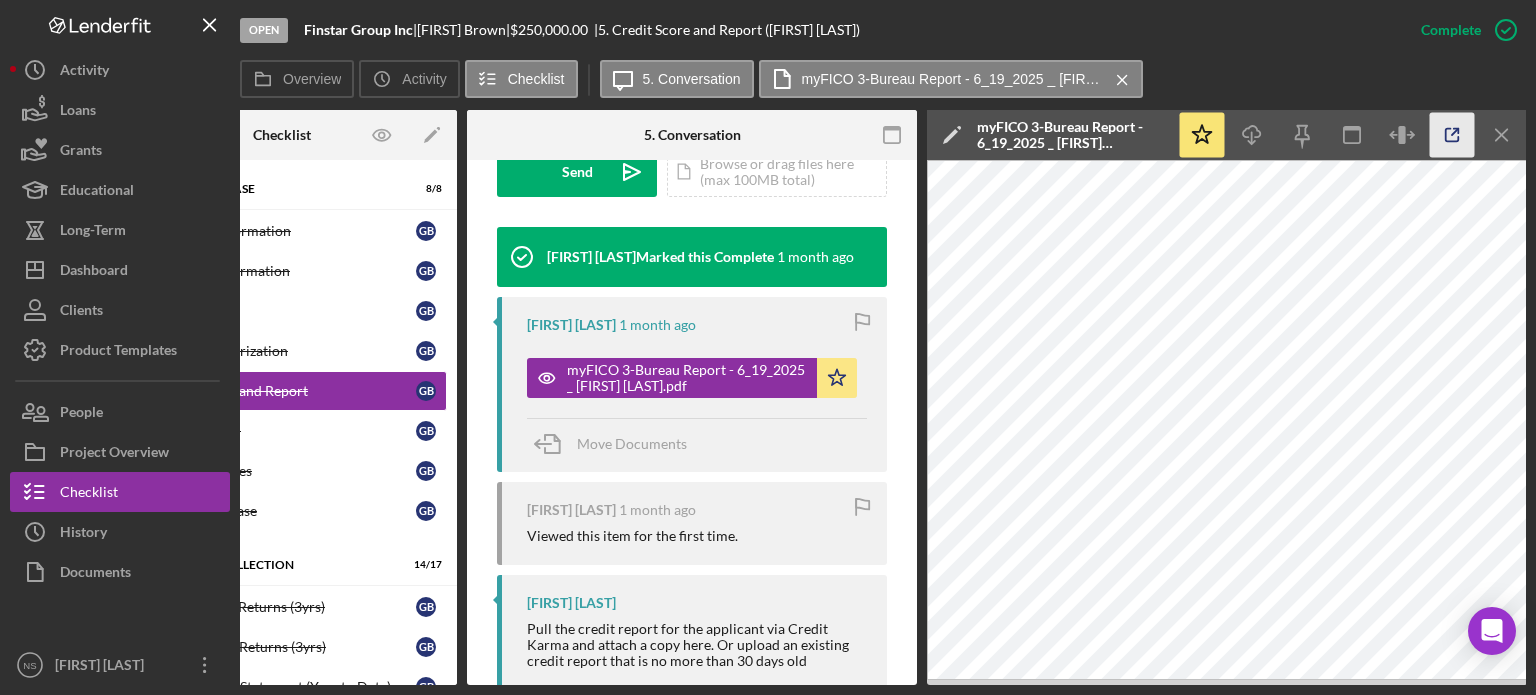 click 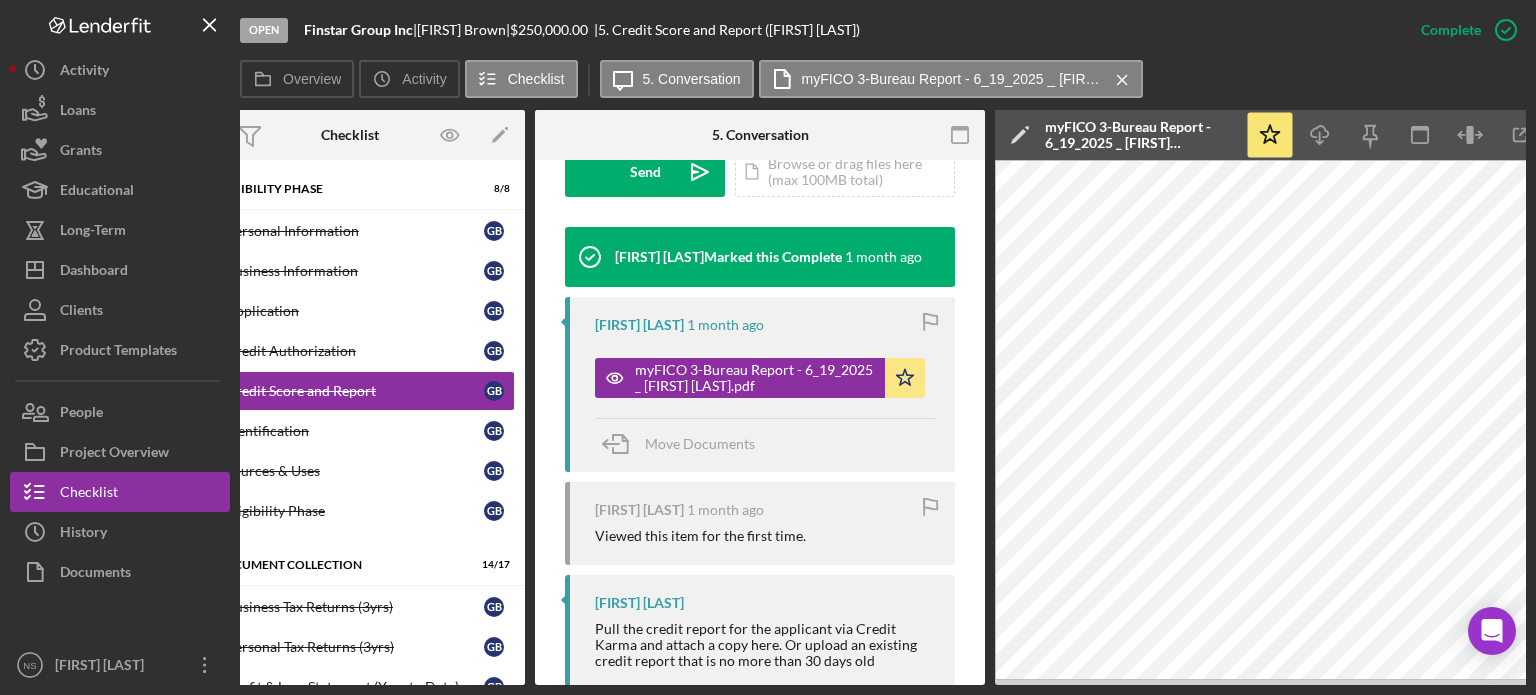 scroll, scrollTop: 0, scrollLeft: 0, axis: both 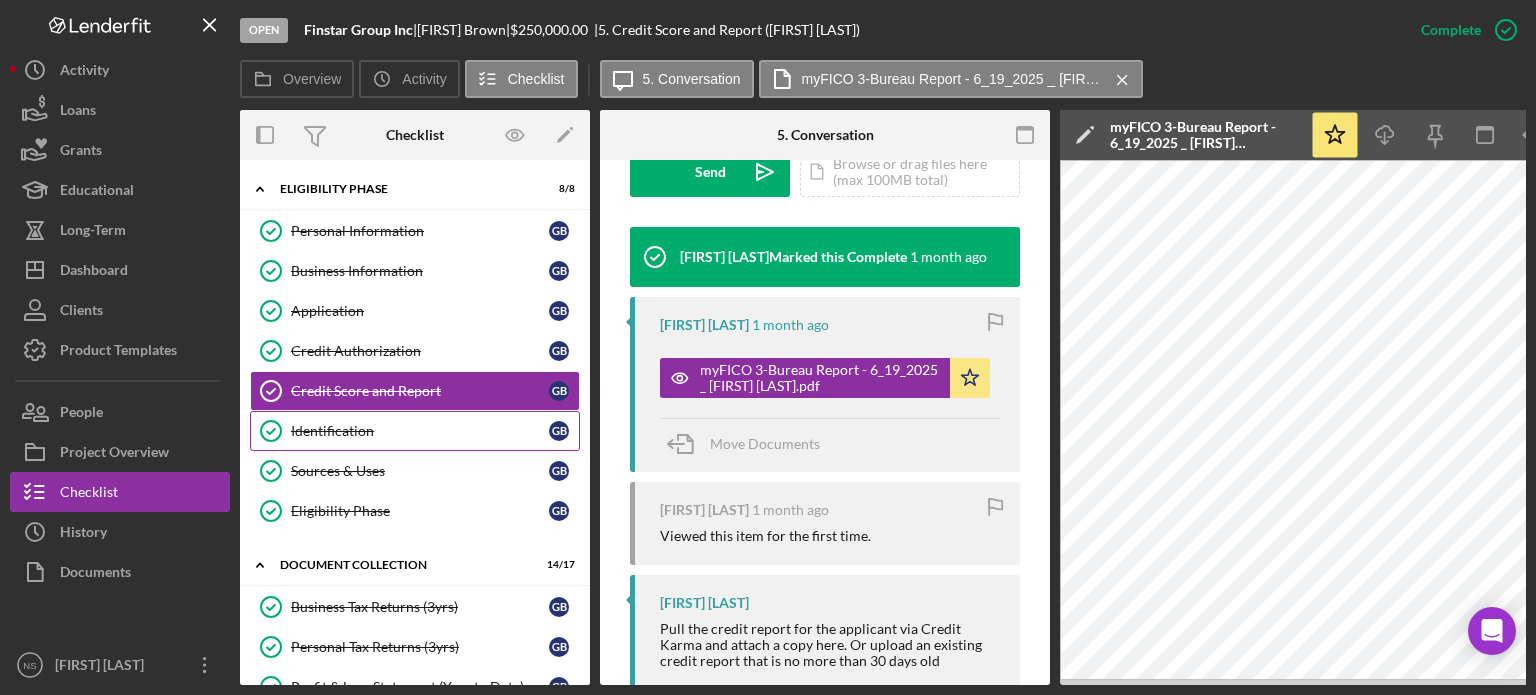 click on "Identification" at bounding box center [420, 431] 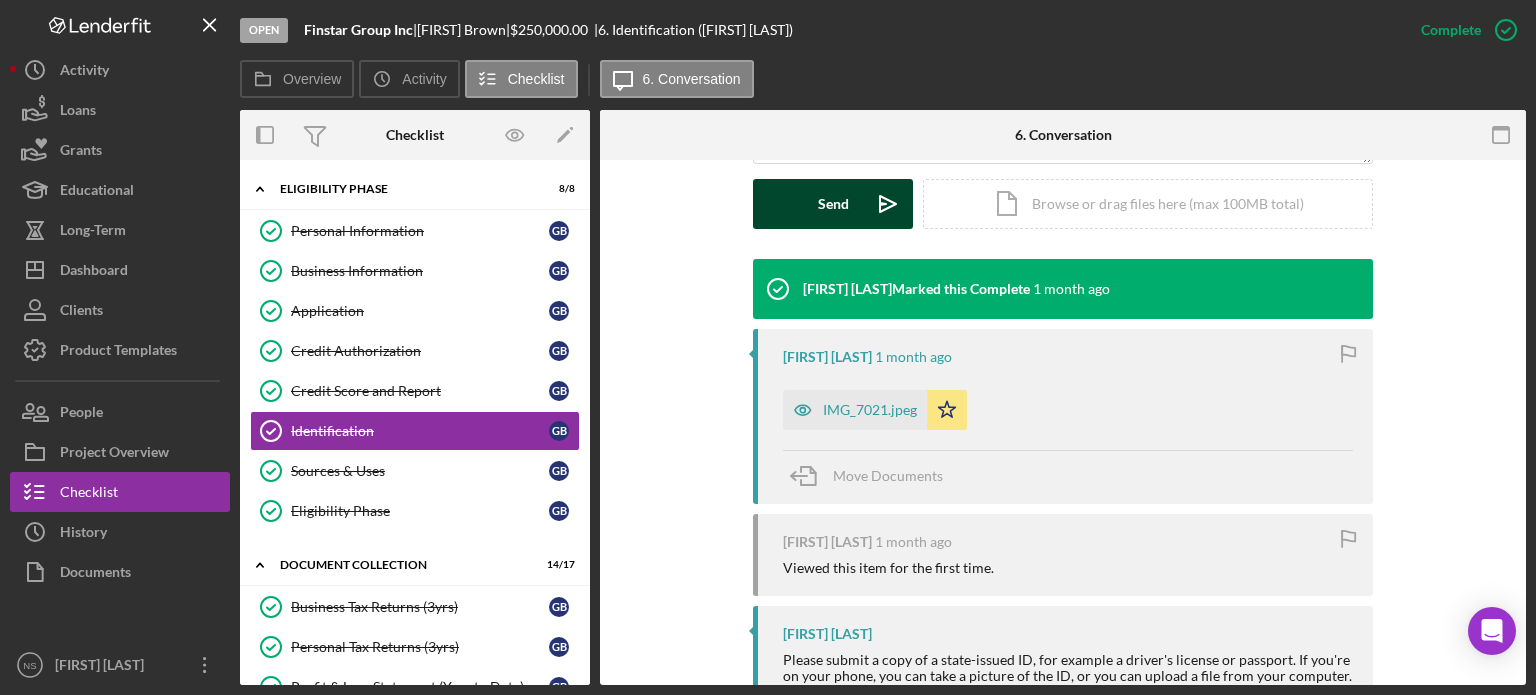scroll, scrollTop: 648, scrollLeft: 0, axis: vertical 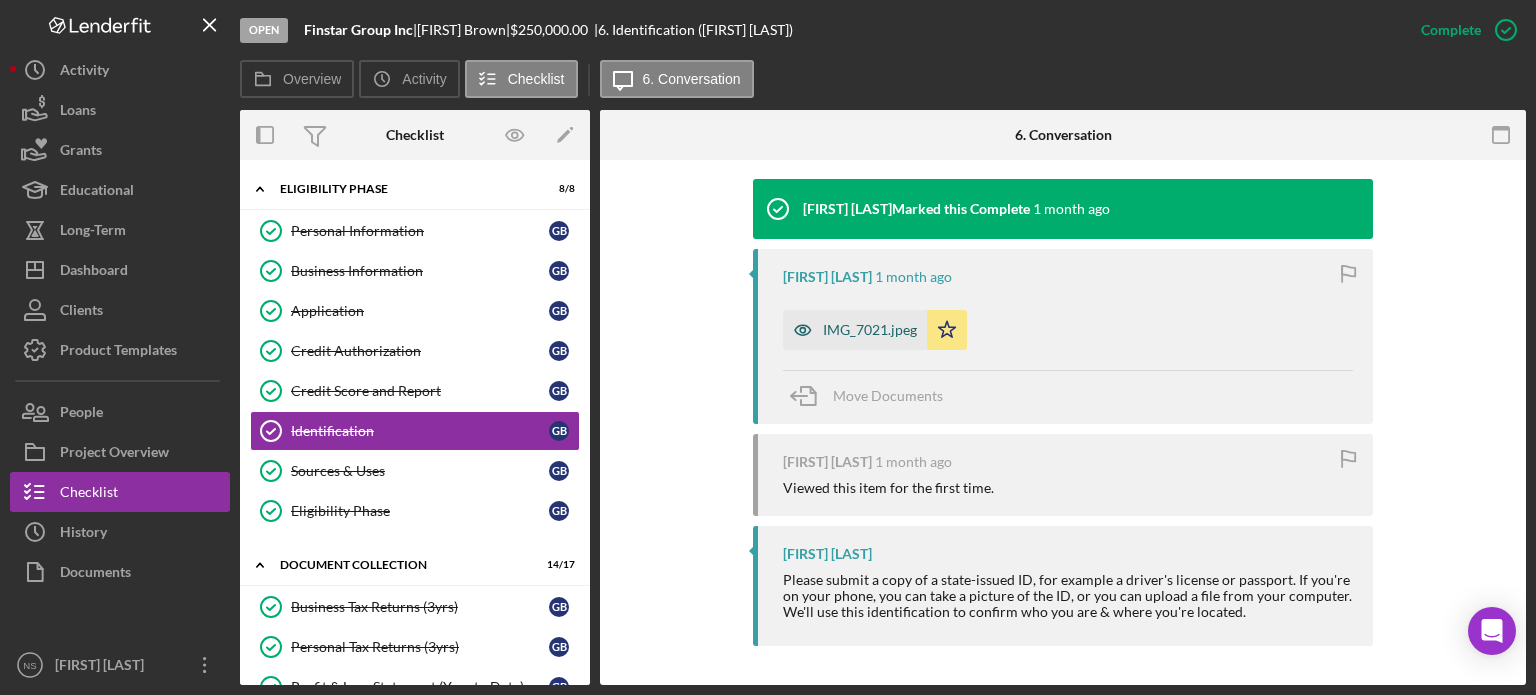 click on "IMG_7021.jpeg" at bounding box center (855, 330) 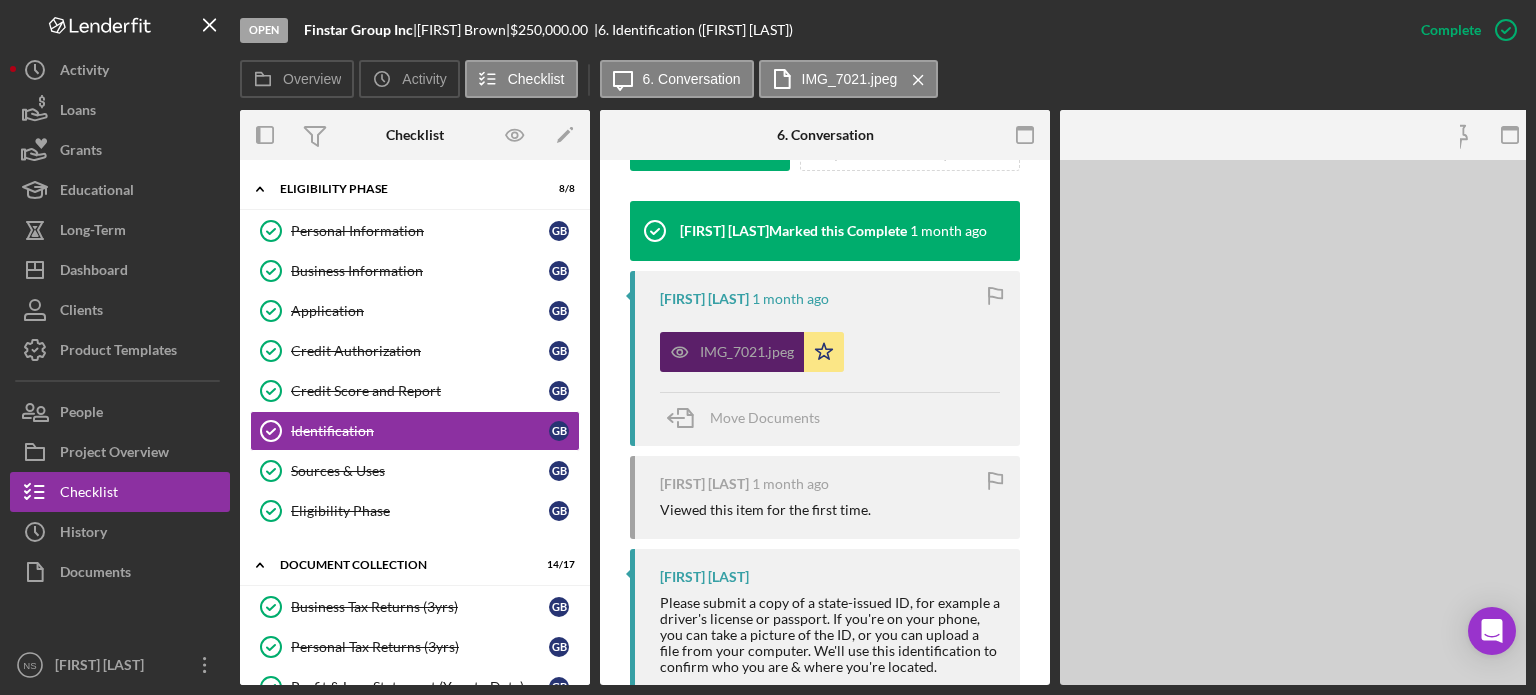 scroll, scrollTop: 670, scrollLeft: 0, axis: vertical 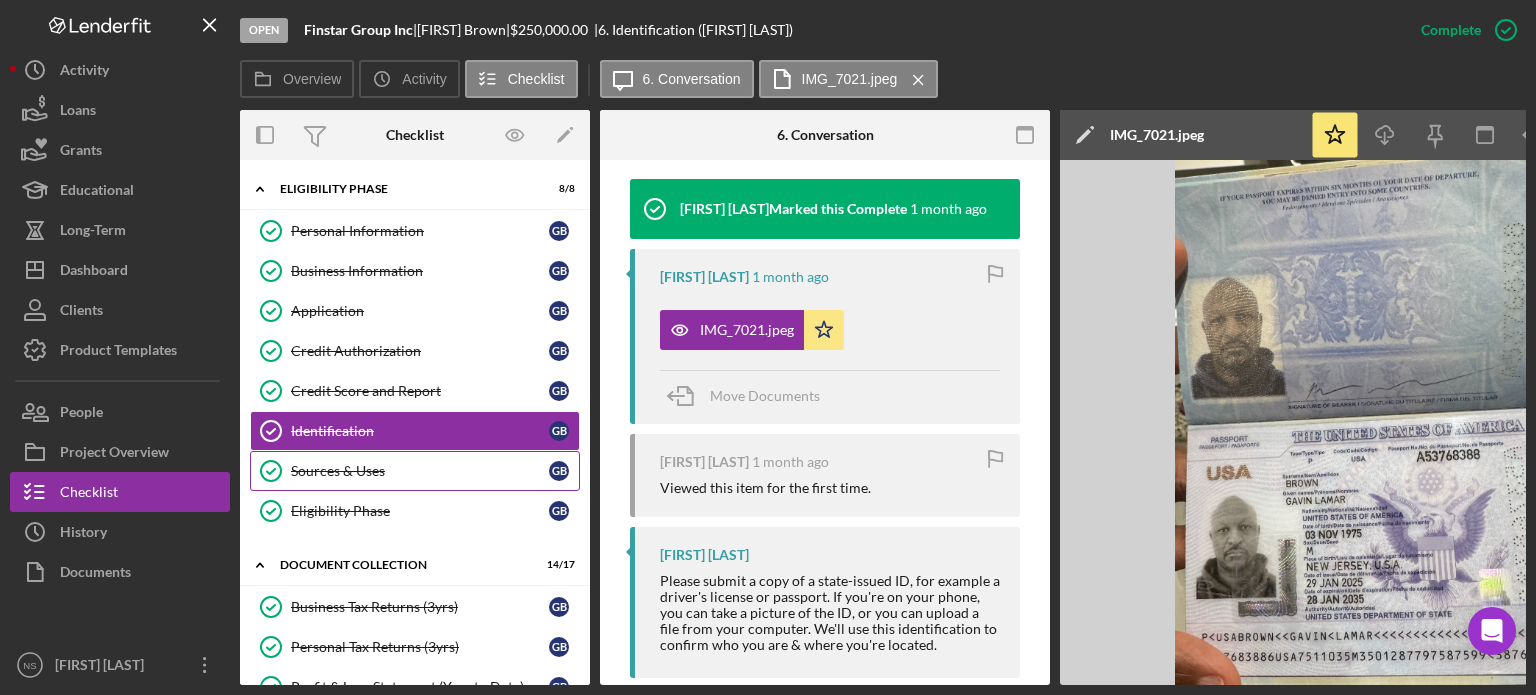 click on "Sources & Uses" at bounding box center (420, 471) 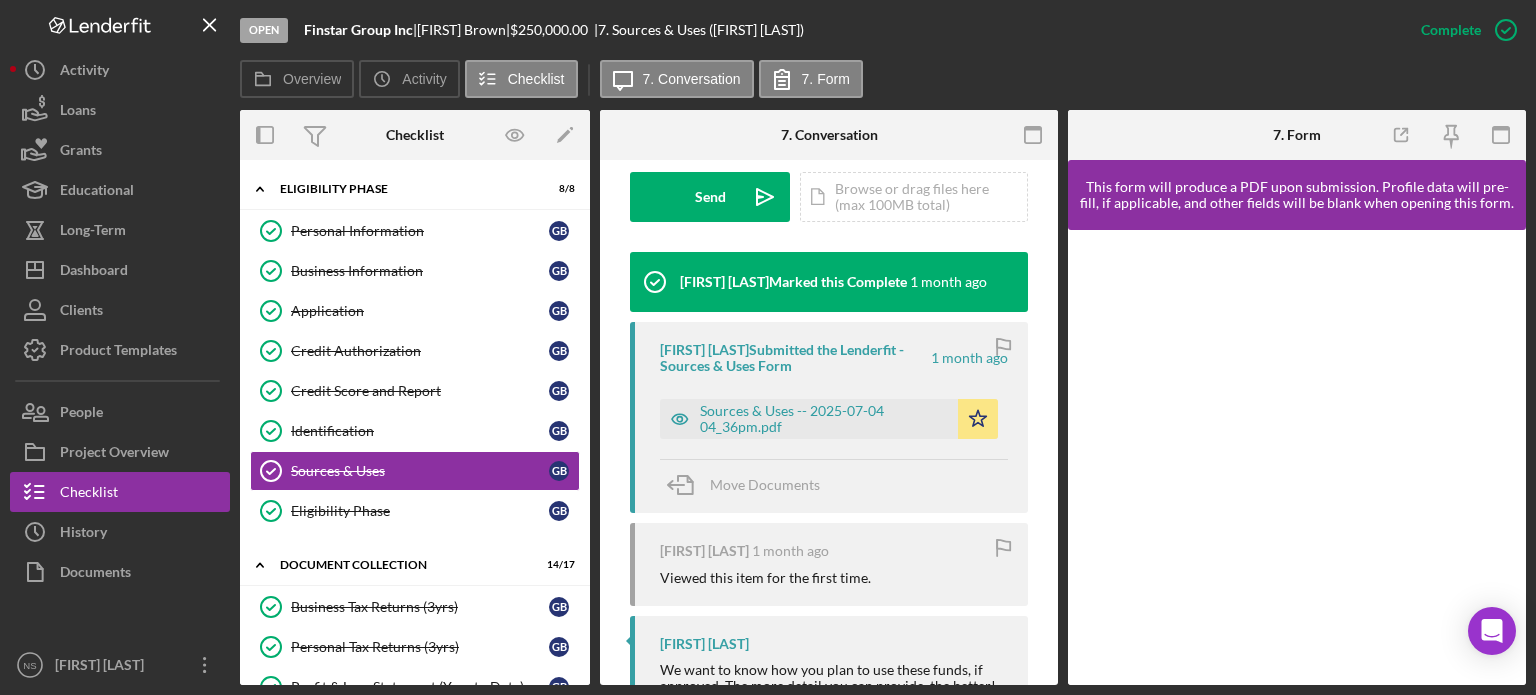 scroll, scrollTop: 600, scrollLeft: 0, axis: vertical 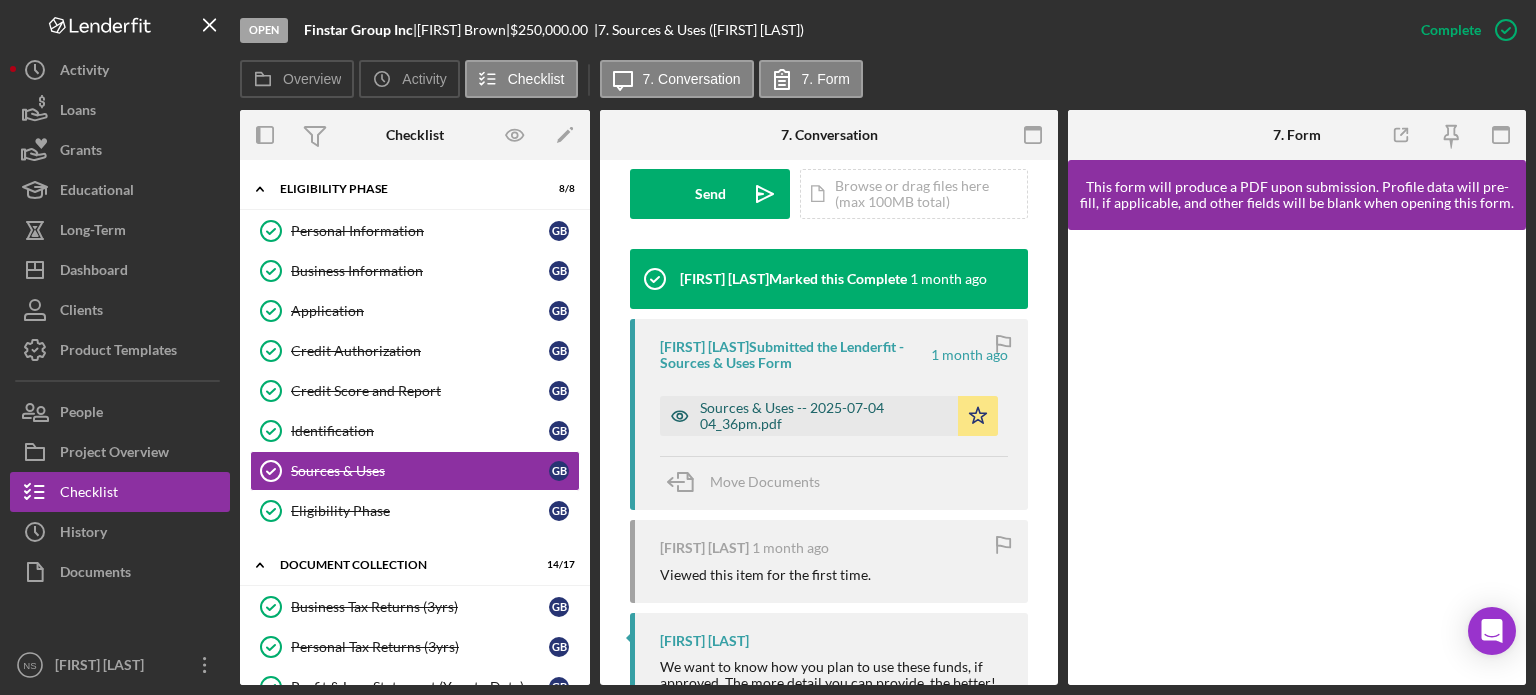 click on "Sources & Uses -- 2025-07-04 04_36pm.pdf" at bounding box center [824, 416] 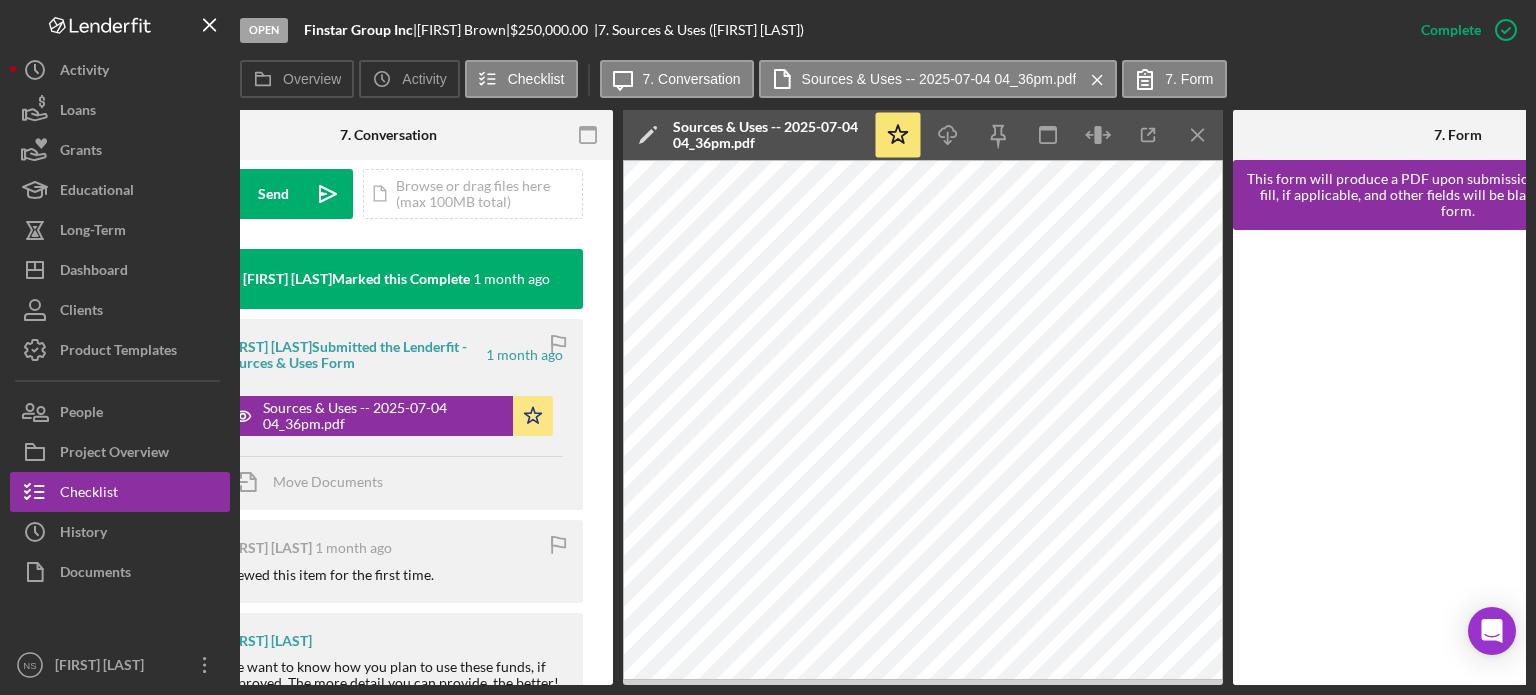 scroll, scrollTop: 0, scrollLeft: 439, axis: horizontal 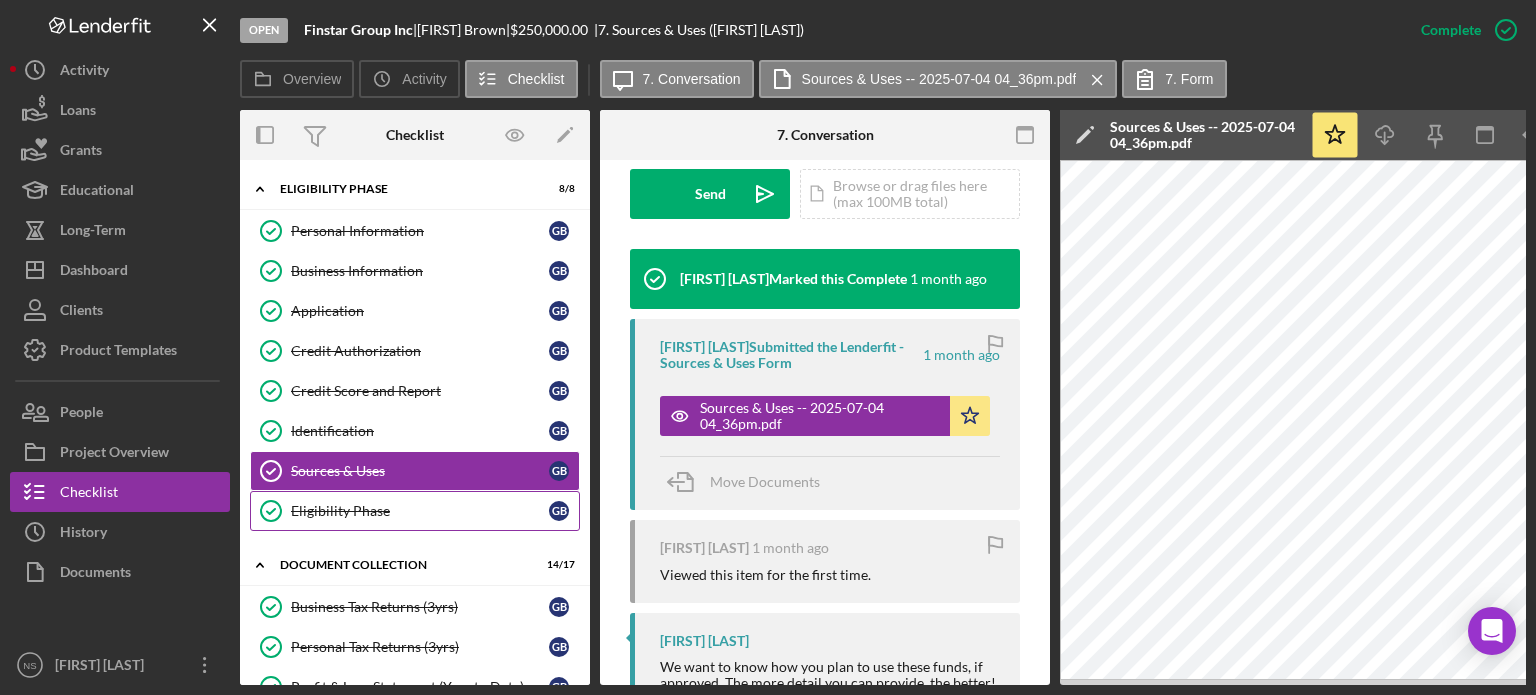click on "Eligibility Phase" at bounding box center (420, 511) 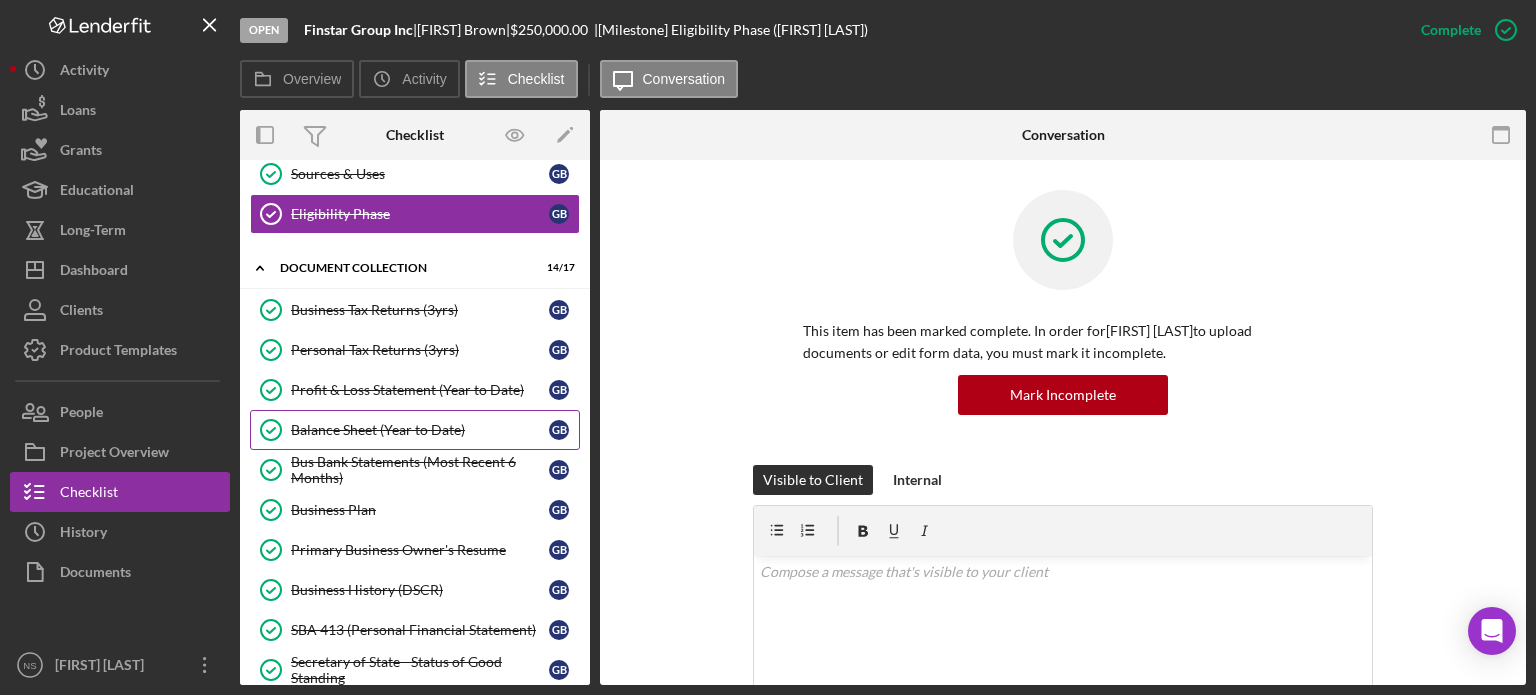 scroll, scrollTop: 300, scrollLeft: 0, axis: vertical 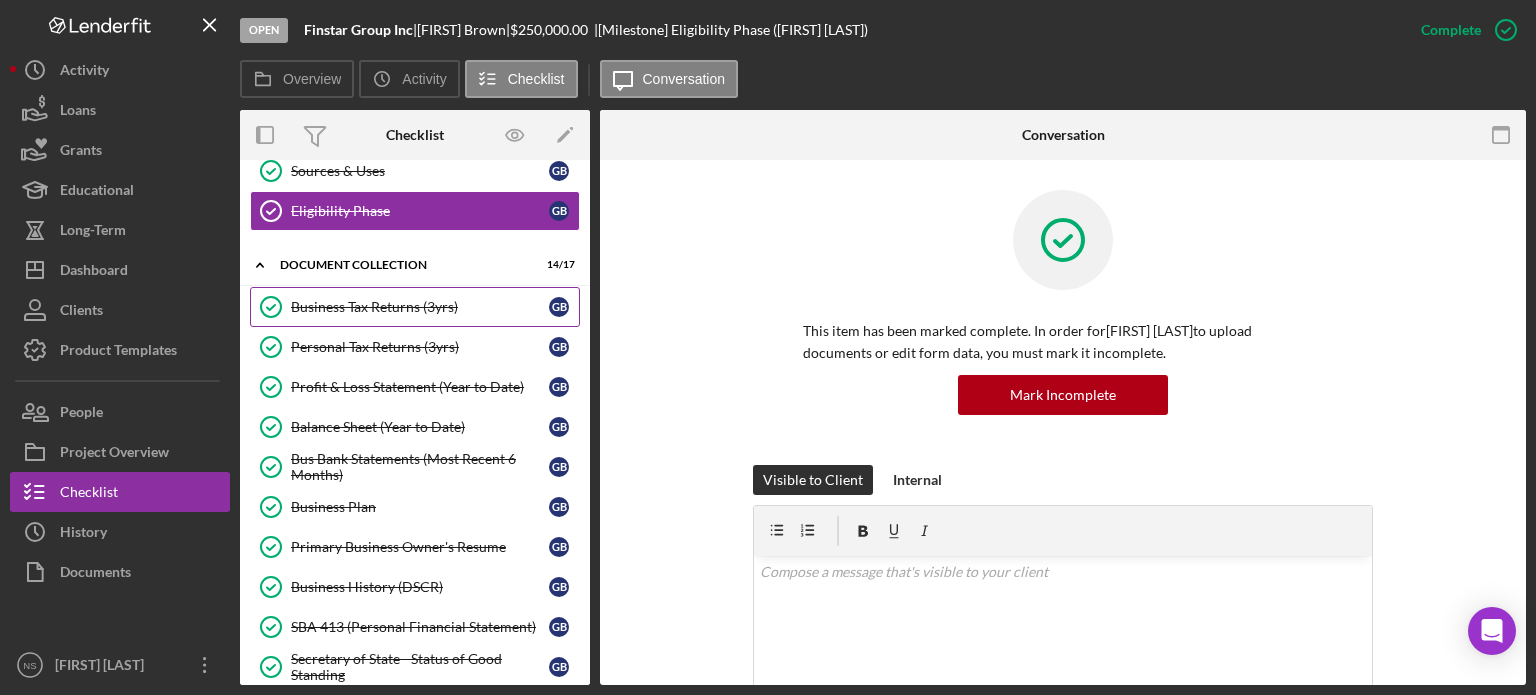 click on "Business Tax Returns (3yrs)" at bounding box center (420, 307) 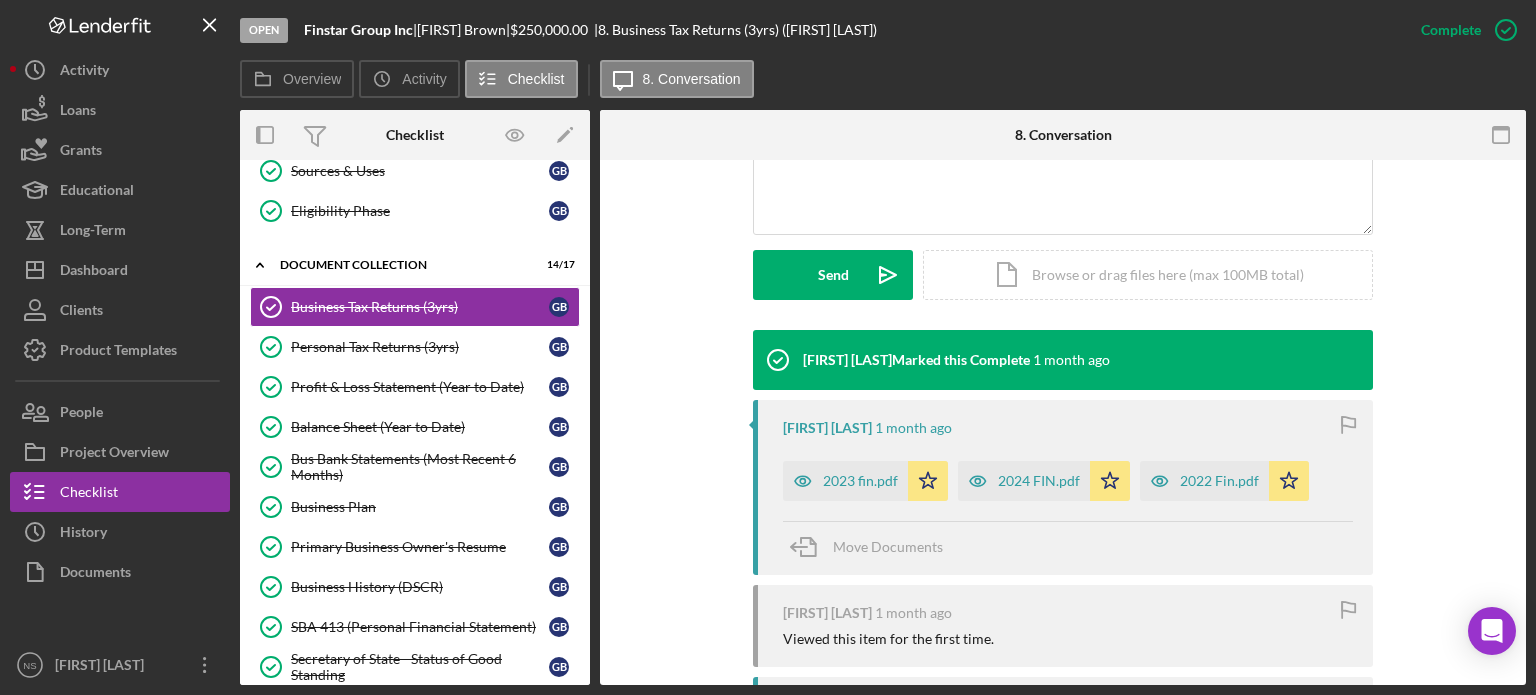 scroll, scrollTop: 500, scrollLeft: 0, axis: vertical 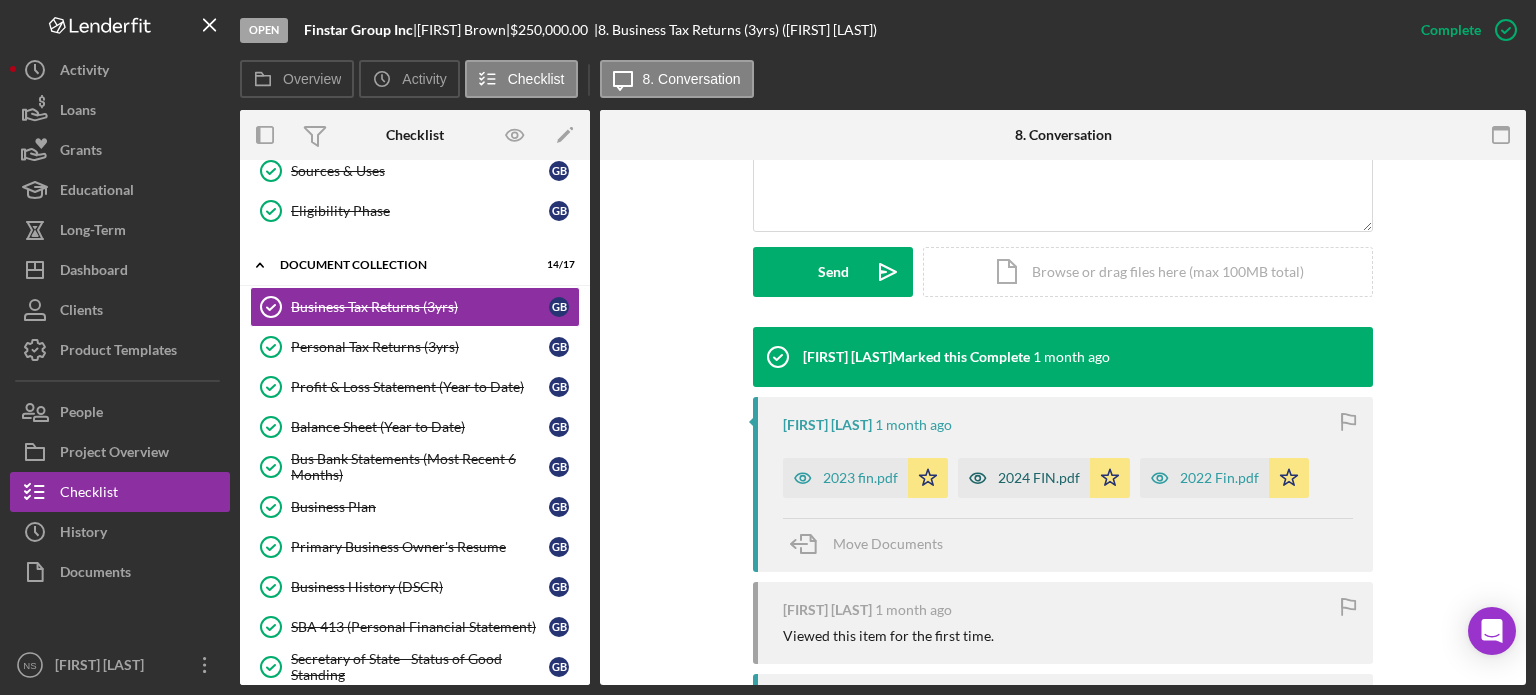 click on "2024 FIN.pdf" at bounding box center [1039, 478] 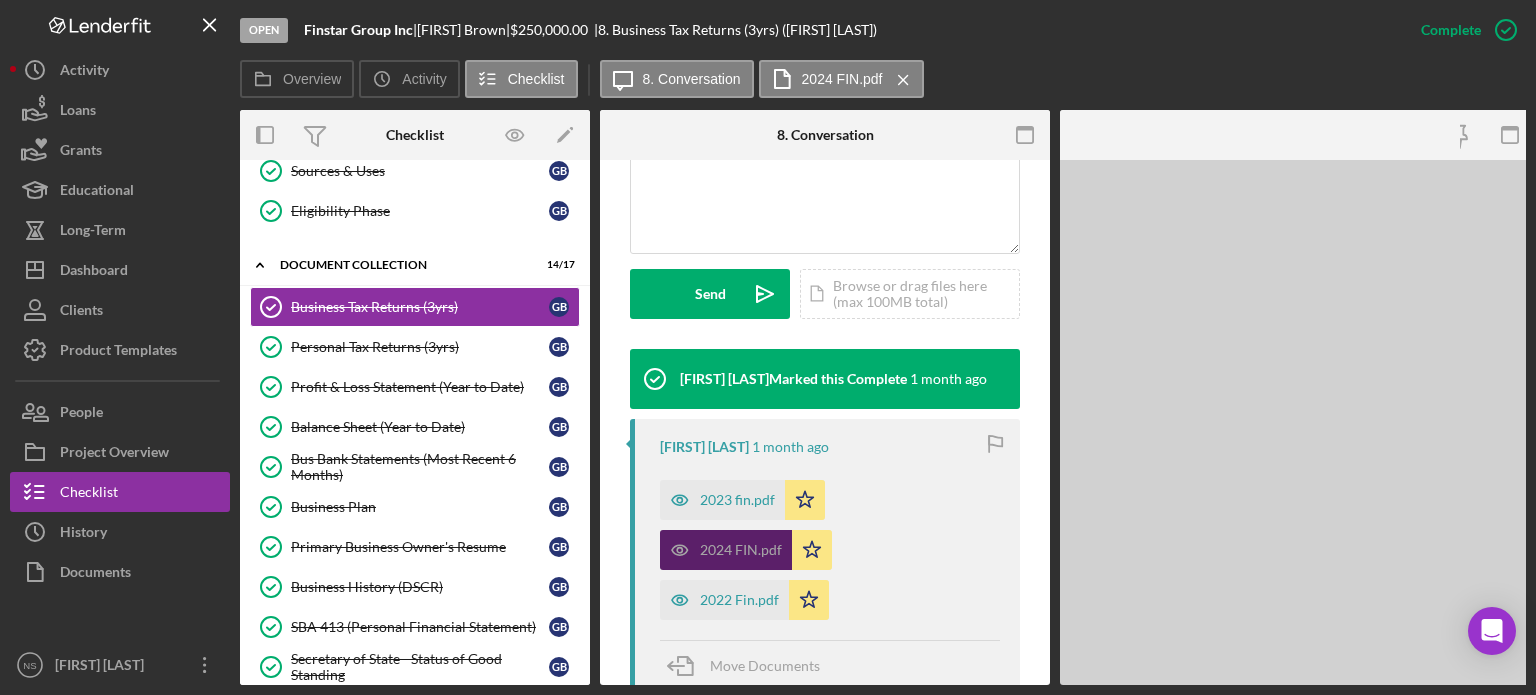scroll, scrollTop: 522, scrollLeft: 0, axis: vertical 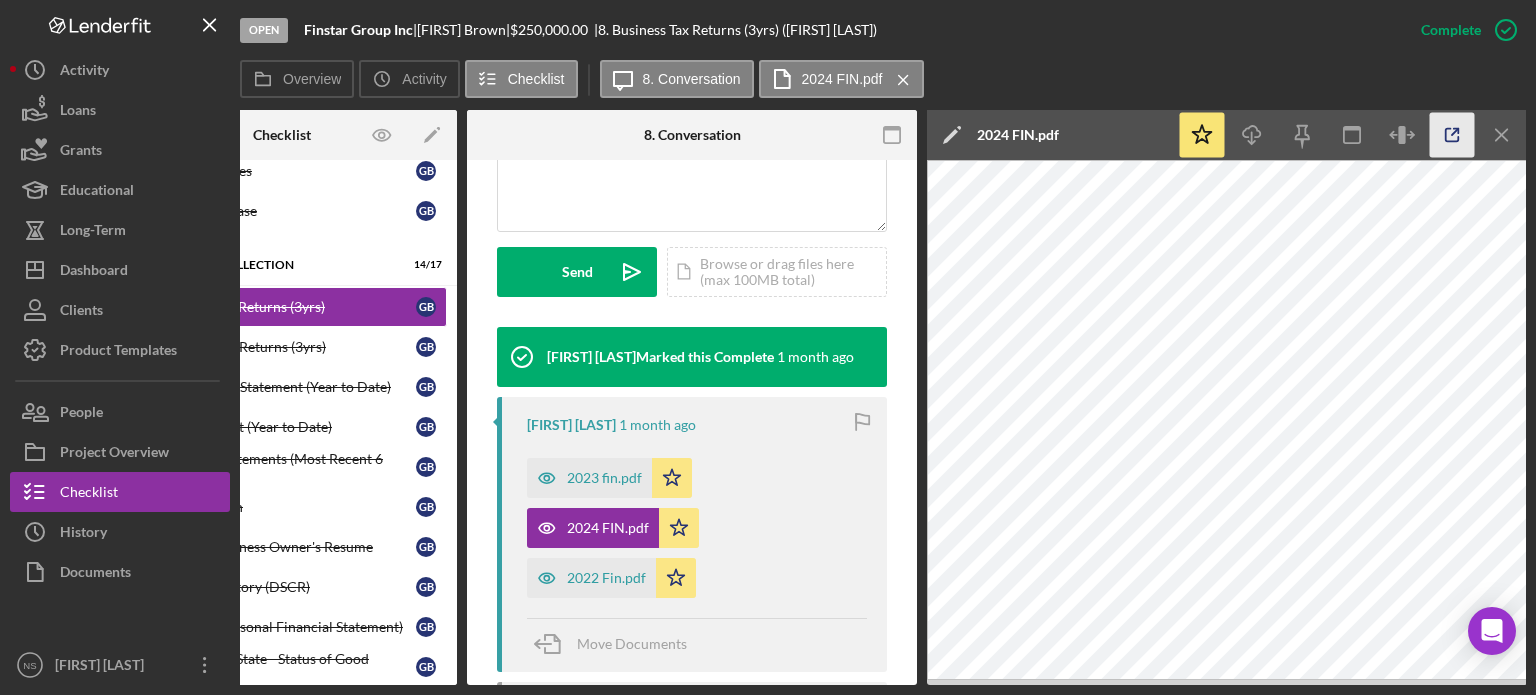 click 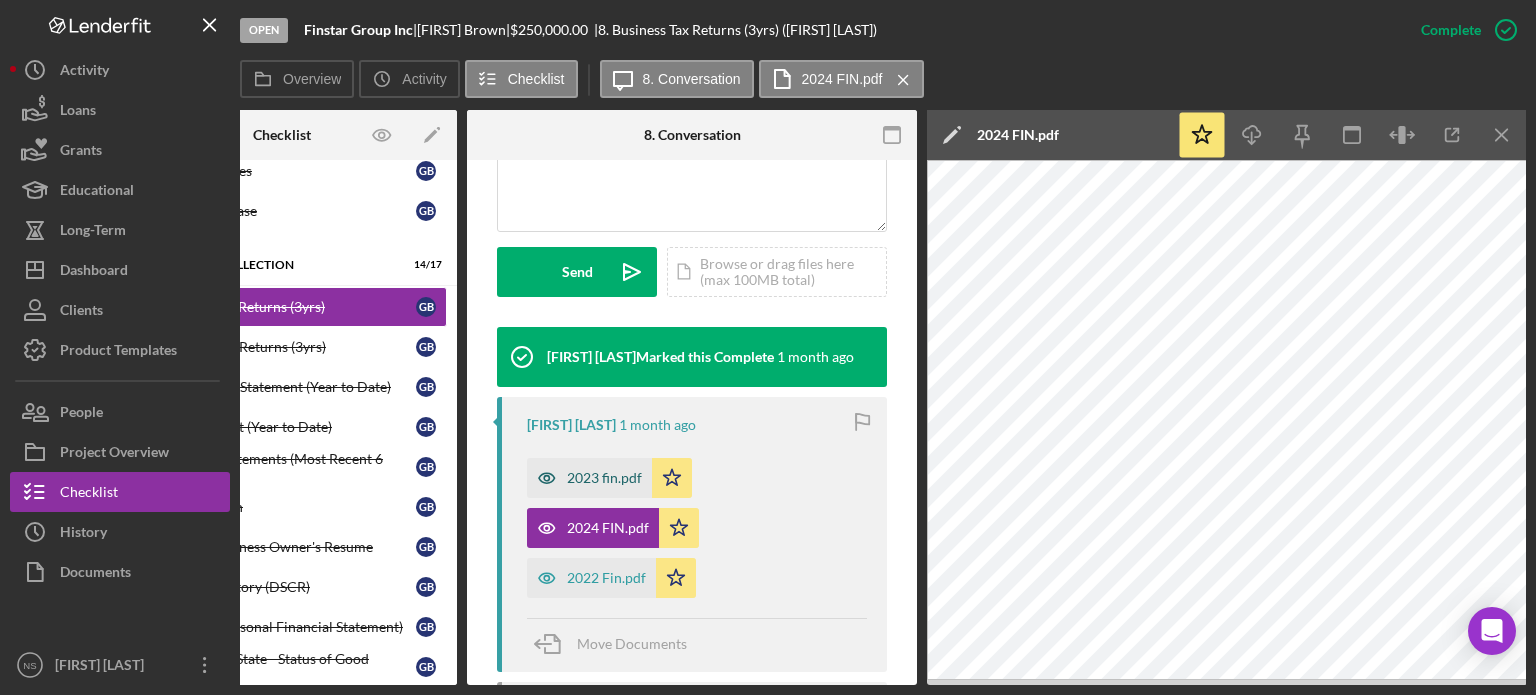 click on "2023 fin.pdf" at bounding box center (604, 478) 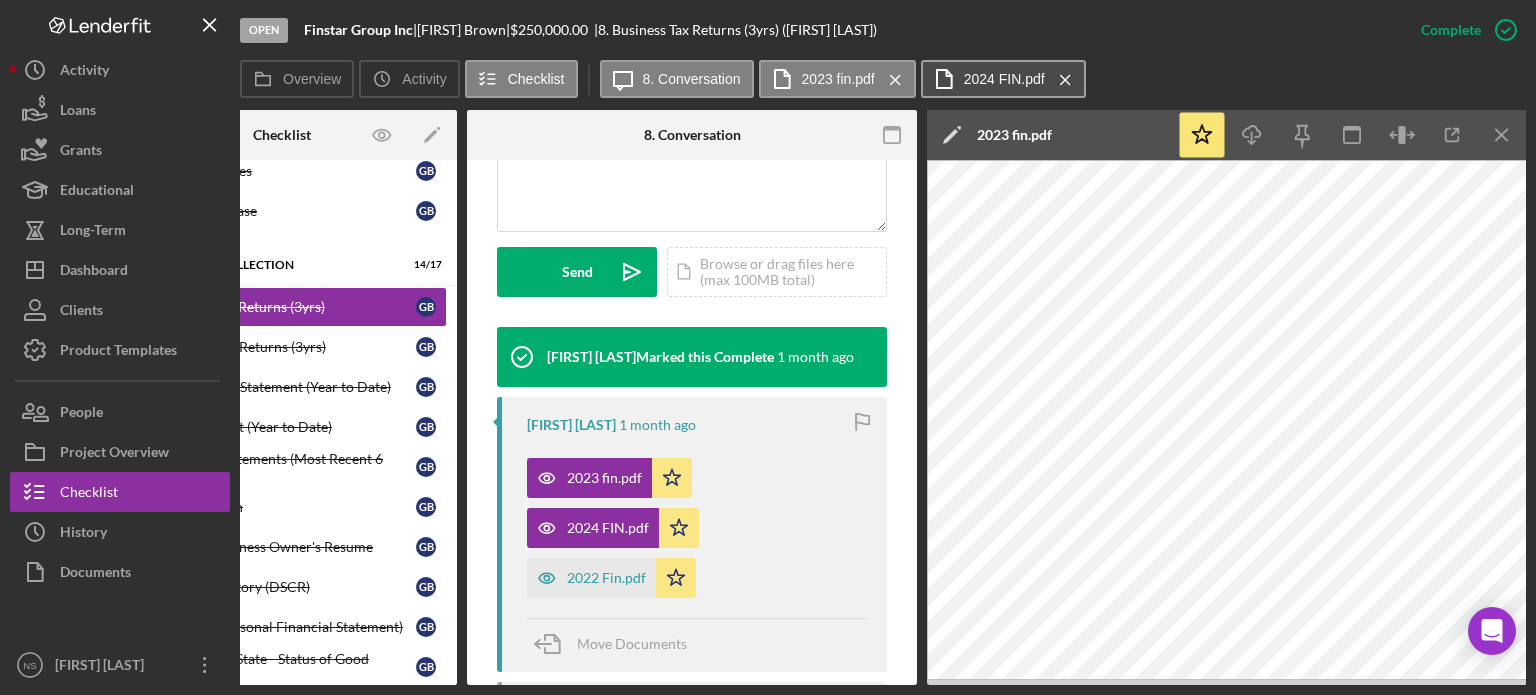 click on "2024 FIN.pdf" at bounding box center (1004, 79) 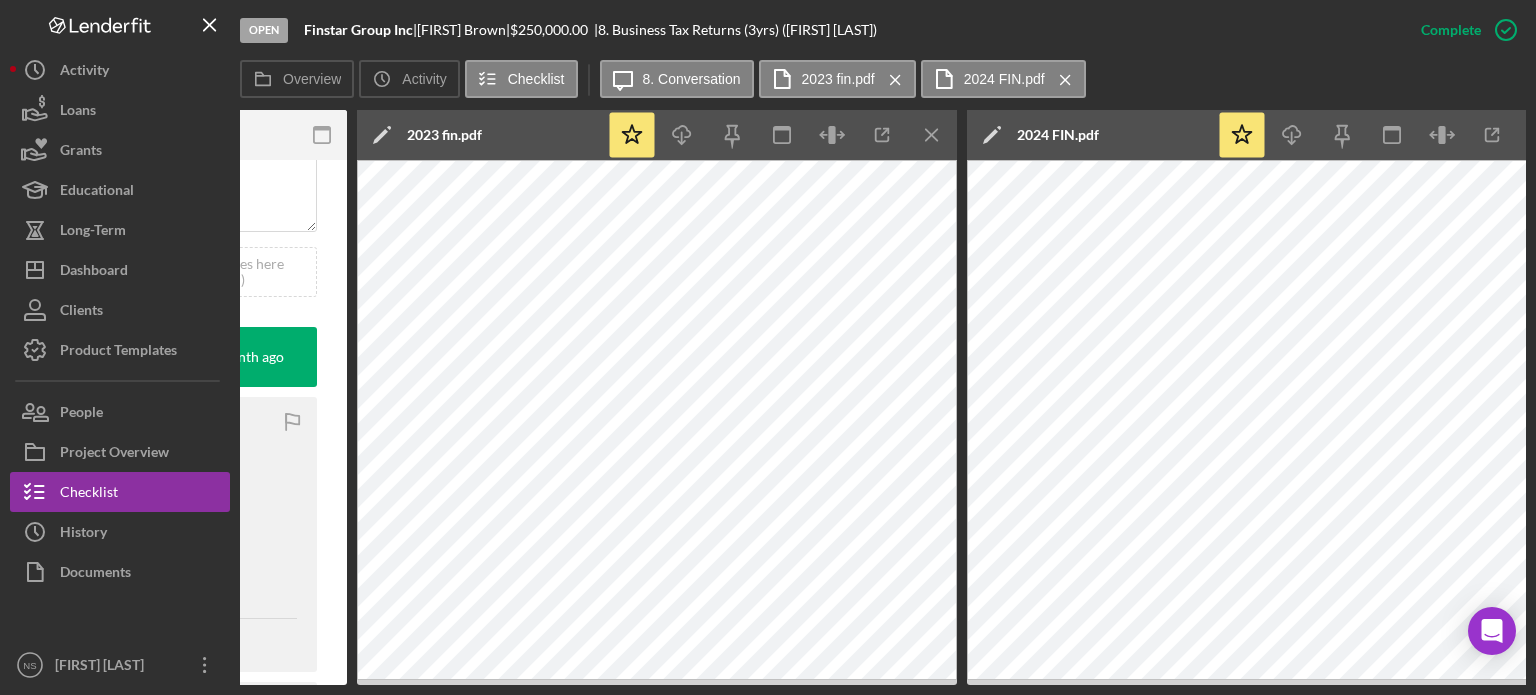 scroll, scrollTop: 0, scrollLeft: 744, axis: horizontal 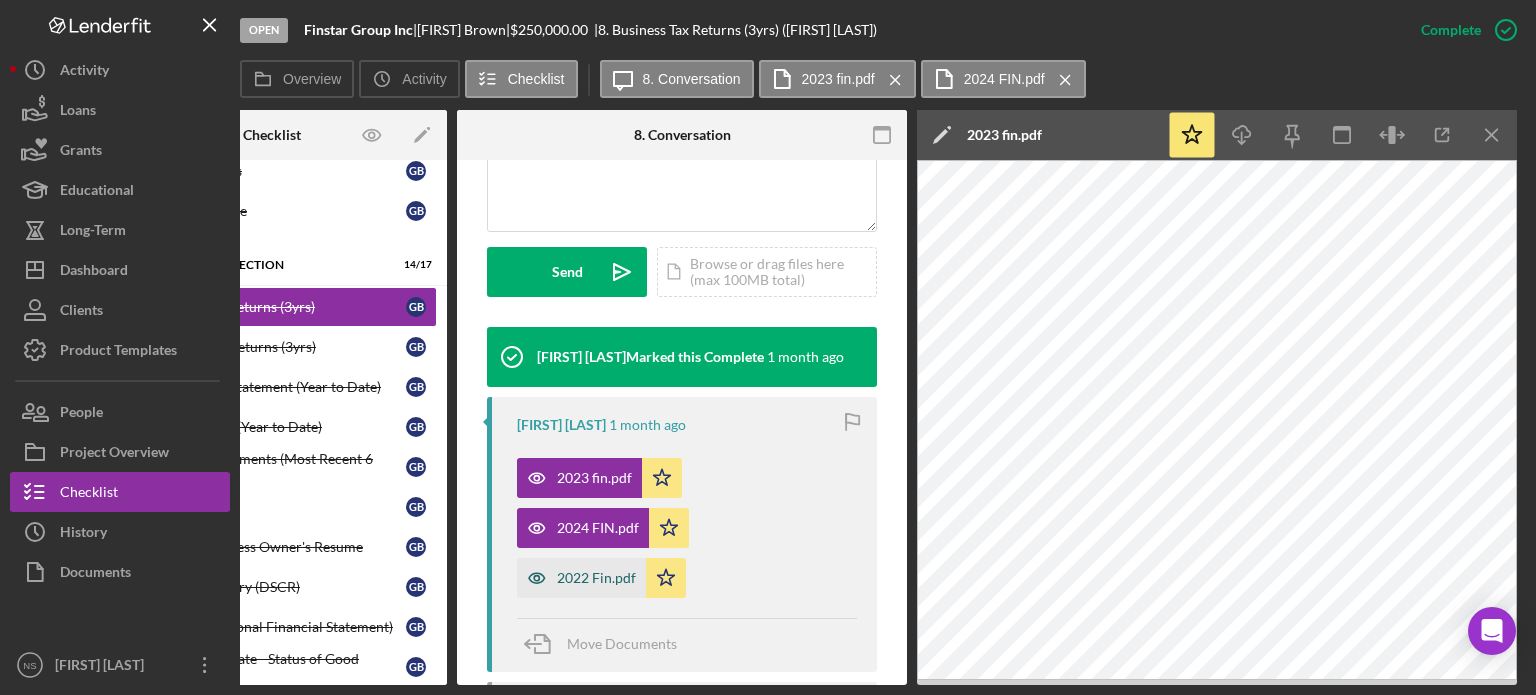 click on "2022 Fin.pdf" at bounding box center (596, 578) 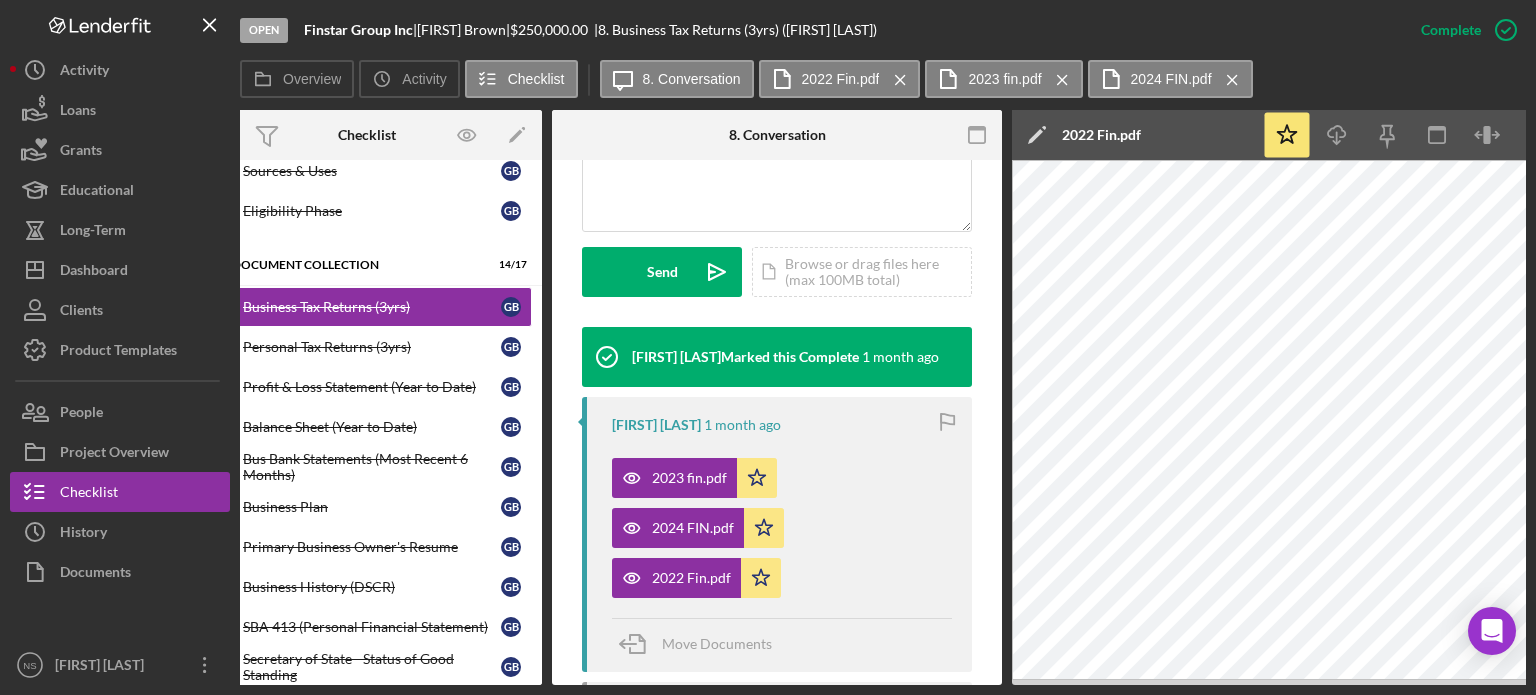 scroll, scrollTop: 0, scrollLeft: 0, axis: both 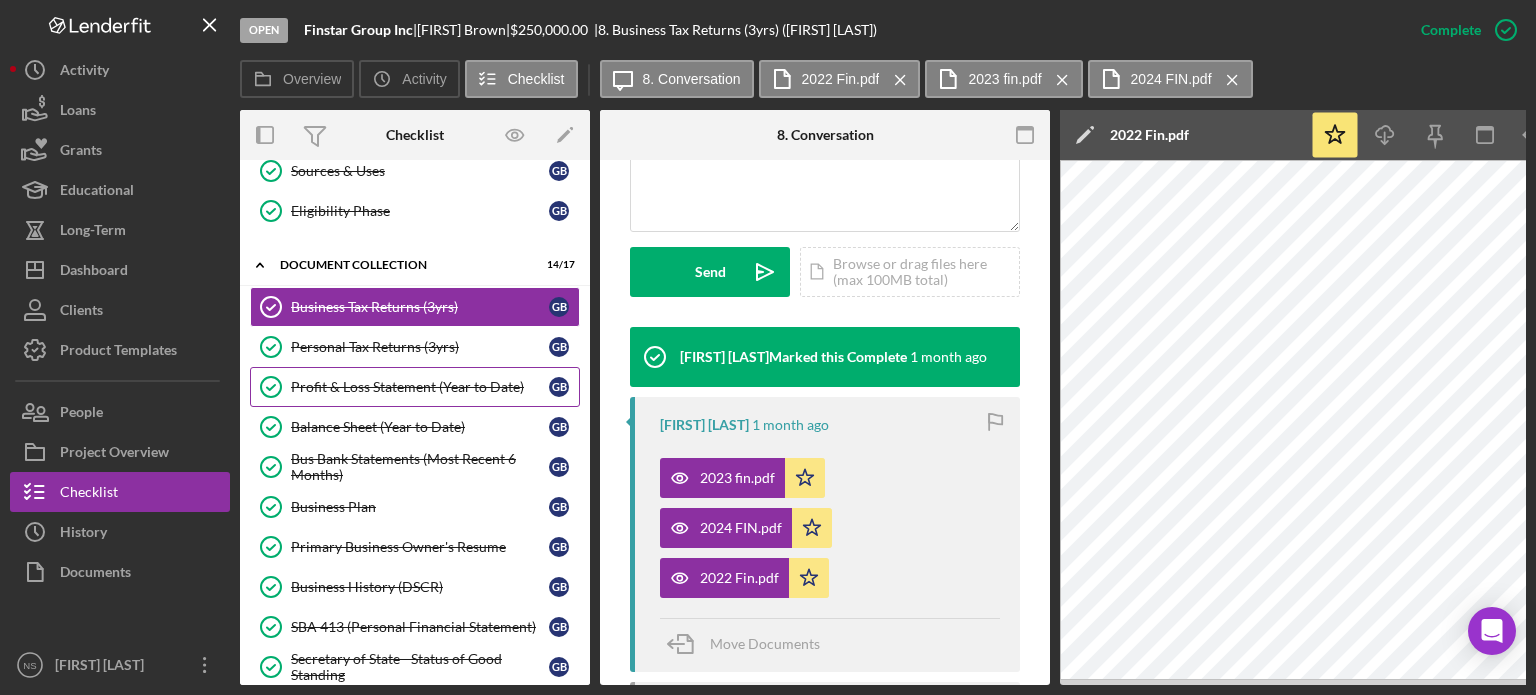 click on "Profit & Loss Statement (Year to Date)" at bounding box center [420, 387] 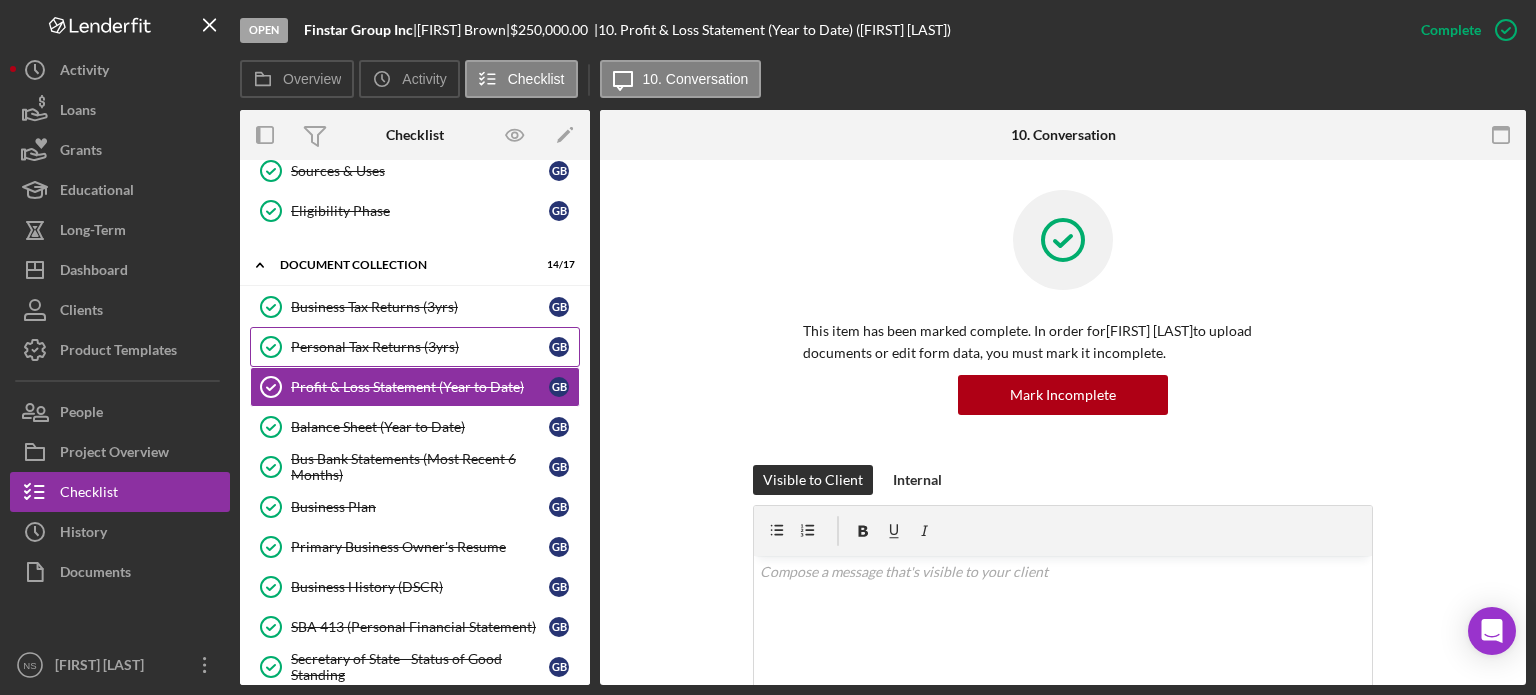click on "Personal Tax Returns (3yrs)" at bounding box center (420, 347) 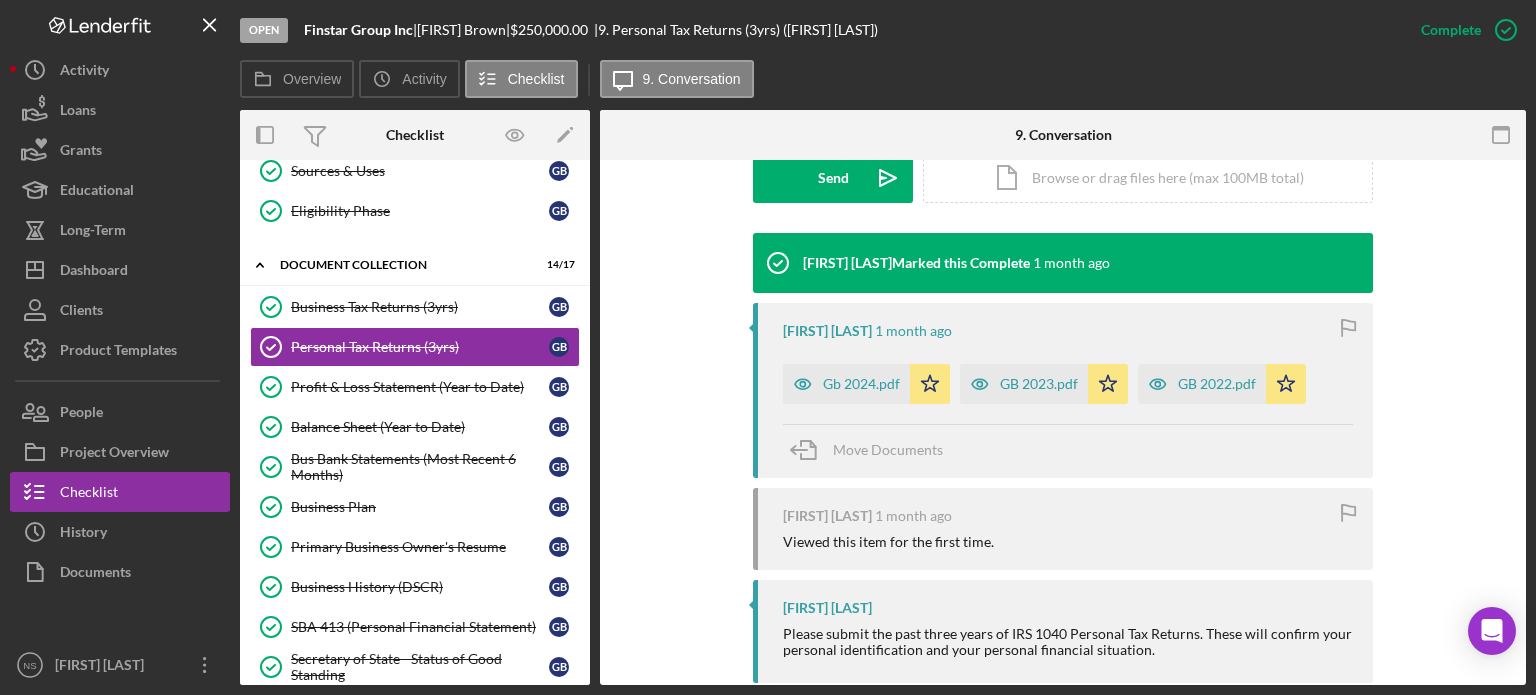 scroll, scrollTop: 600, scrollLeft: 0, axis: vertical 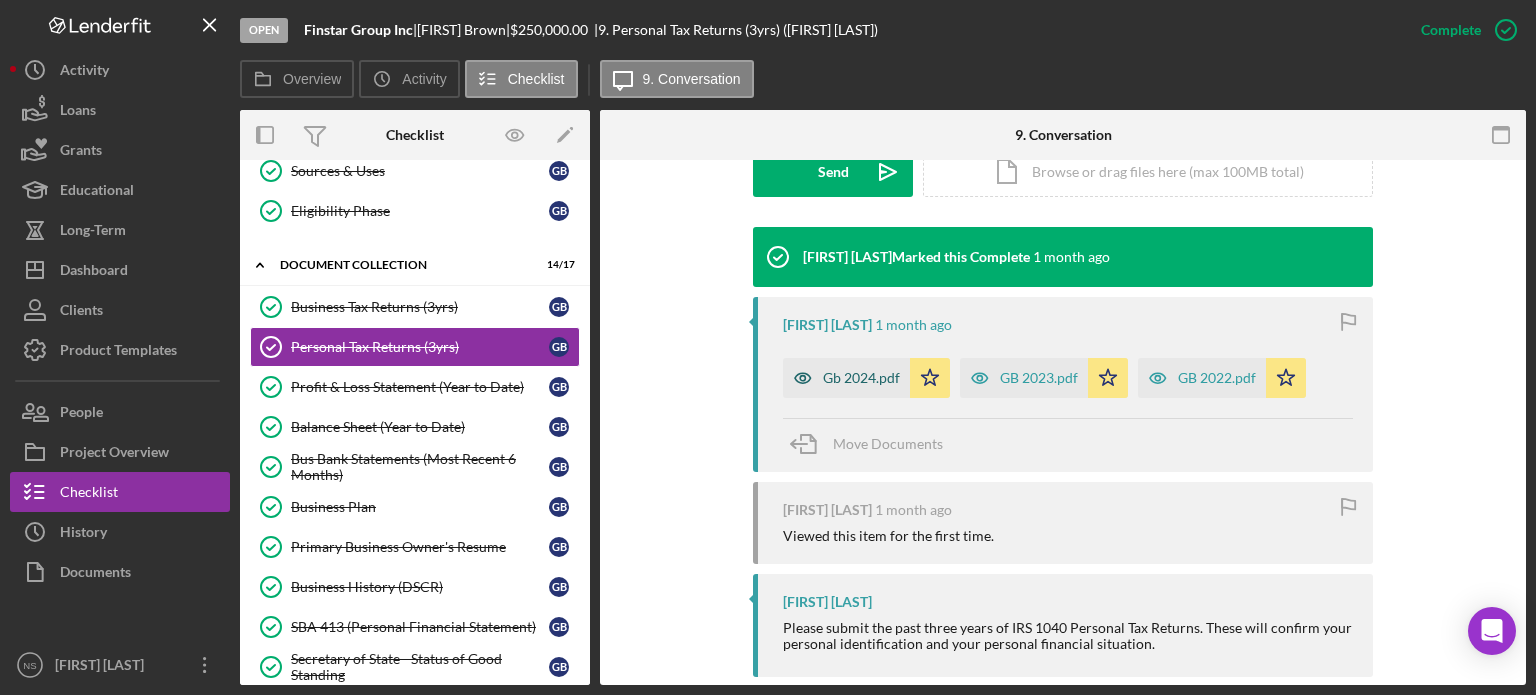 click on "Gb 2024.pdf" at bounding box center [861, 378] 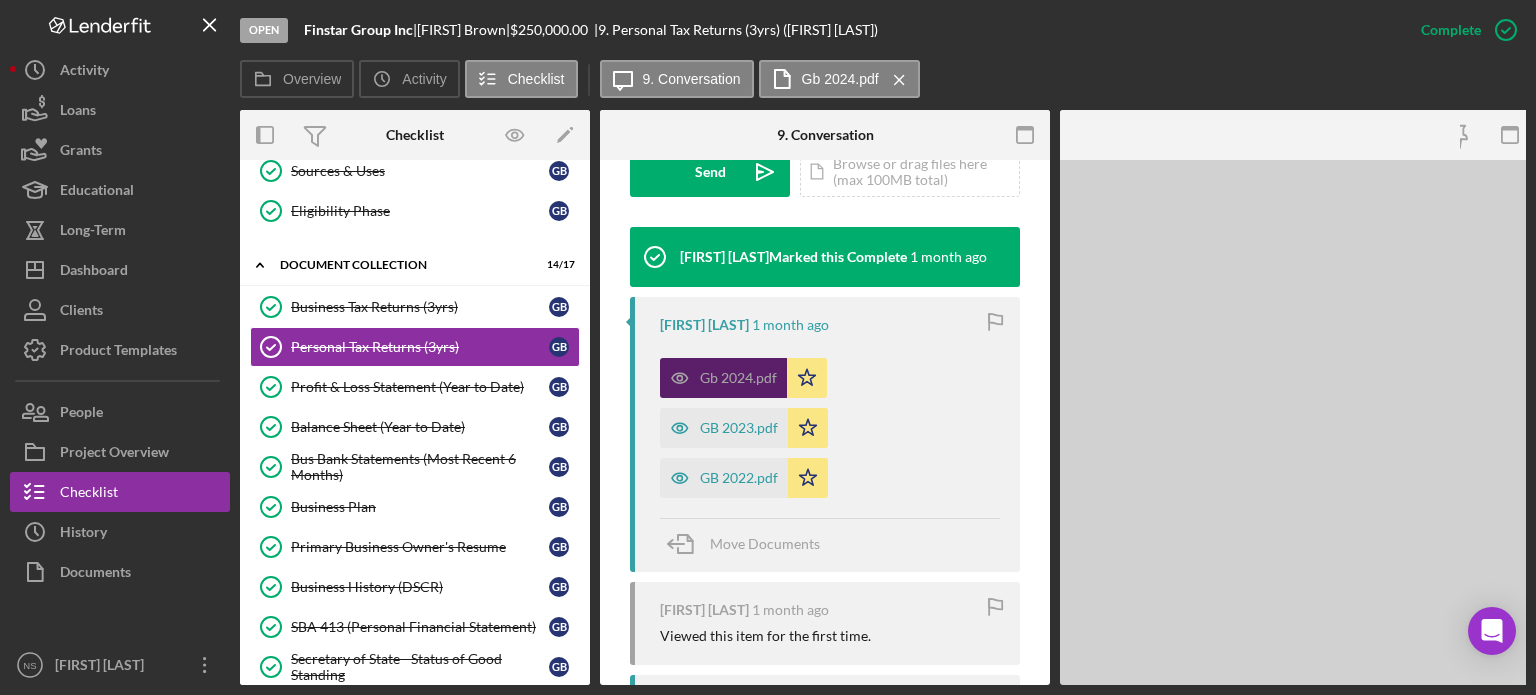 click on "Gb 2024.pdf Icon/Star" at bounding box center [748, 373] 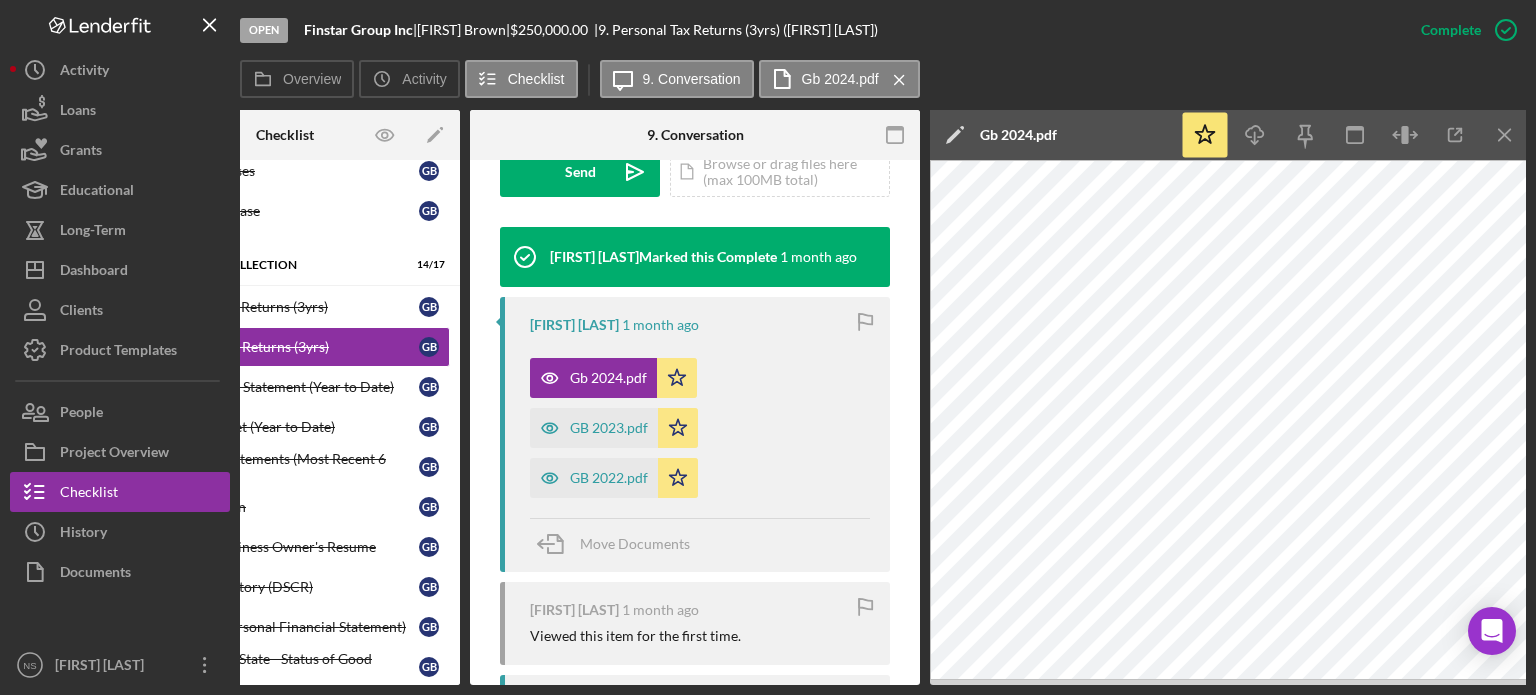 scroll, scrollTop: 0, scrollLeft: 133, axis: horizontal 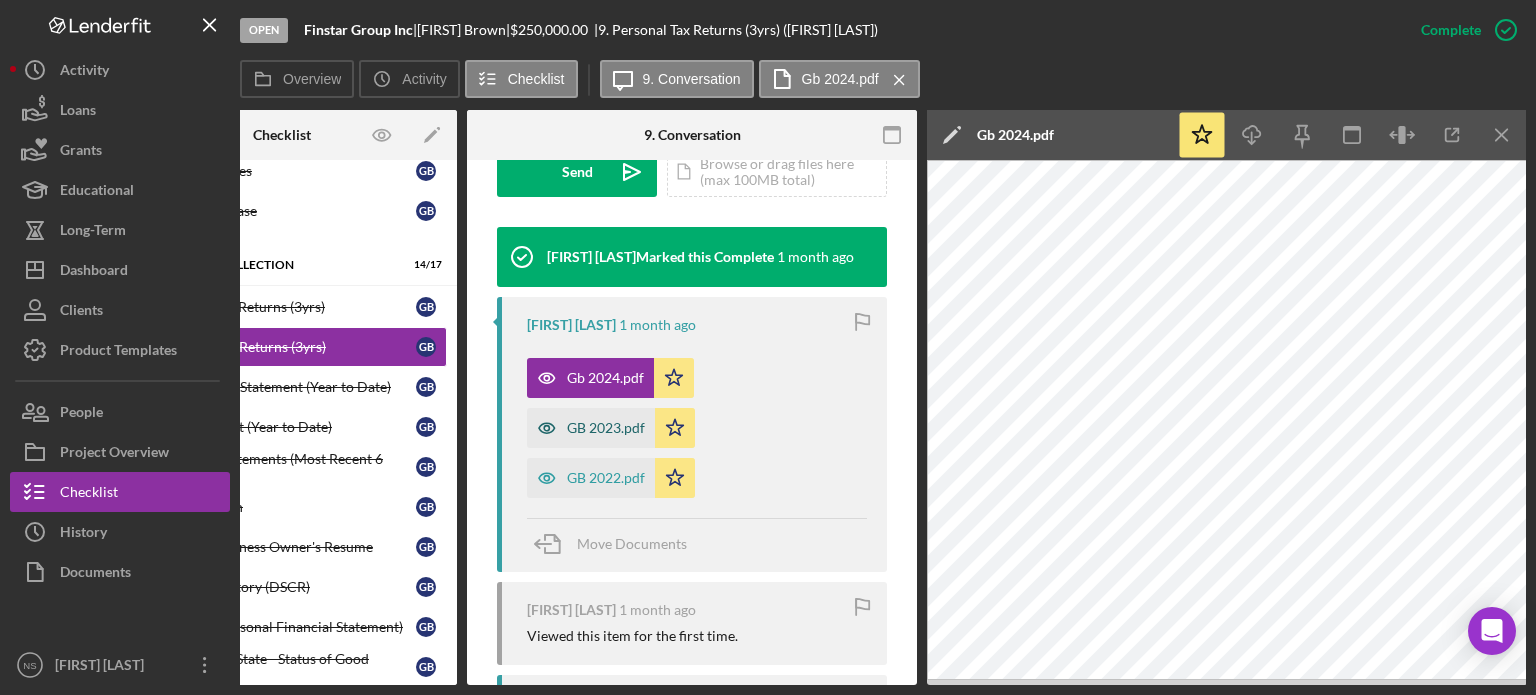 click on "GB 2023.pdf" at bounding box center [606, 428] 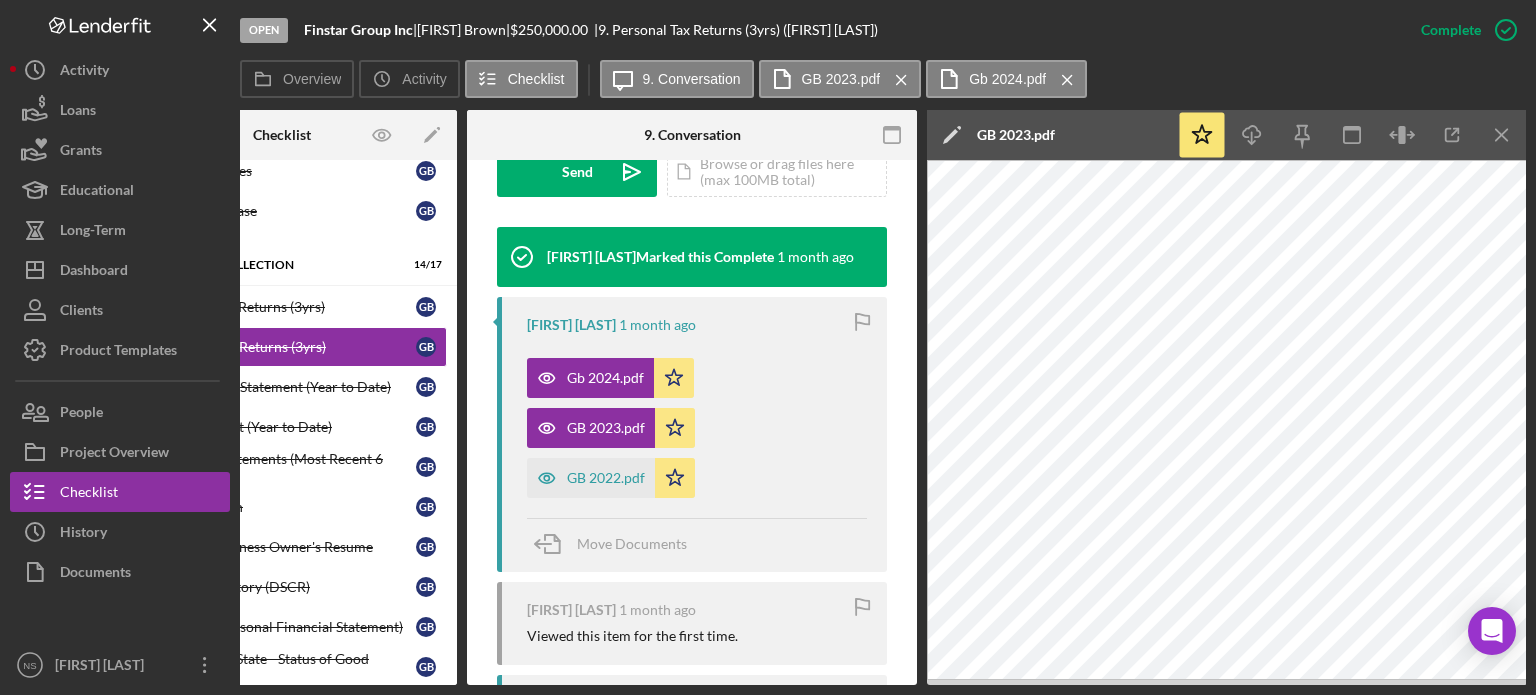 scroll, scrollTop: 0, scrollLeft: 0, axis: both 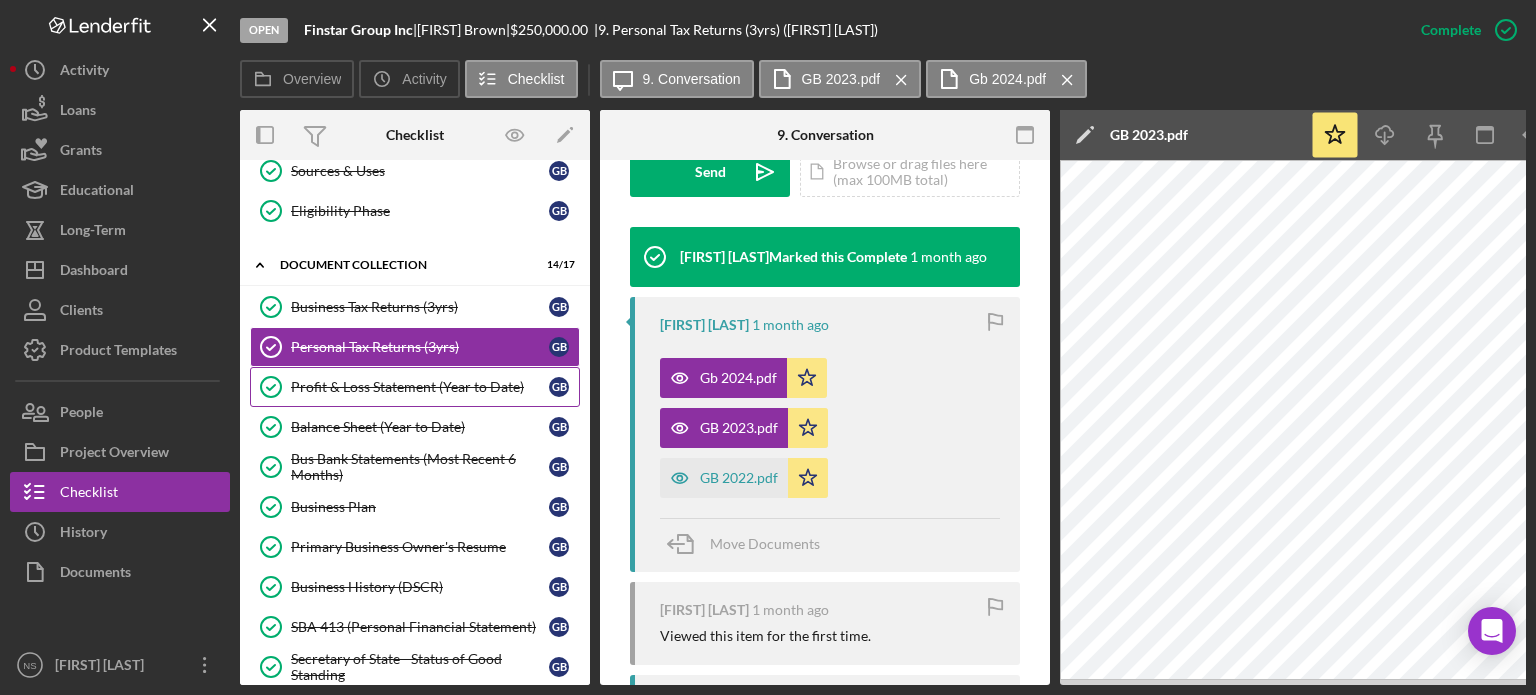 click on "Profit & Loss Statement (Year to Date)" at bounding box center (420, 387) 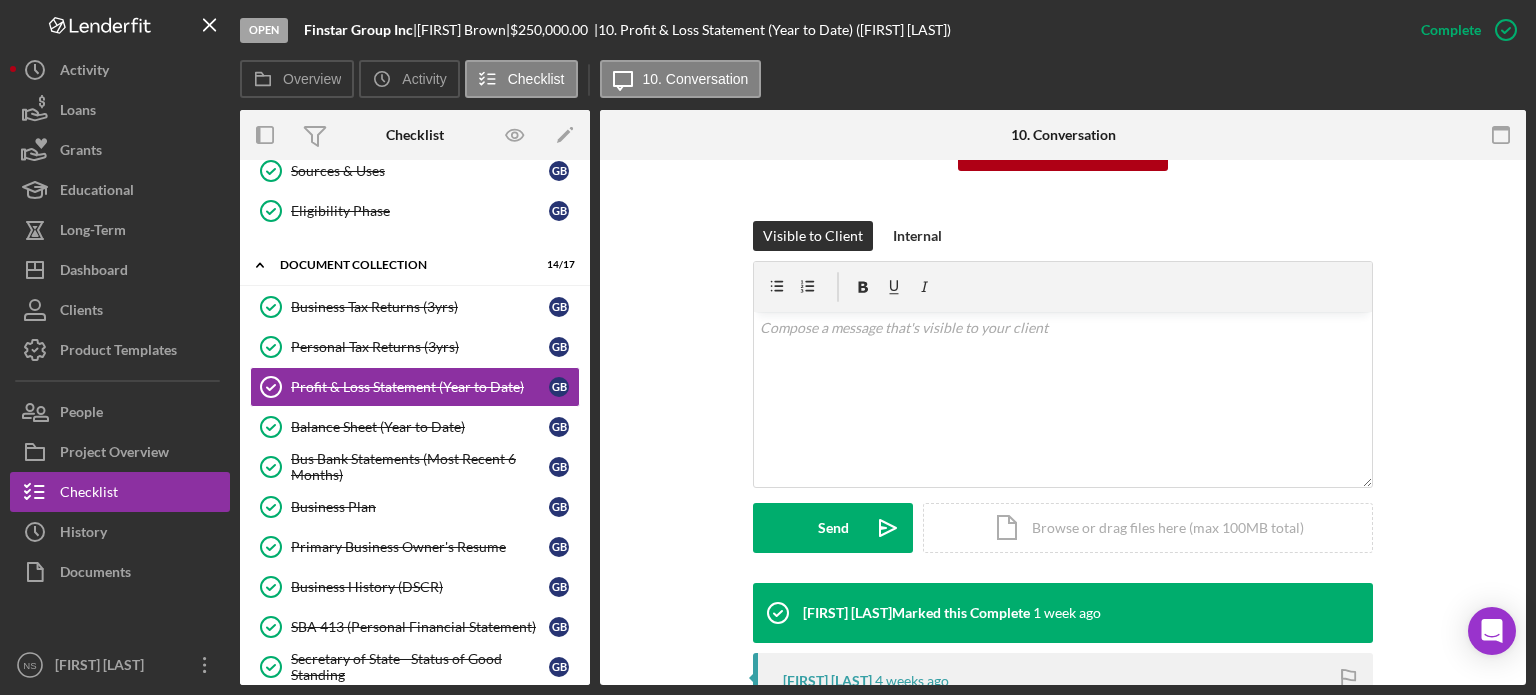 scroll, scrollTop: 400, scrollLeft: 0, axis: vertical 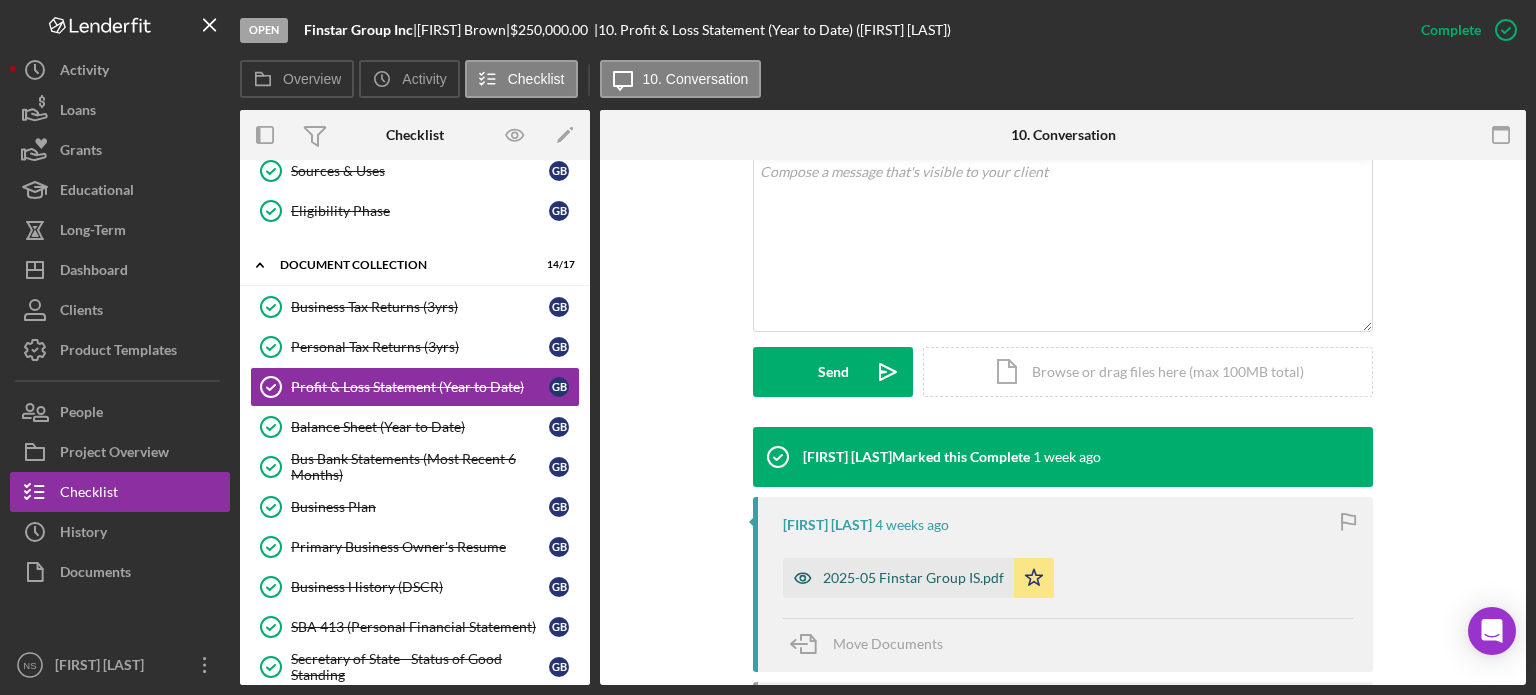 click on "2025-05 Finstar Group IS.pdf" at bounding box center [913, 578] 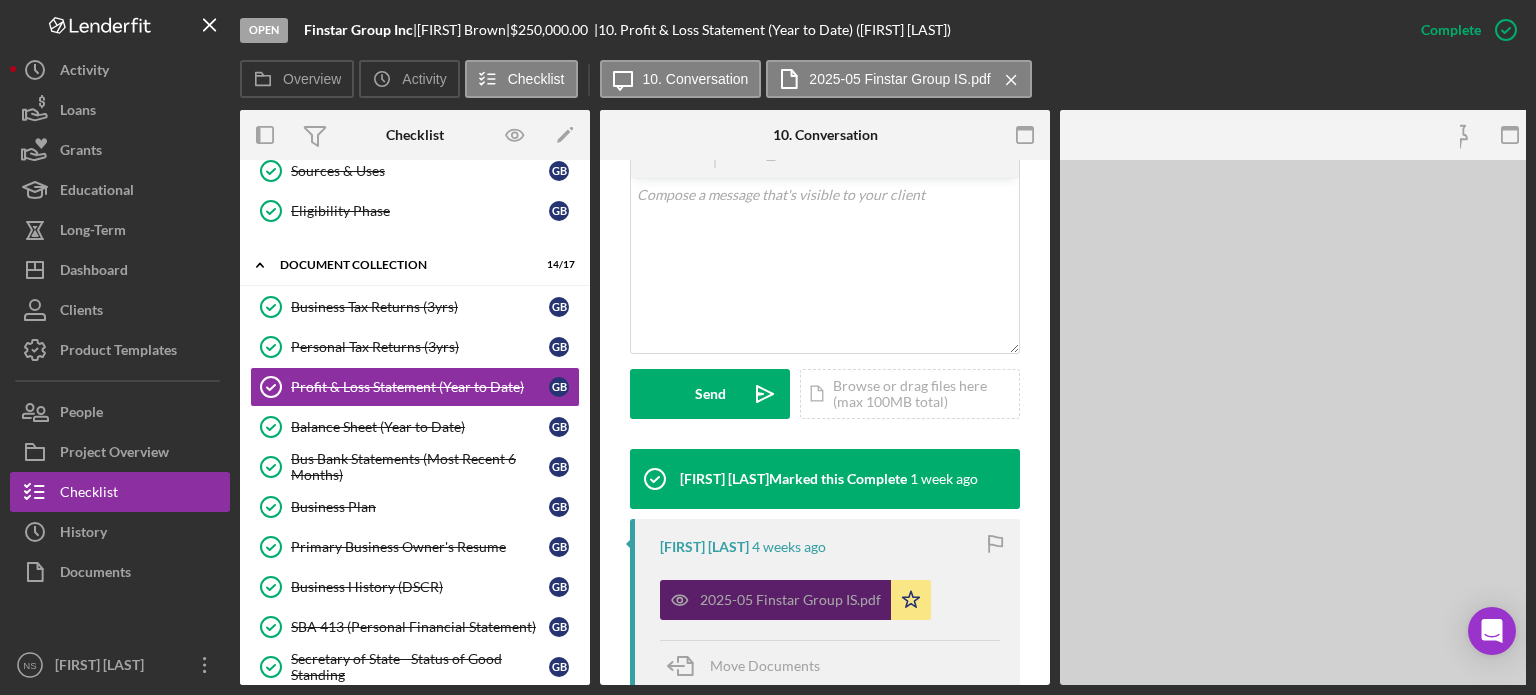 scroll, scrollTop: 422, scrollLeft: 0, axis: vertical 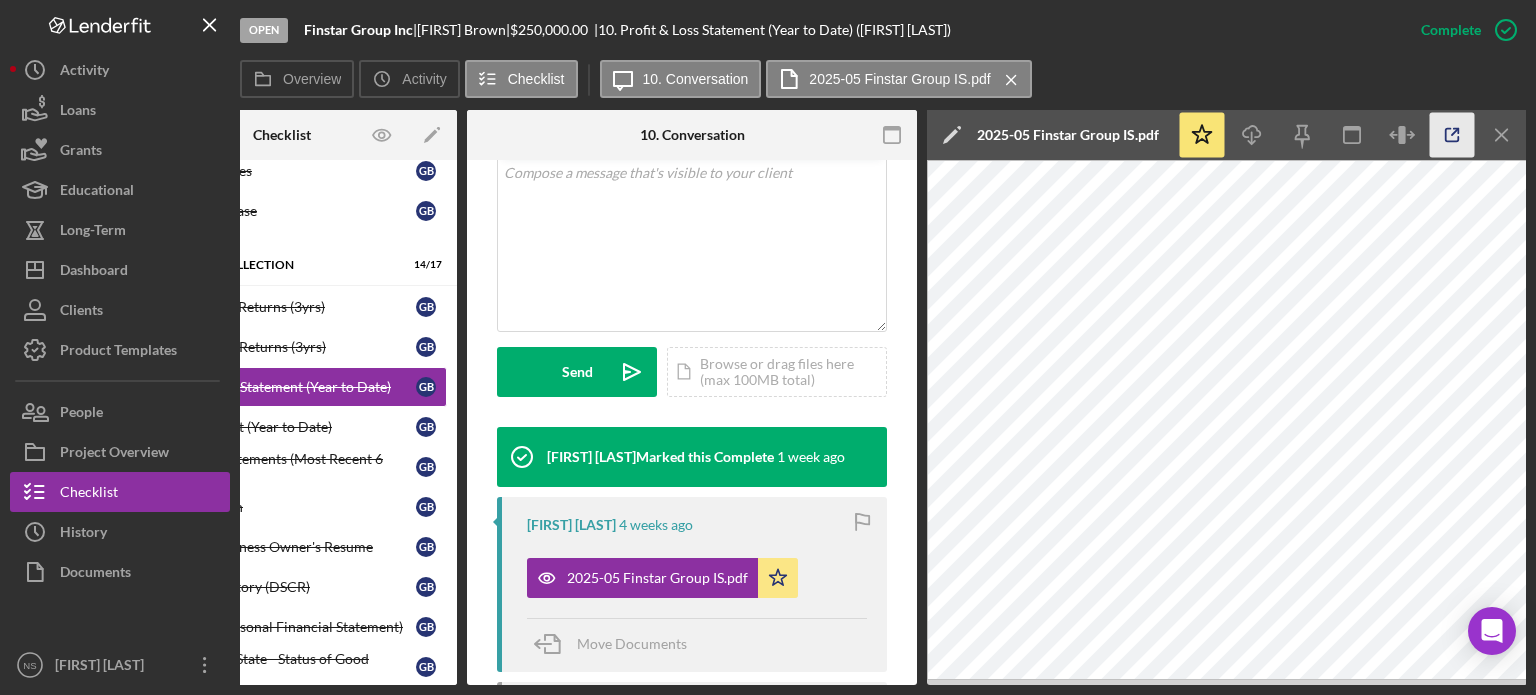 click 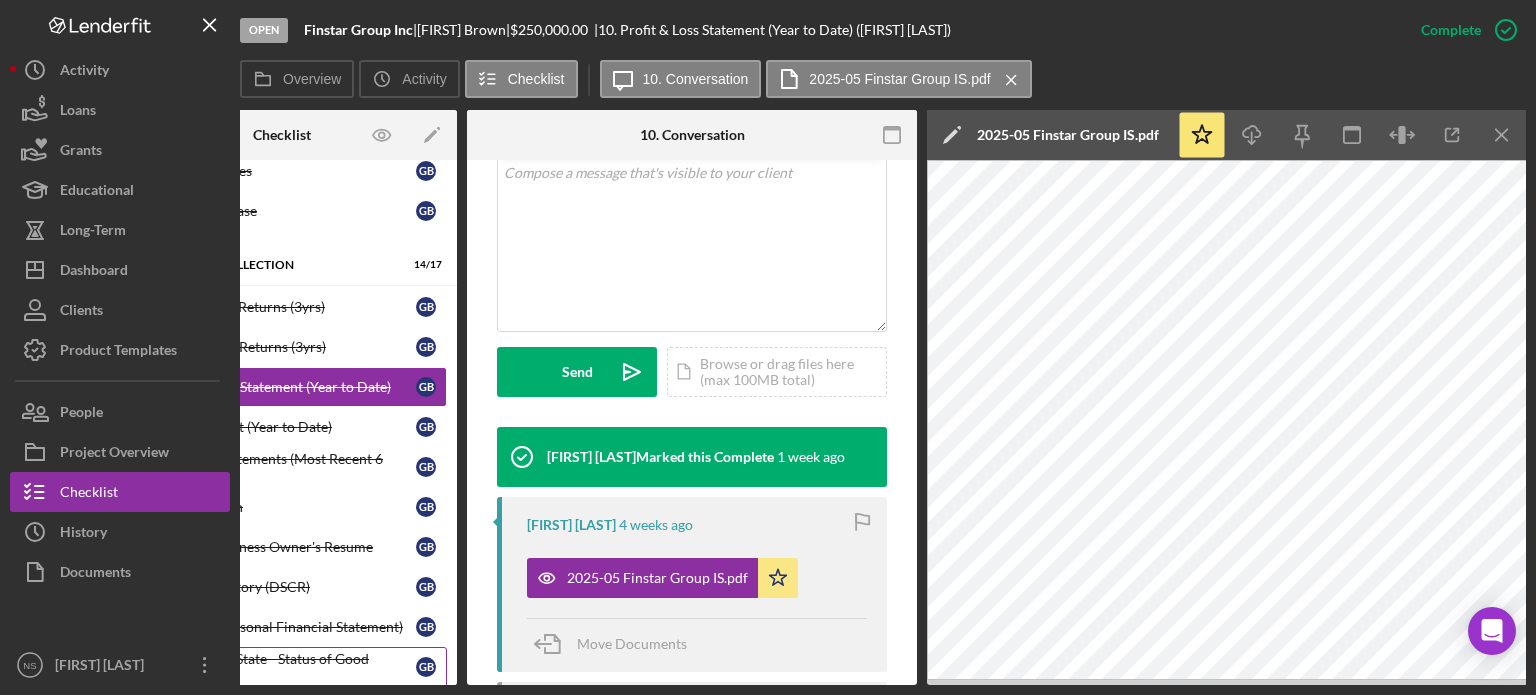 click on "Secretary of State - Status of Good Standing" at bounding box center (287, 667) 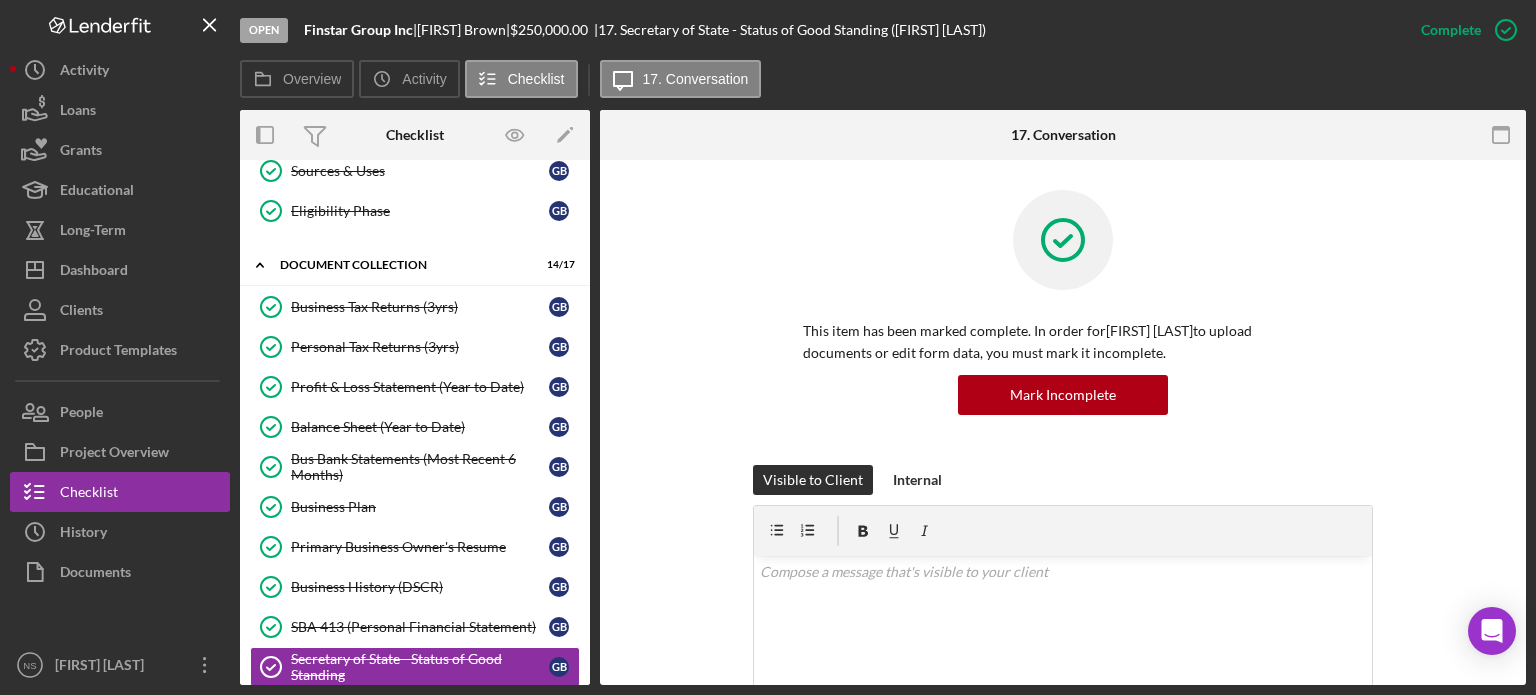 drag, startPoint x: 398, startPoint y: 693, endPoint x: 278, endPoint y: 698, distance: 120.10412 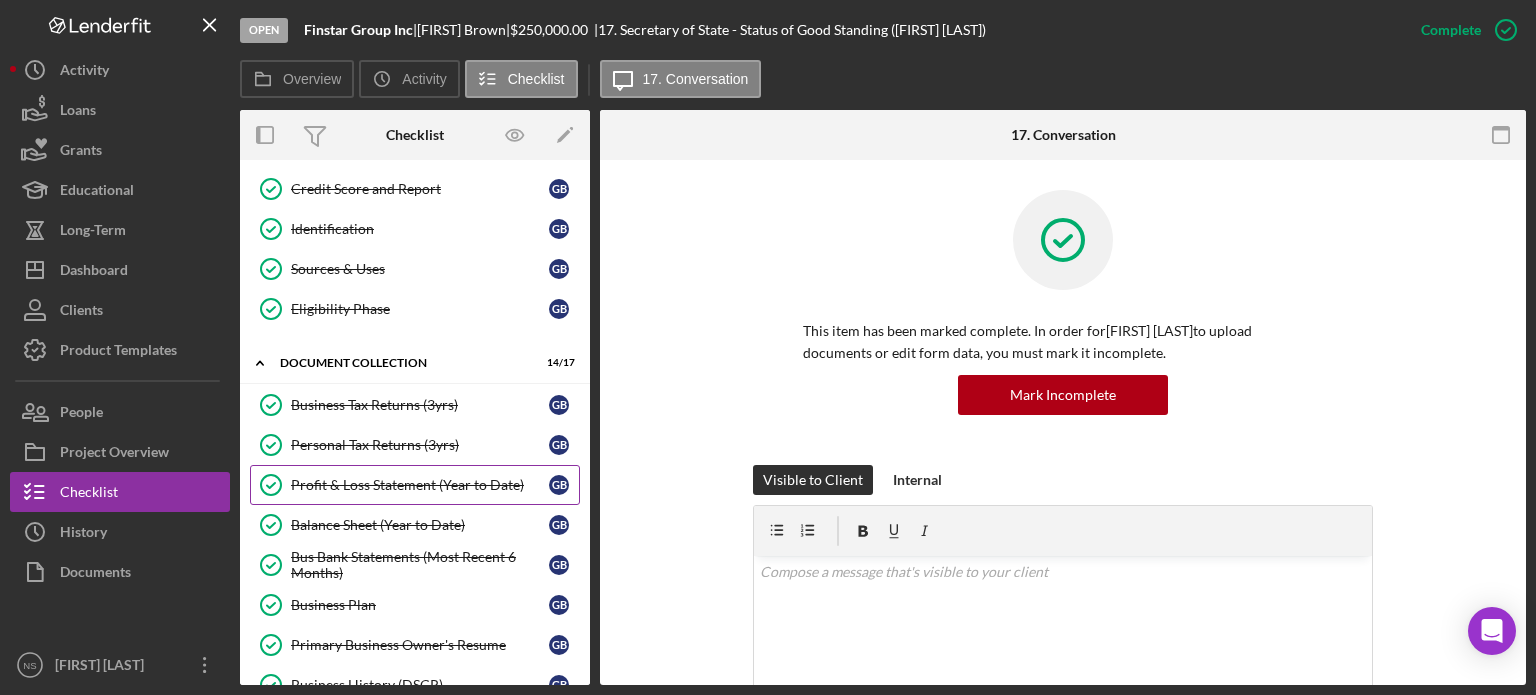scroll, scrollTop: 200, scrollLeft: 0, axis: vertical 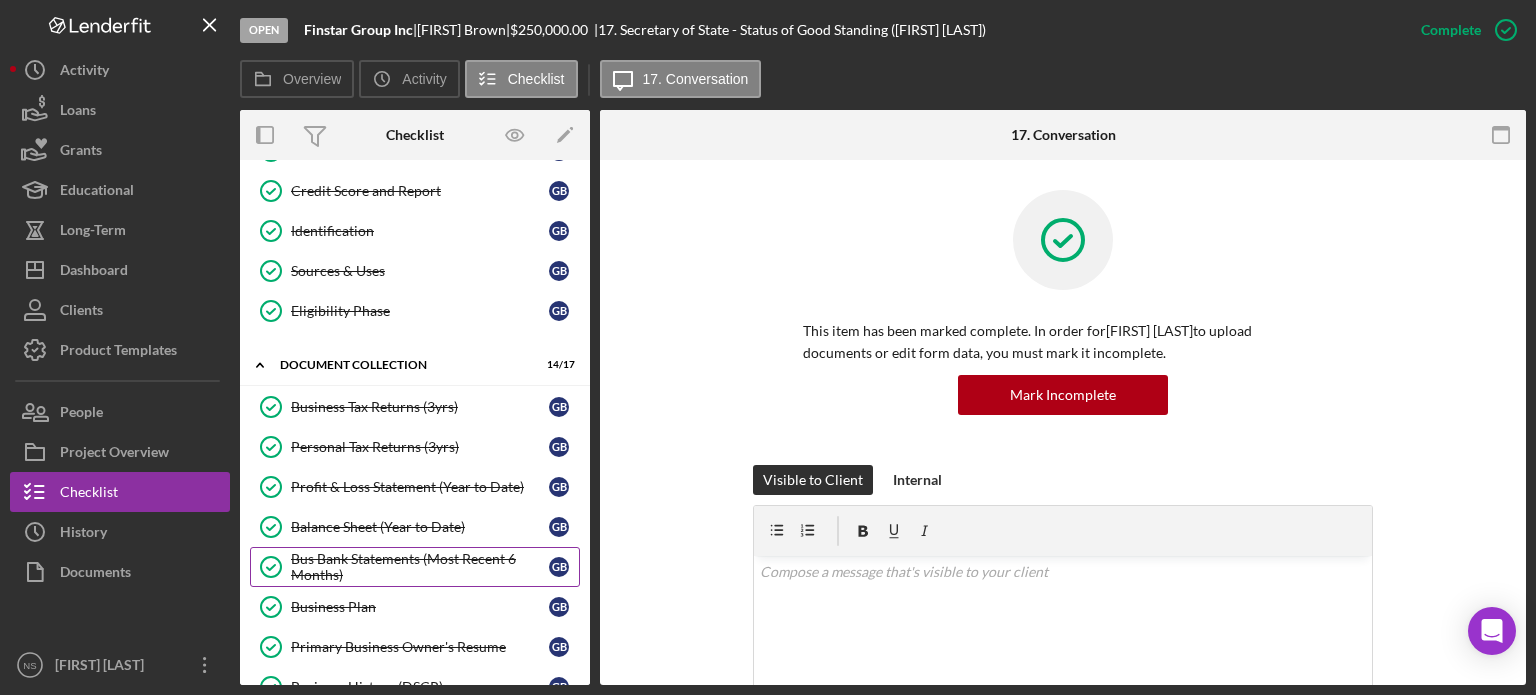 click on "Bus Bank Statements (Most Recent 6 Months)" at bounding box center [420, 567] 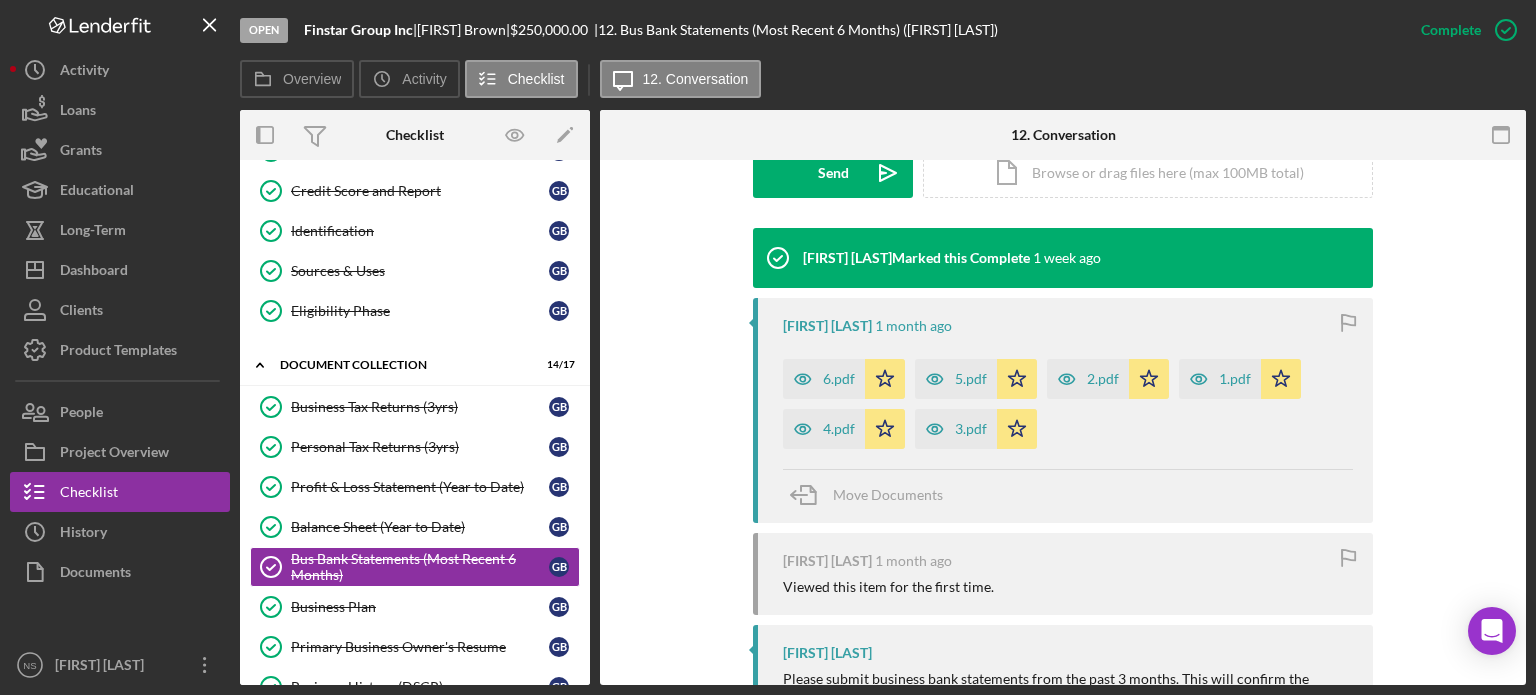scroll, scrollTop: 600, scrollLeft: 0, axis: vertical 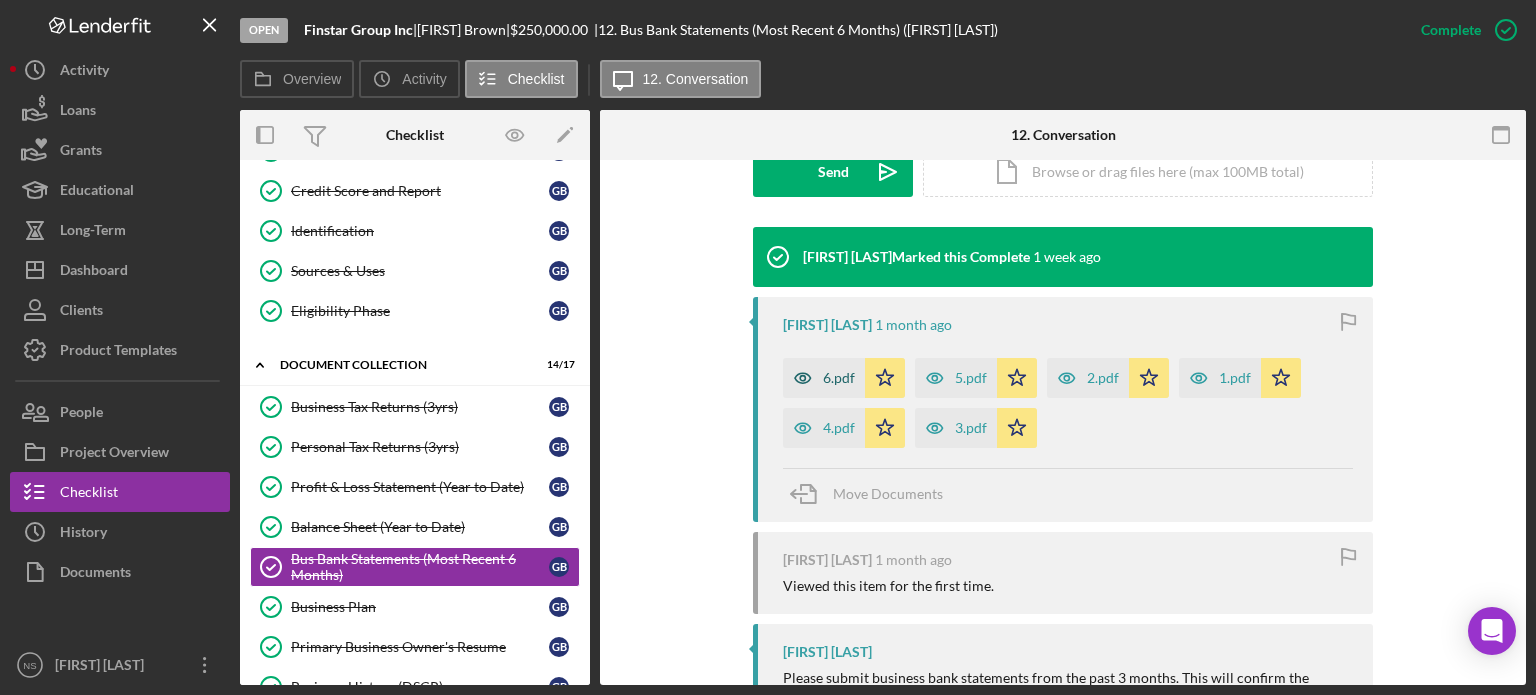 click on "6.pdf" at bounding box center (839, 378) 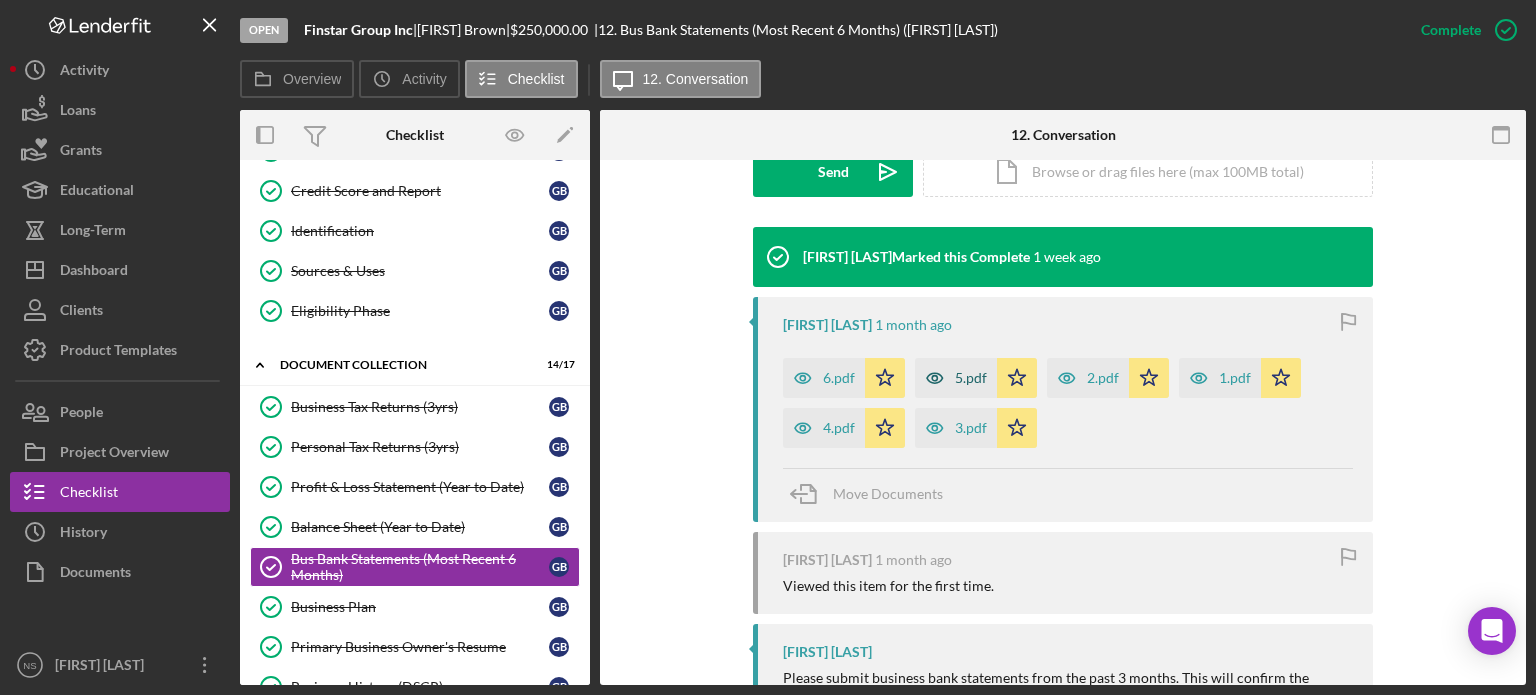 scroll, scrollTop: 622, scrollLeft: 0, axis: vertical 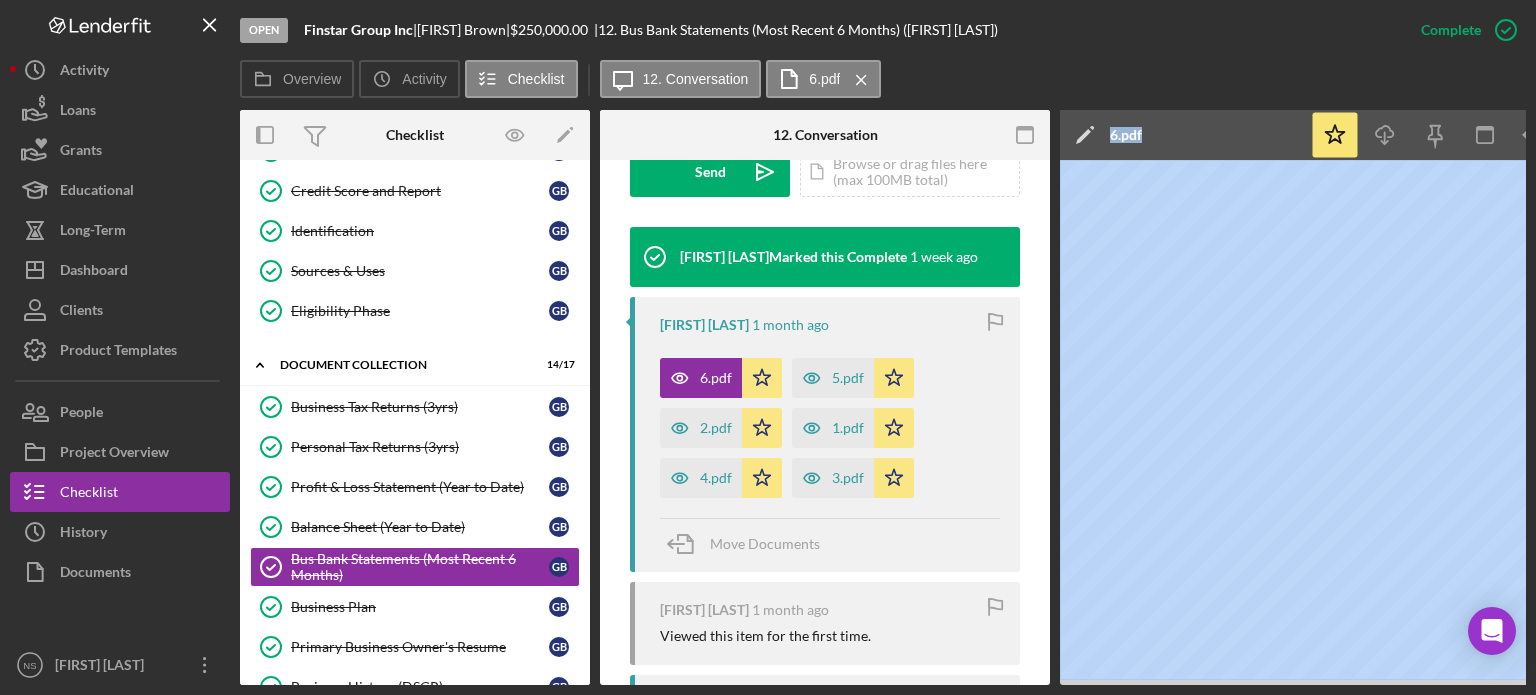 drag, startPoint x: 846, startPoint y: 679, endPoint x: 1052, endPoint y: 667, distance: 206.34921 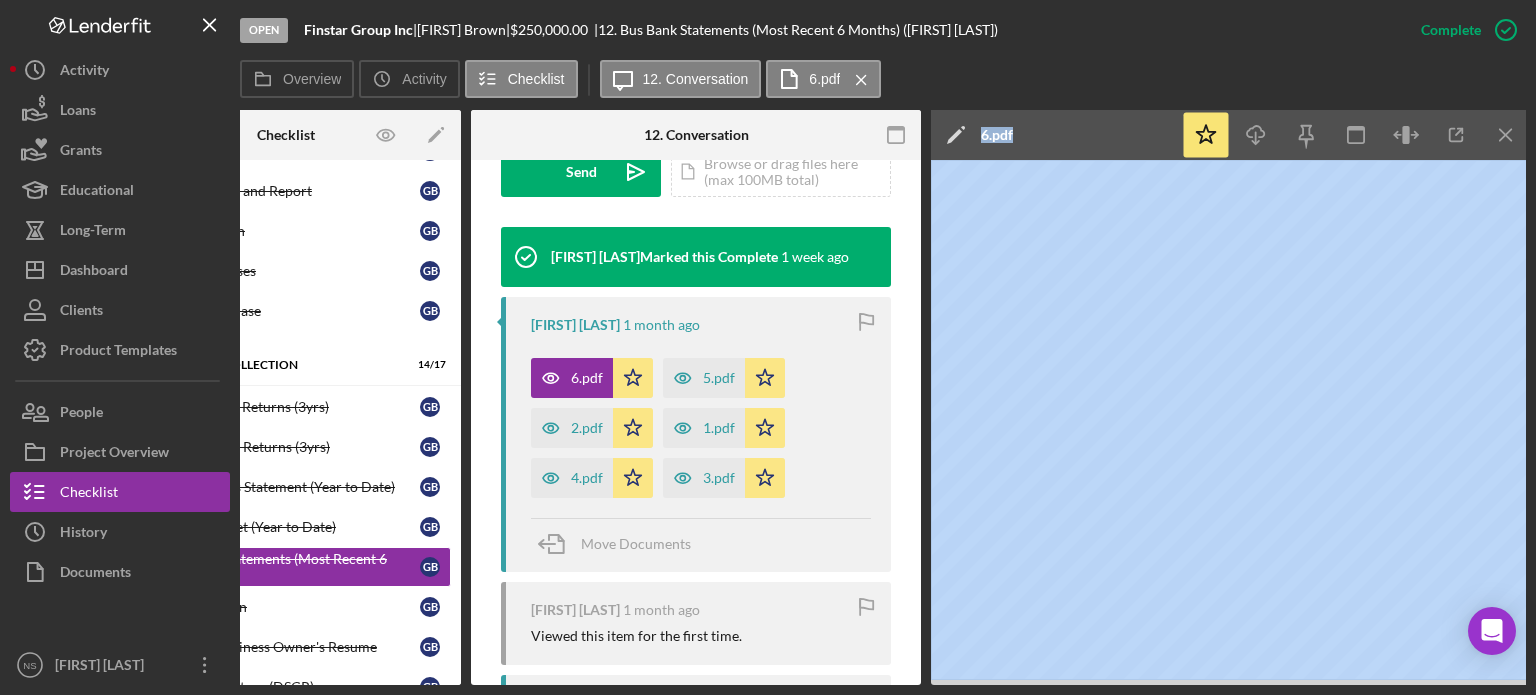scroll, scrollTop: 0, scrollLeft: 133, axis: horizontal 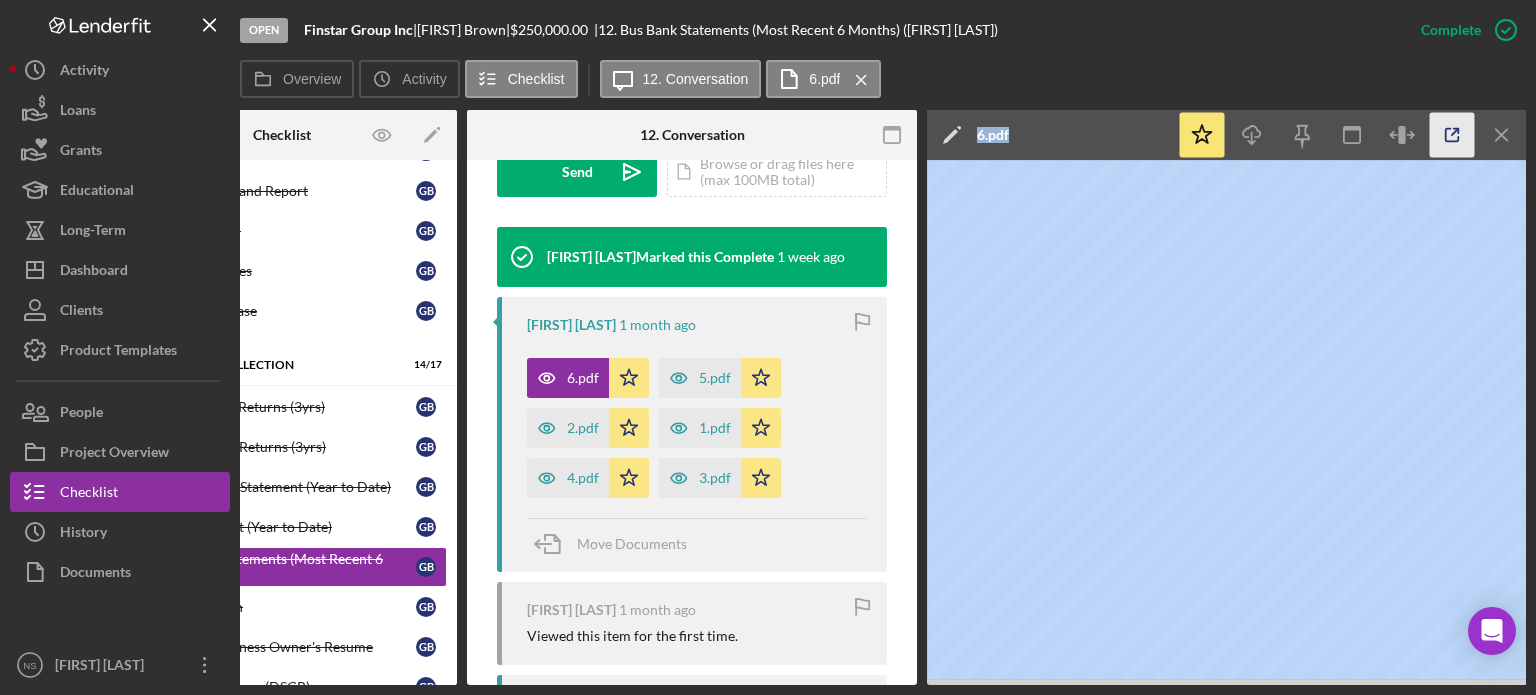 click 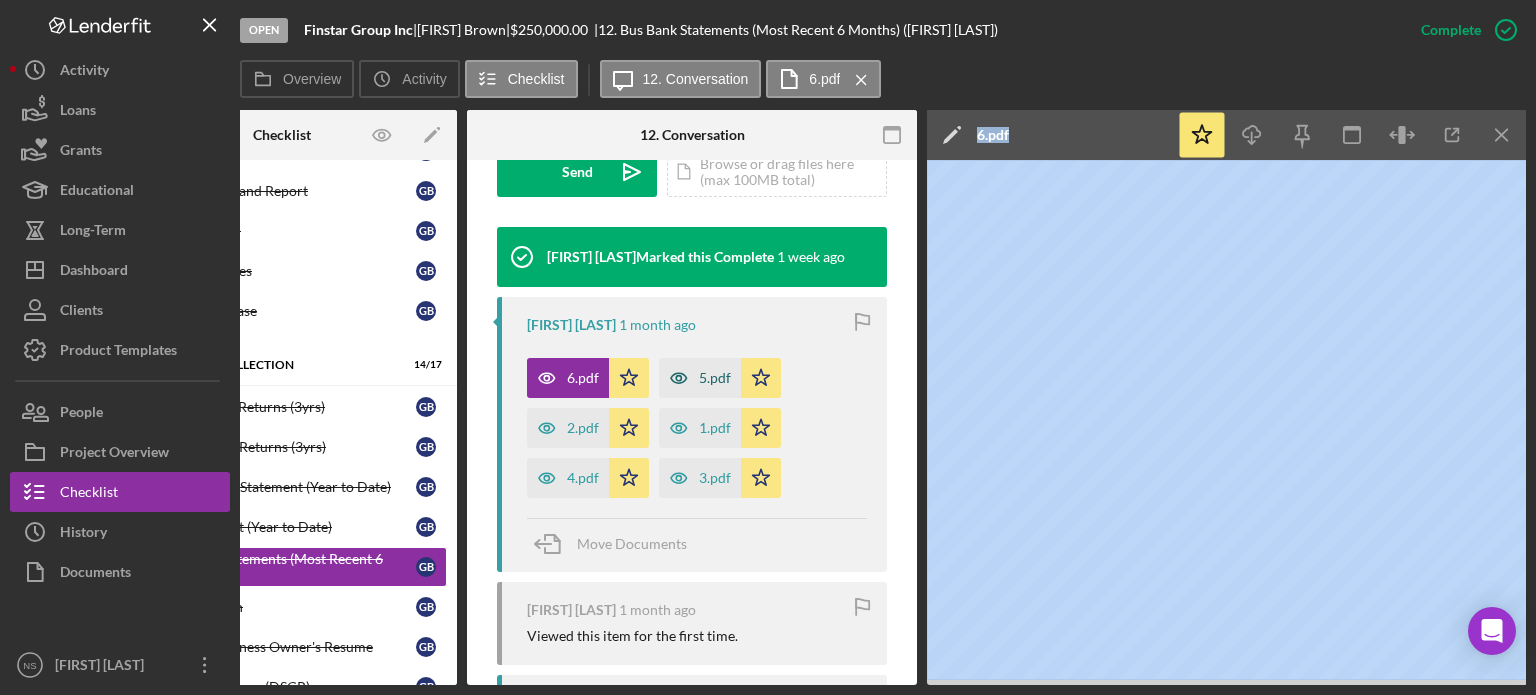 click on "5.pdf" at bounding box center [715, 378] 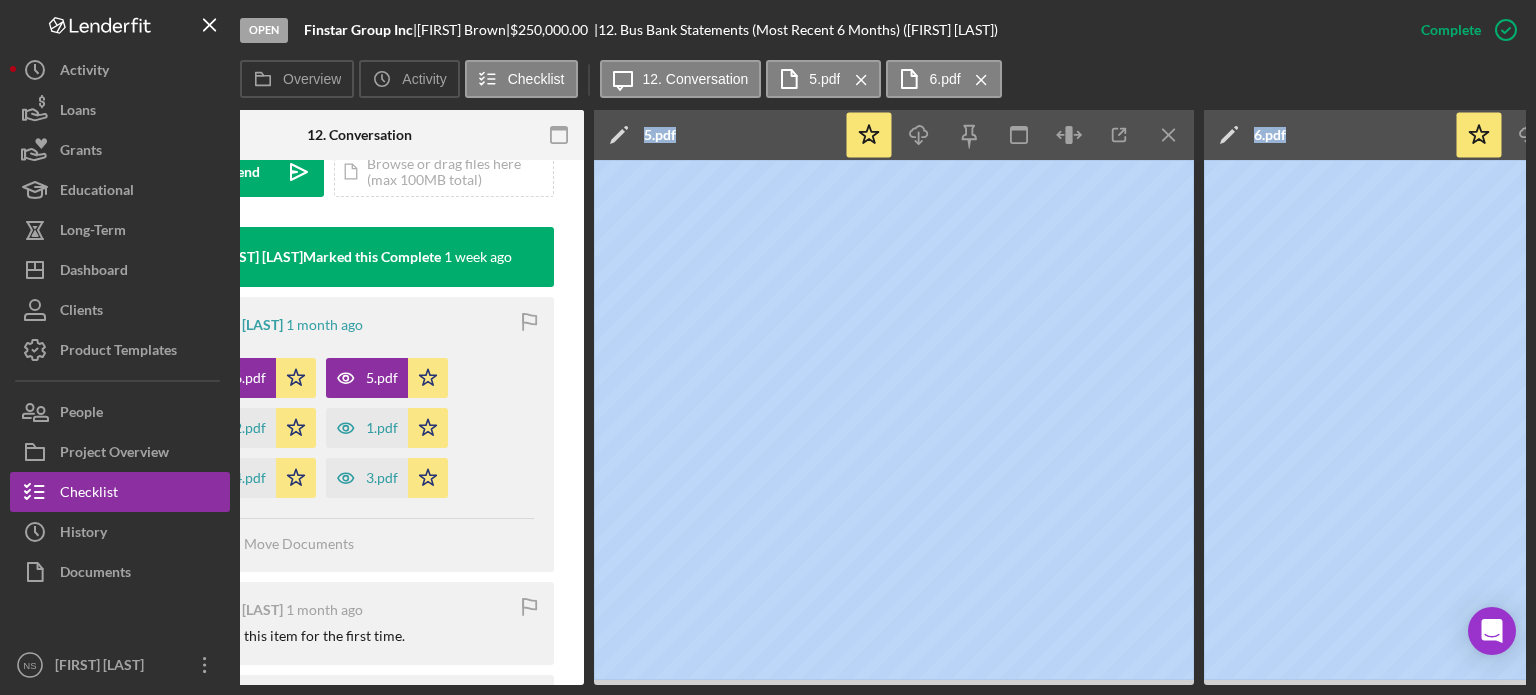 scroll, scrollTop: 0, scrollLeft: 467, axis: horizontal 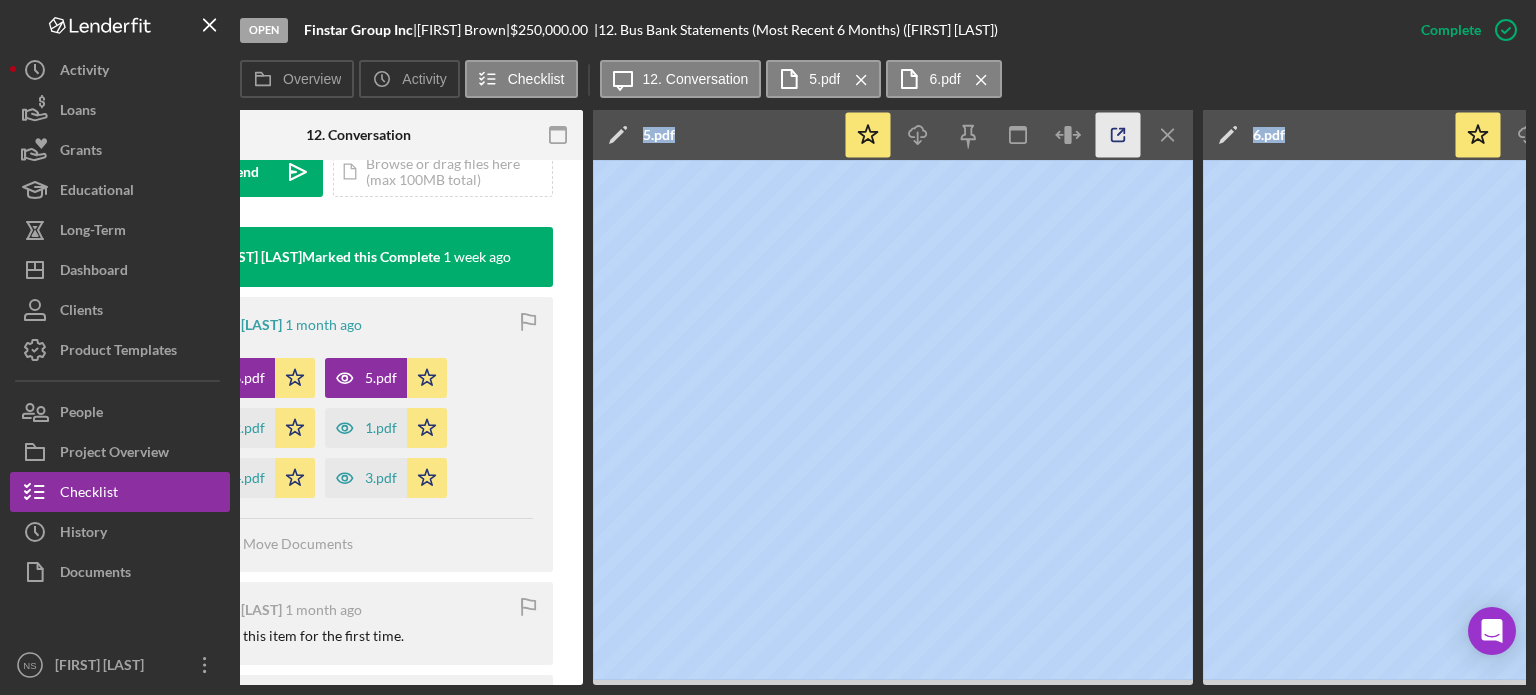 click 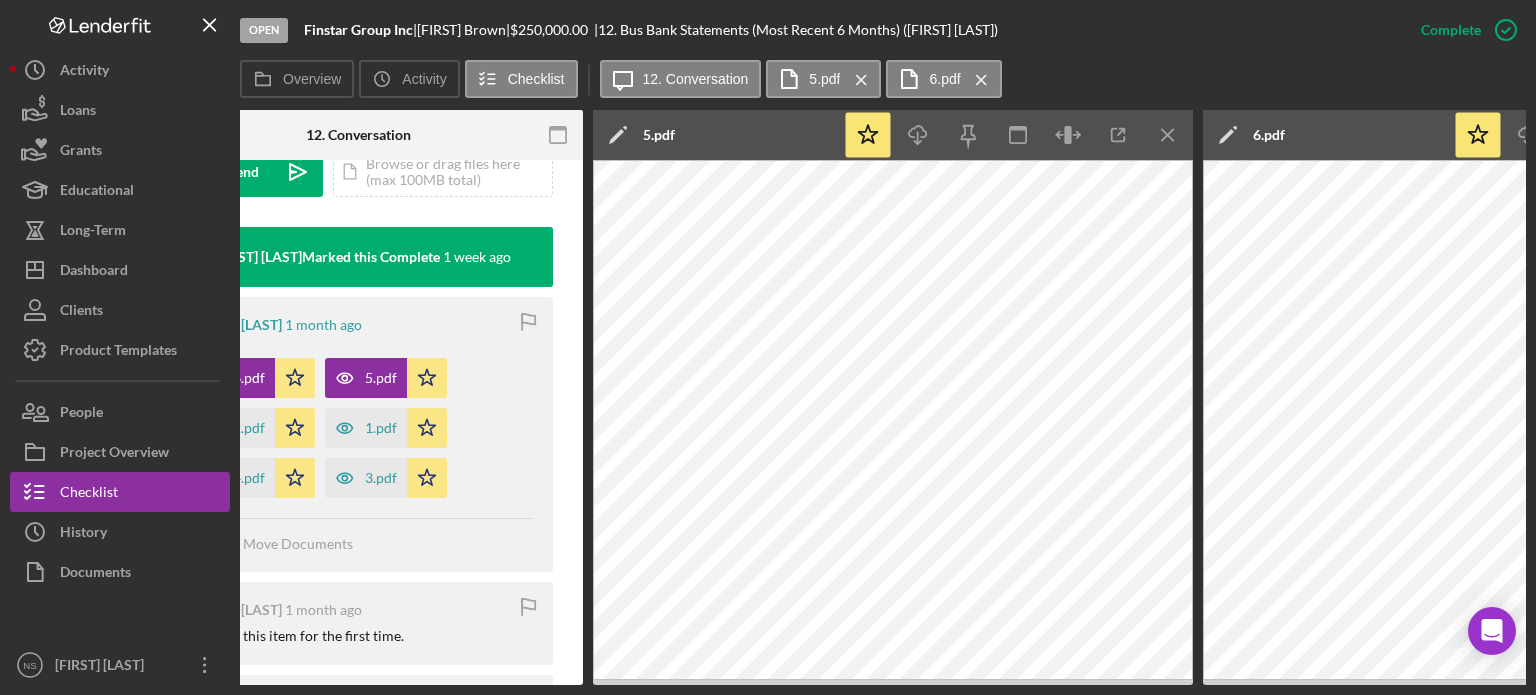 click on "Move Documents" at bounding box center [363, 545] 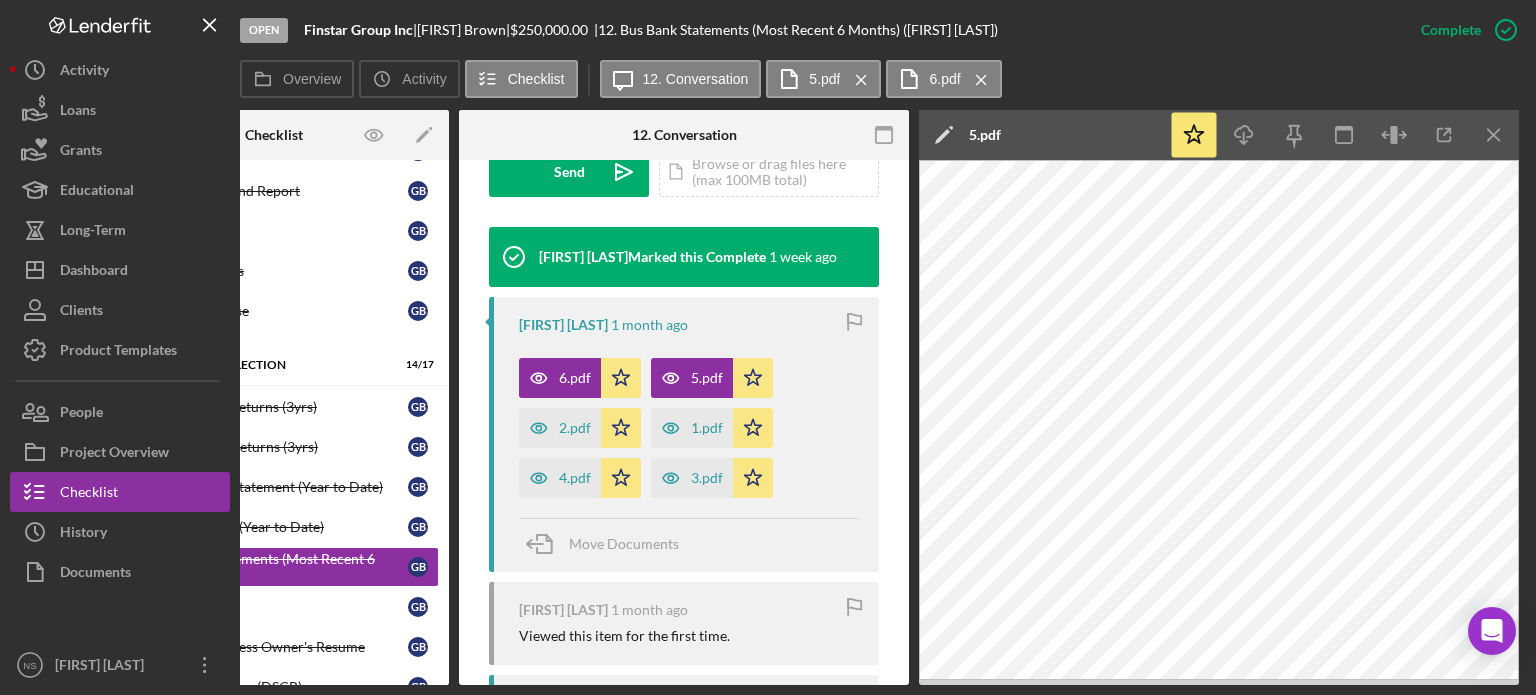 scroll, scrollTop: 0, scrollLeft: 0, axis: both 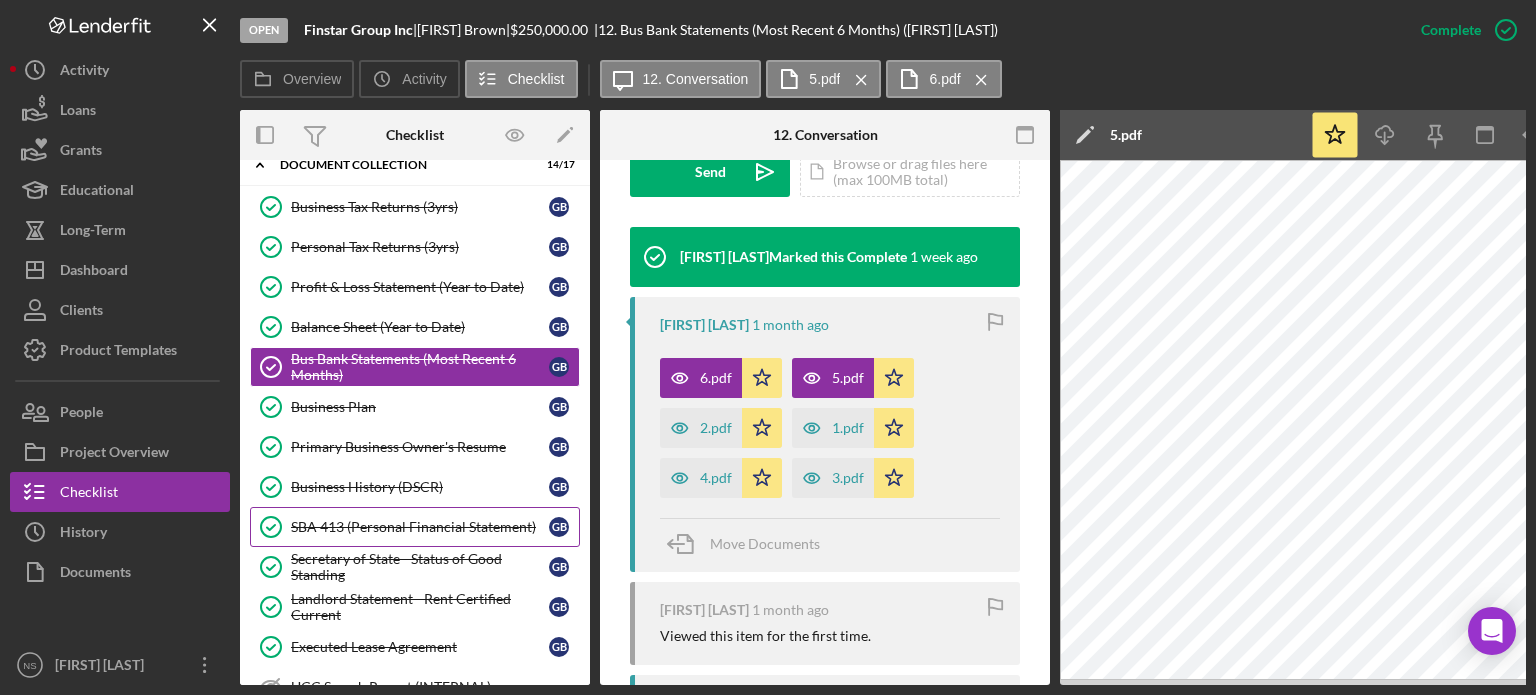 click on "SBA 413 (Personal Financial Statement)" at bounding box center [420, 527] 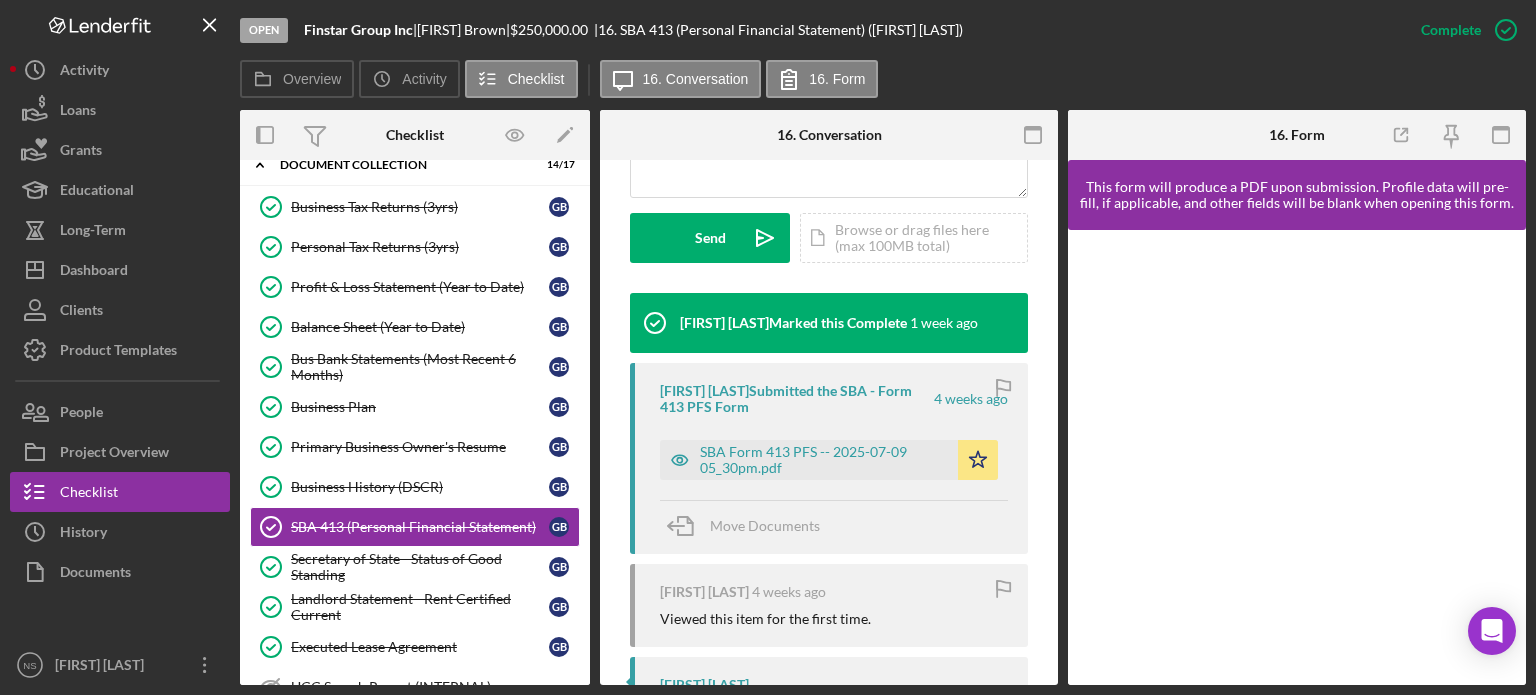 scroll, scrollTop: 600, scrollLeft: 0, axis: vertical 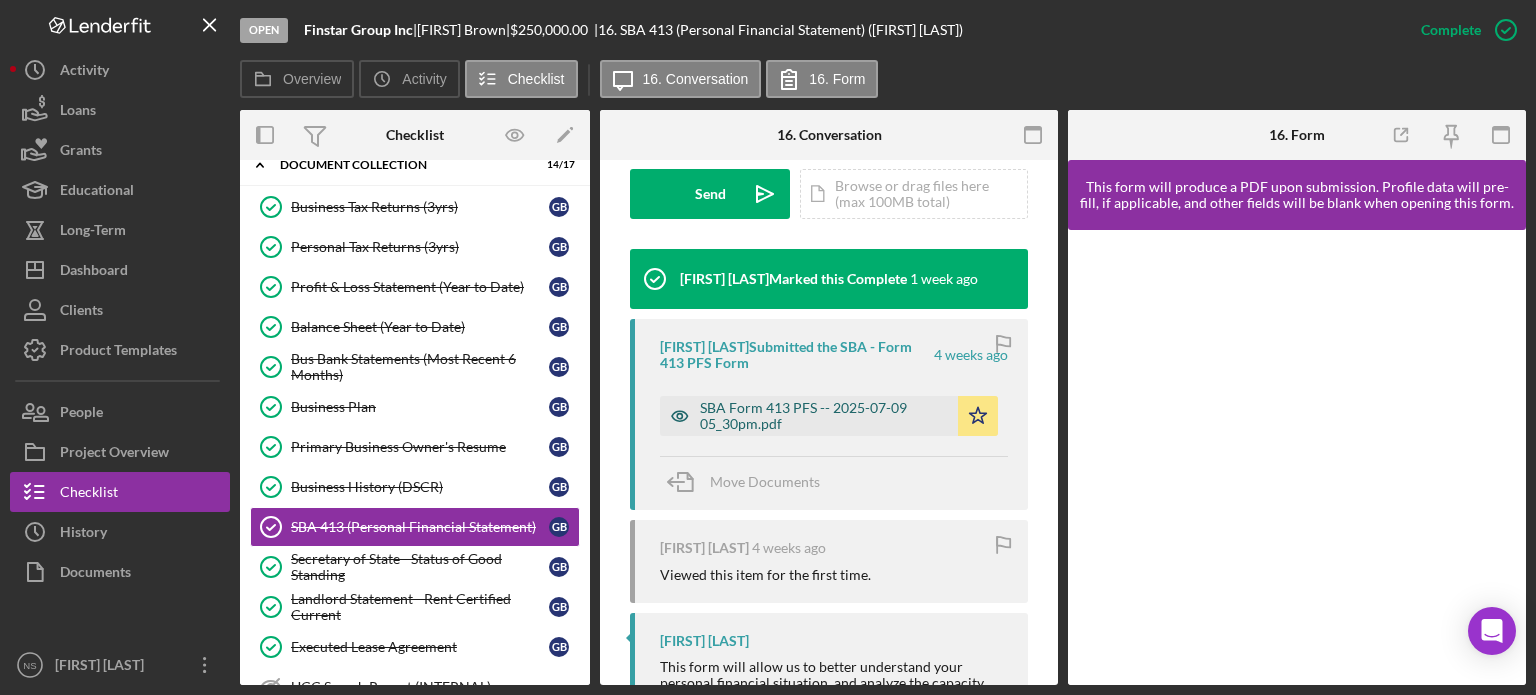 click on "SBA Form 413 PFS -- 2025-07-09 05_30pm.pdf" at bounding box center [824, 416] 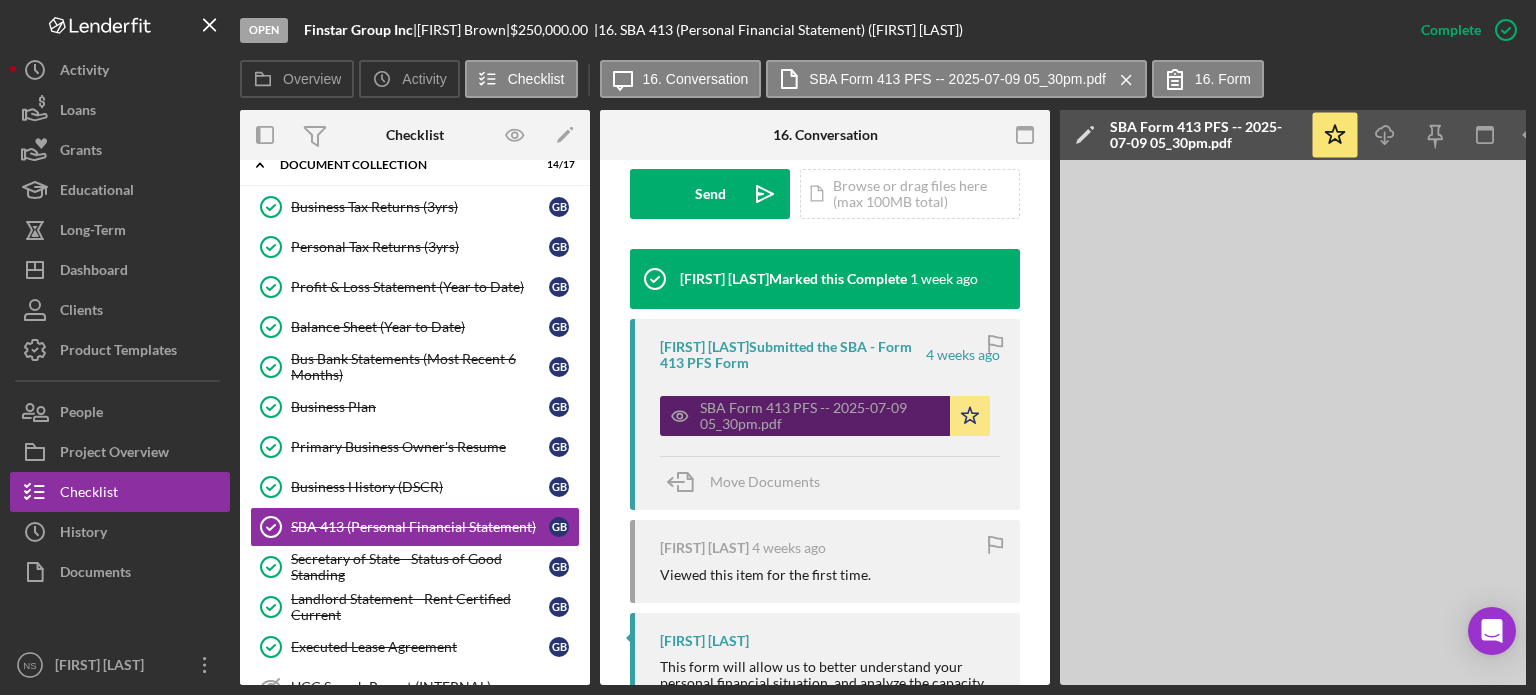 click on "SBA Form 413 PFS -- 2025-07-09 05_30pm.pdf" at bounding box center (820, 416) 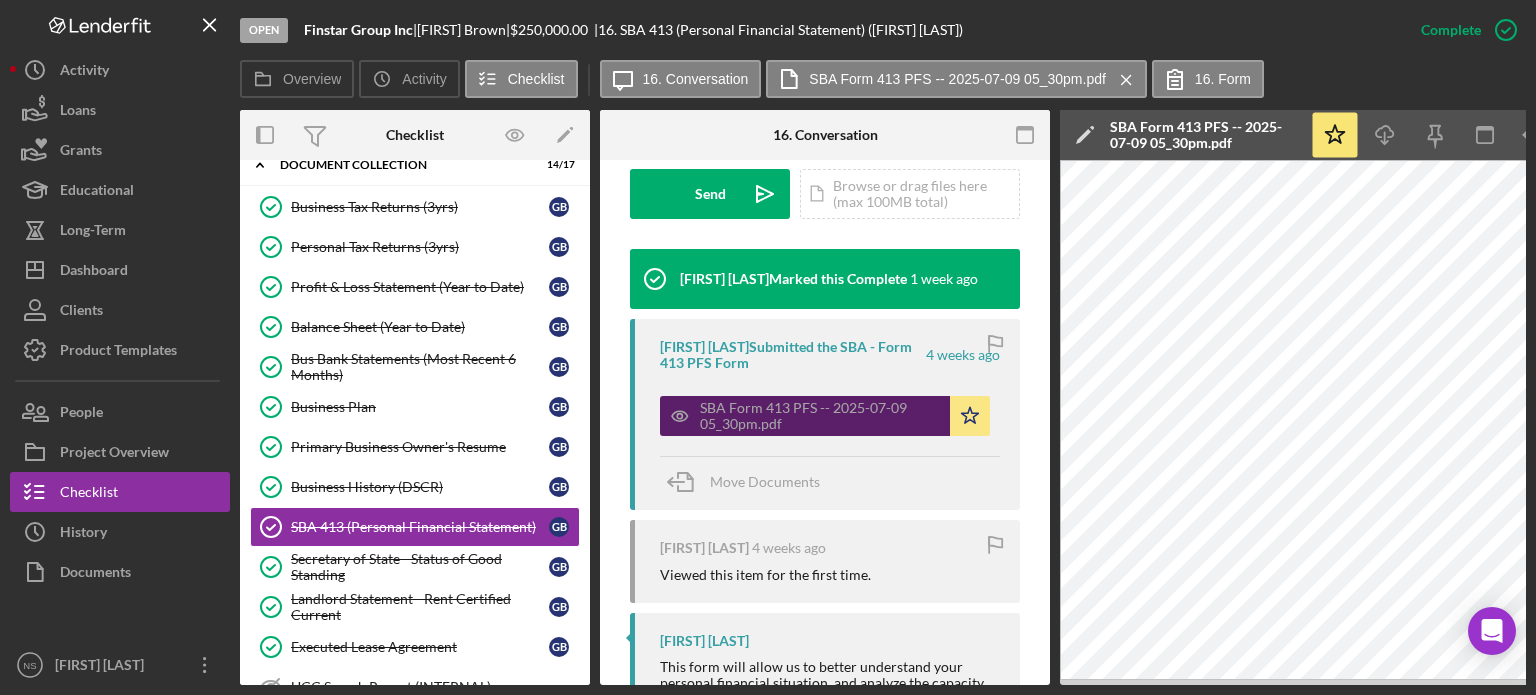 click on "SBA Form 413 PFS -- 2025-07-09 05_30pm.pdf" at bounding box center (820, 416) 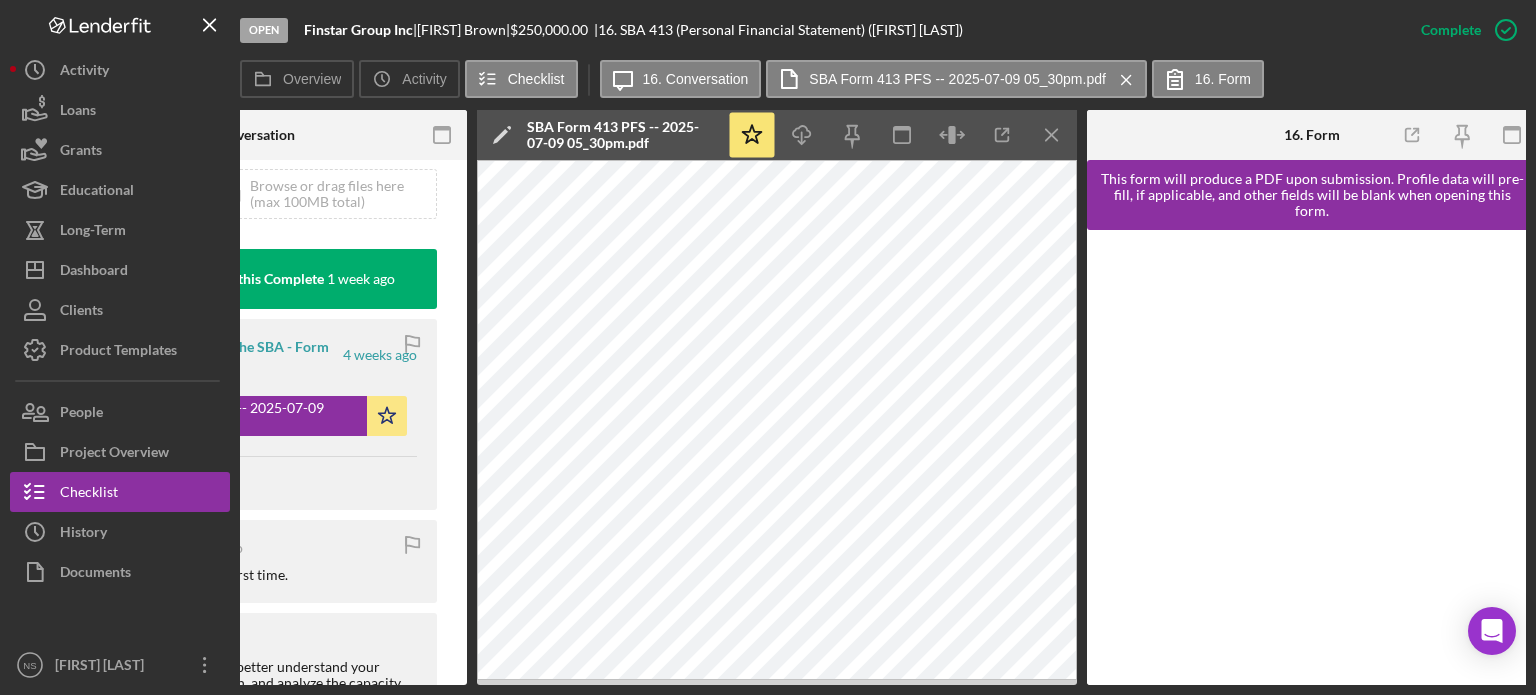 scroll, scrollTop: 0, scrollLeft: 588, axis: horizontal 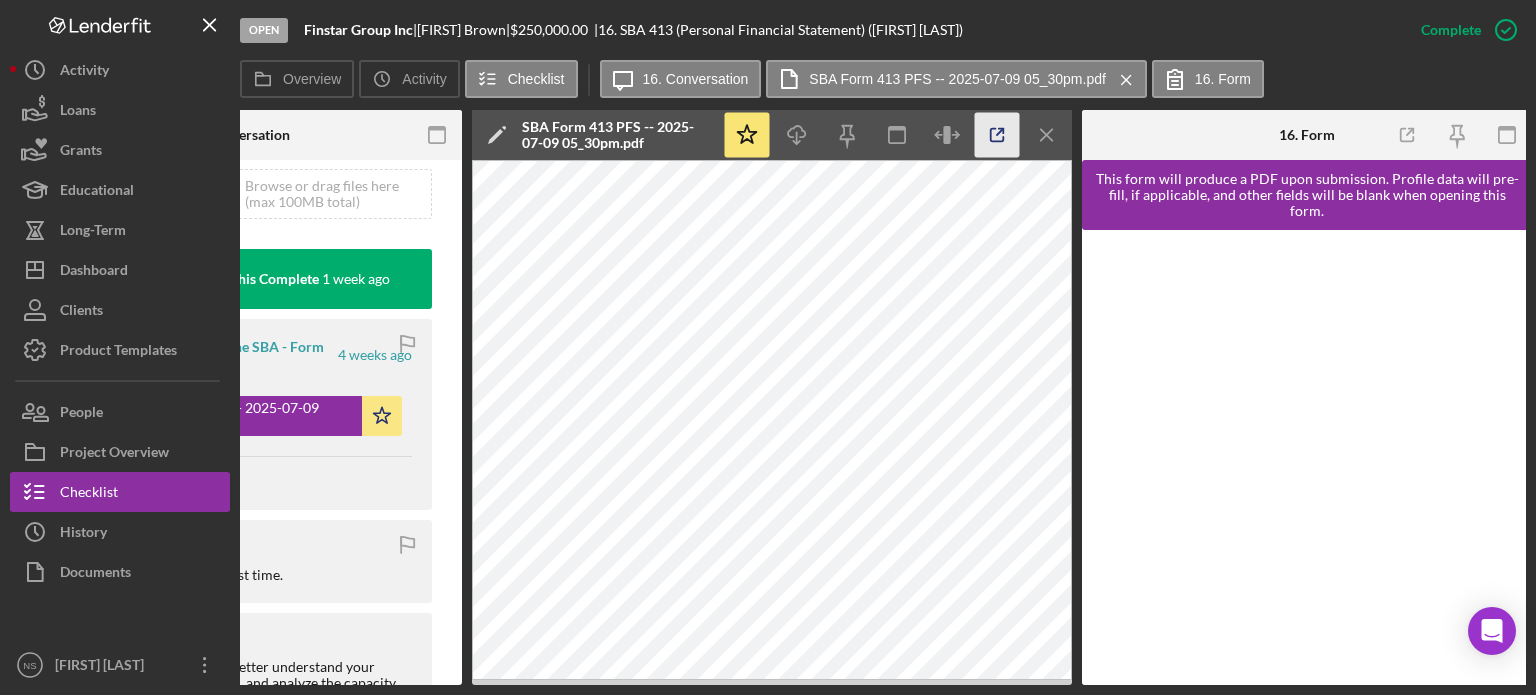 click 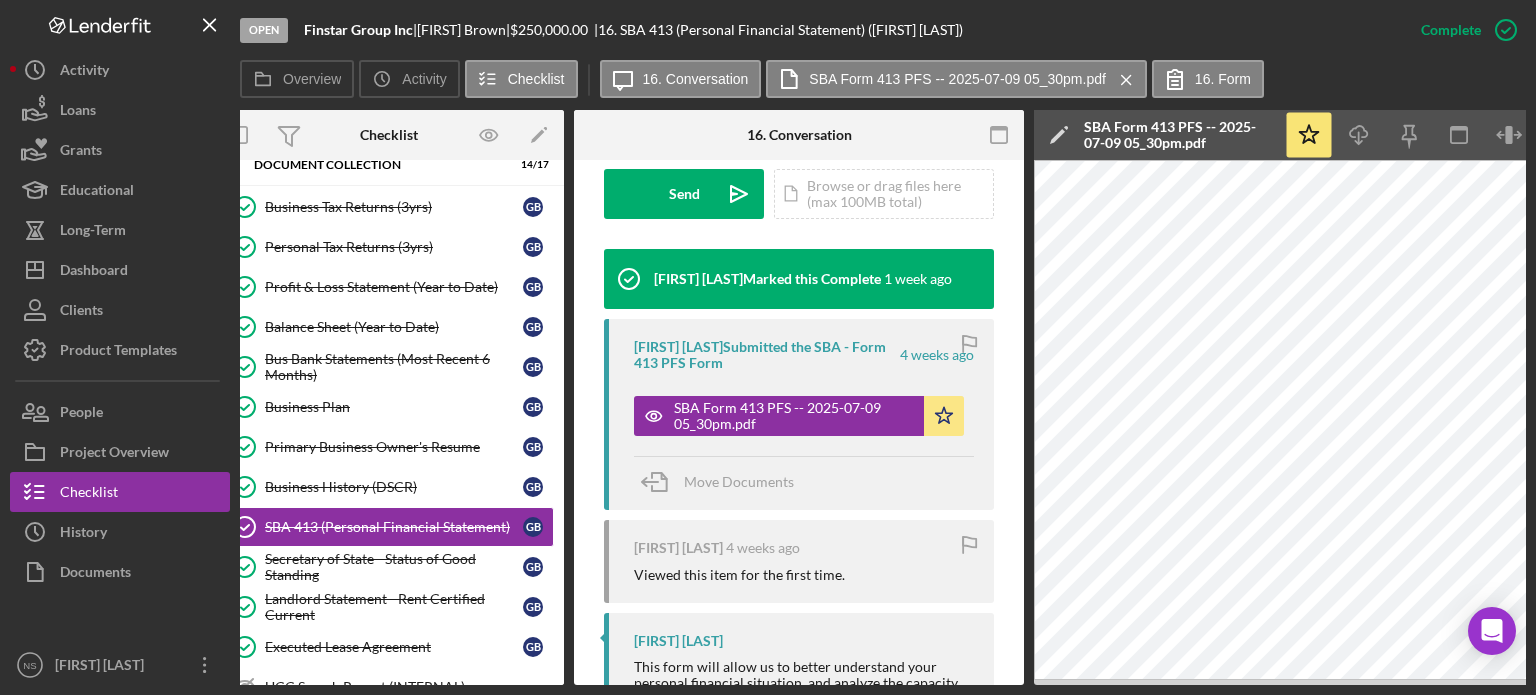 scroll, scrollTop: 0, scrollLeft: 0, axis: both 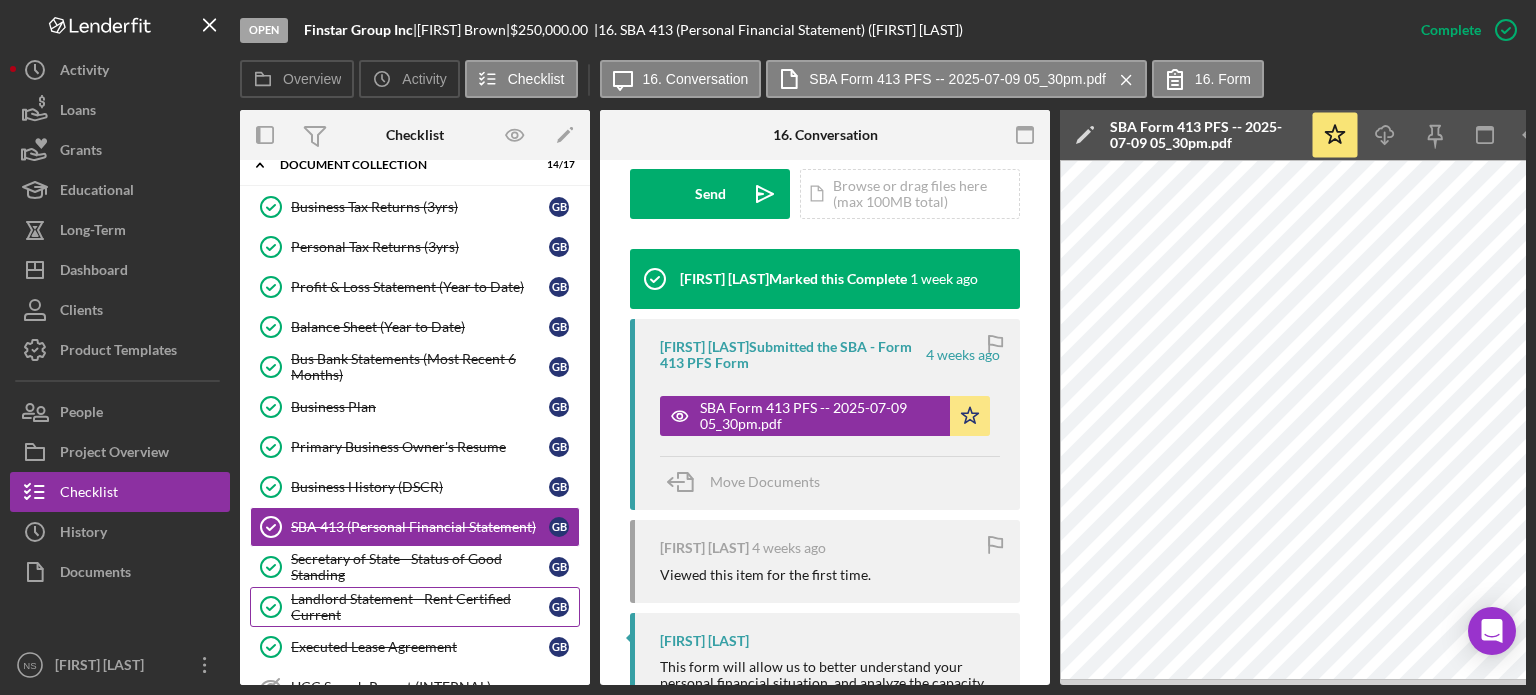 click on "Landlord Statement - Rent Certified Current" at bounding box center [420, 607] 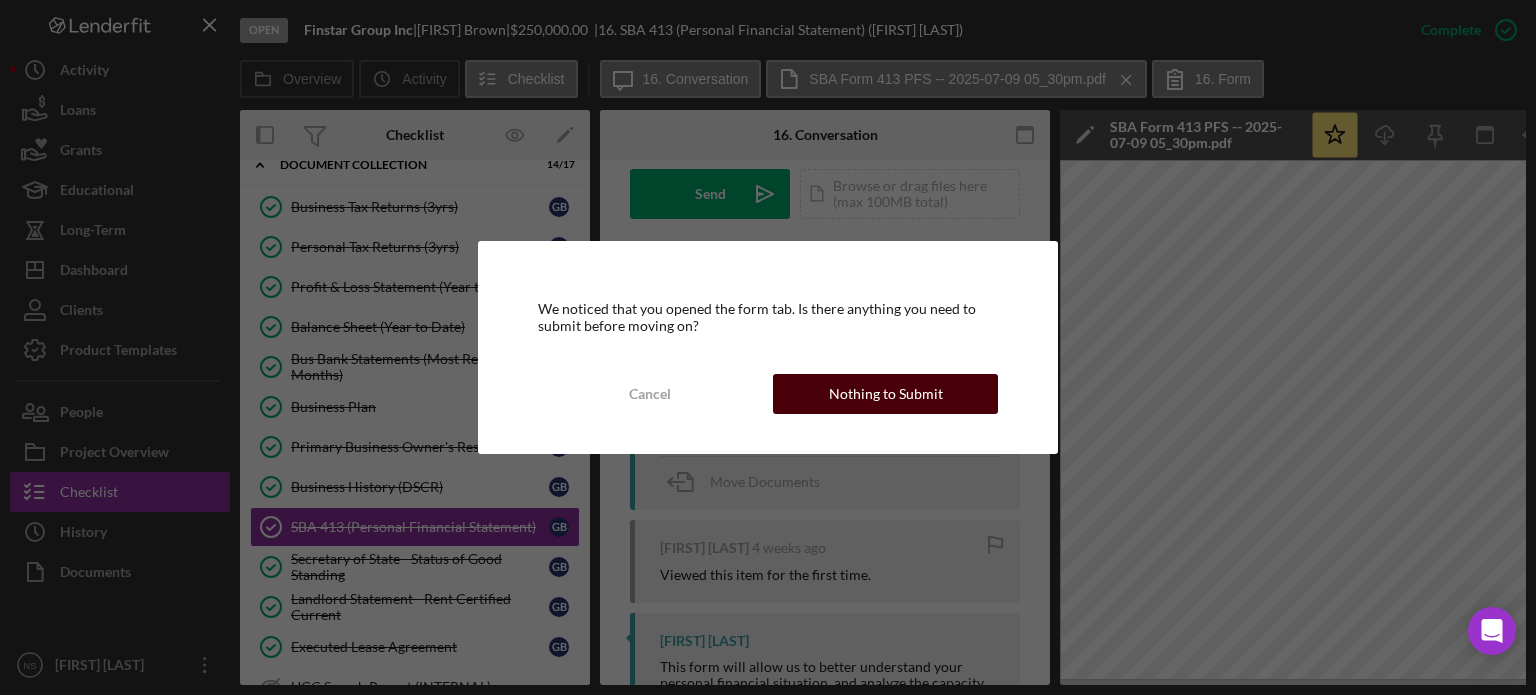 click on "Nothing to Submit" at bounding box center (886, 394) 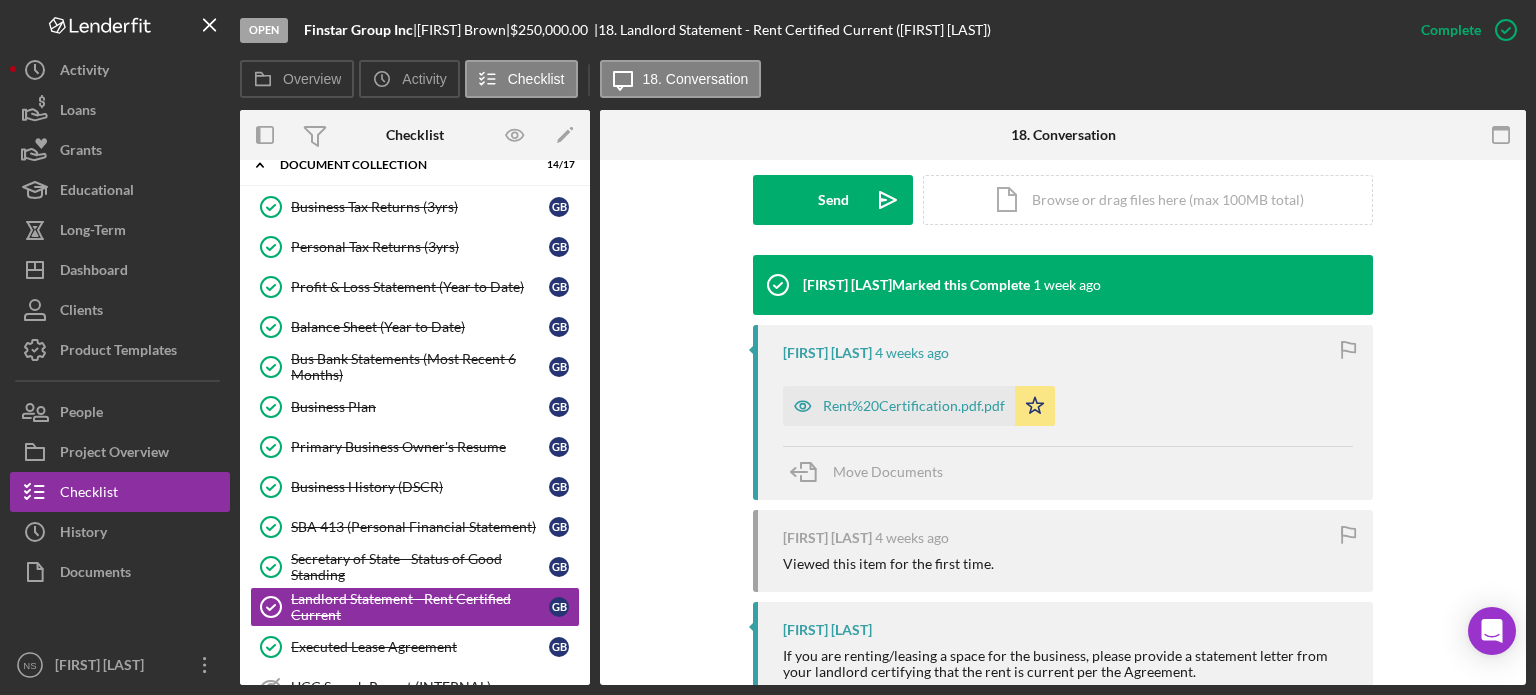 scroll, scrollTop: 600, scrollLeft: 0, axis: vertical 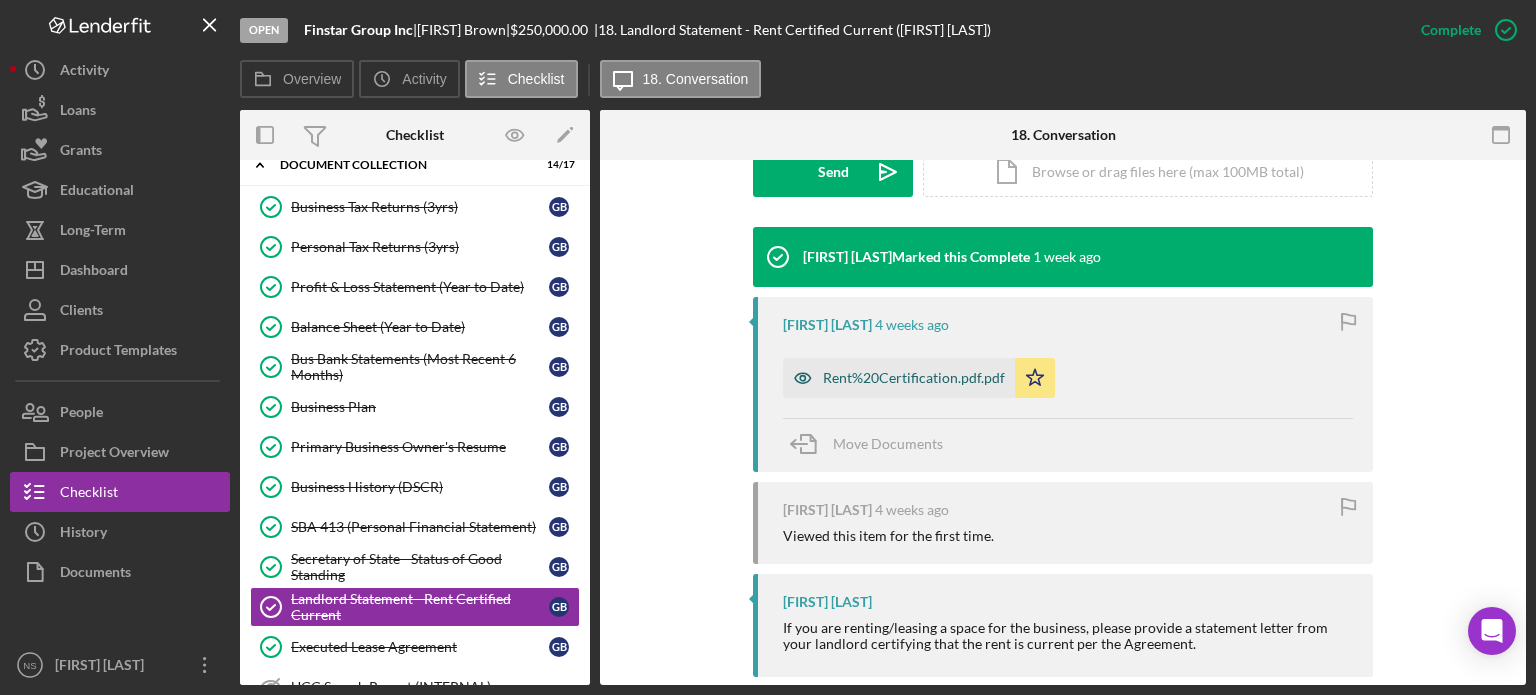 click on "Rent%20Certification.pdf.pdf" at bounding box center [914, 378] 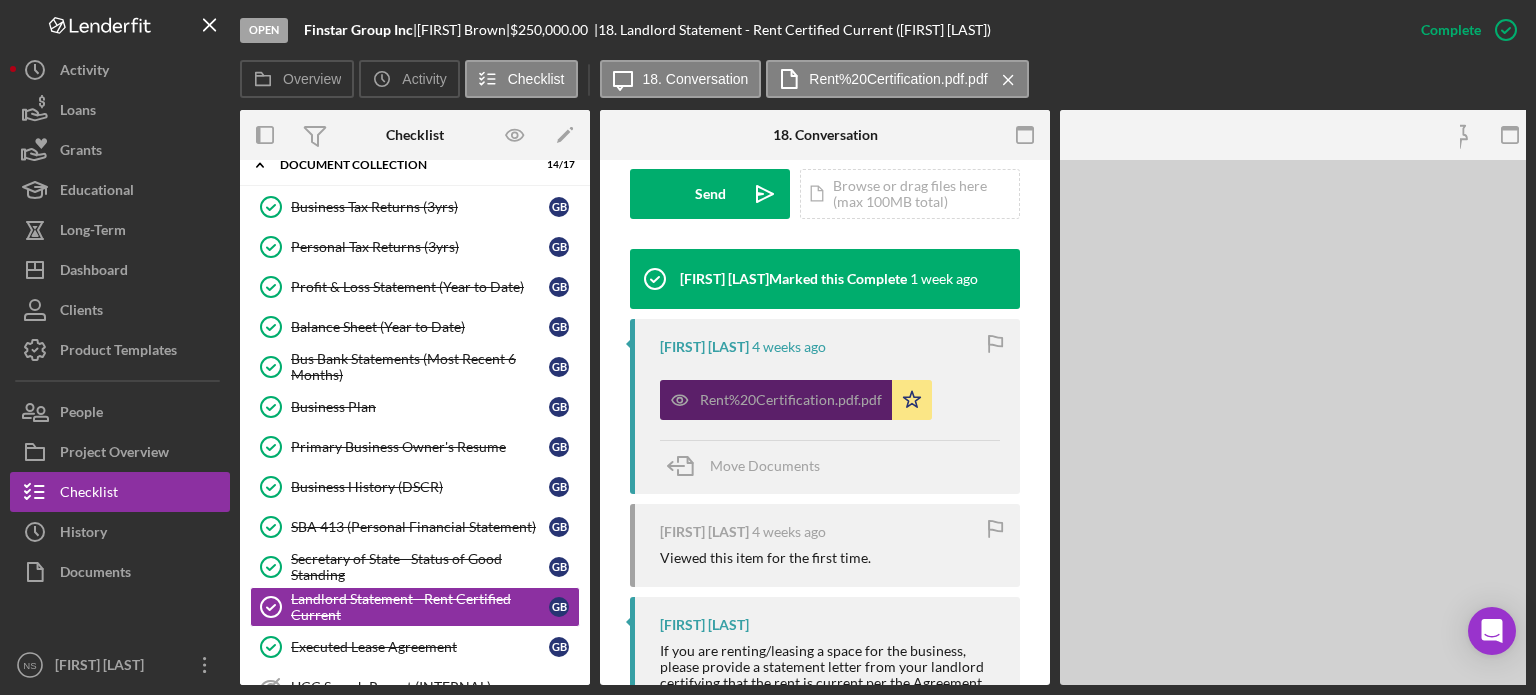 scroll, scrollTop: 622, scrollLeft: 0, axis: vertical 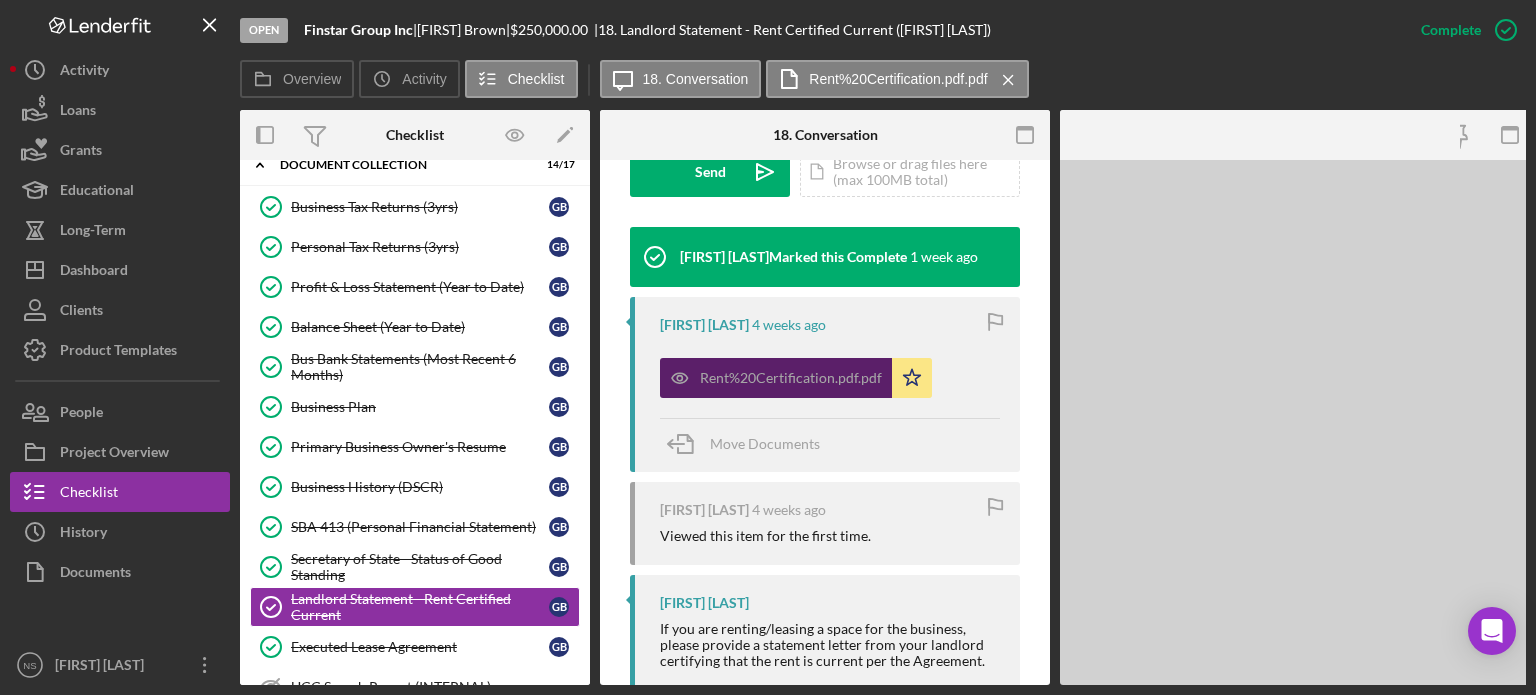 click on "Rent%20Certification.pdf.pdf" at bounding box center [791, 378] 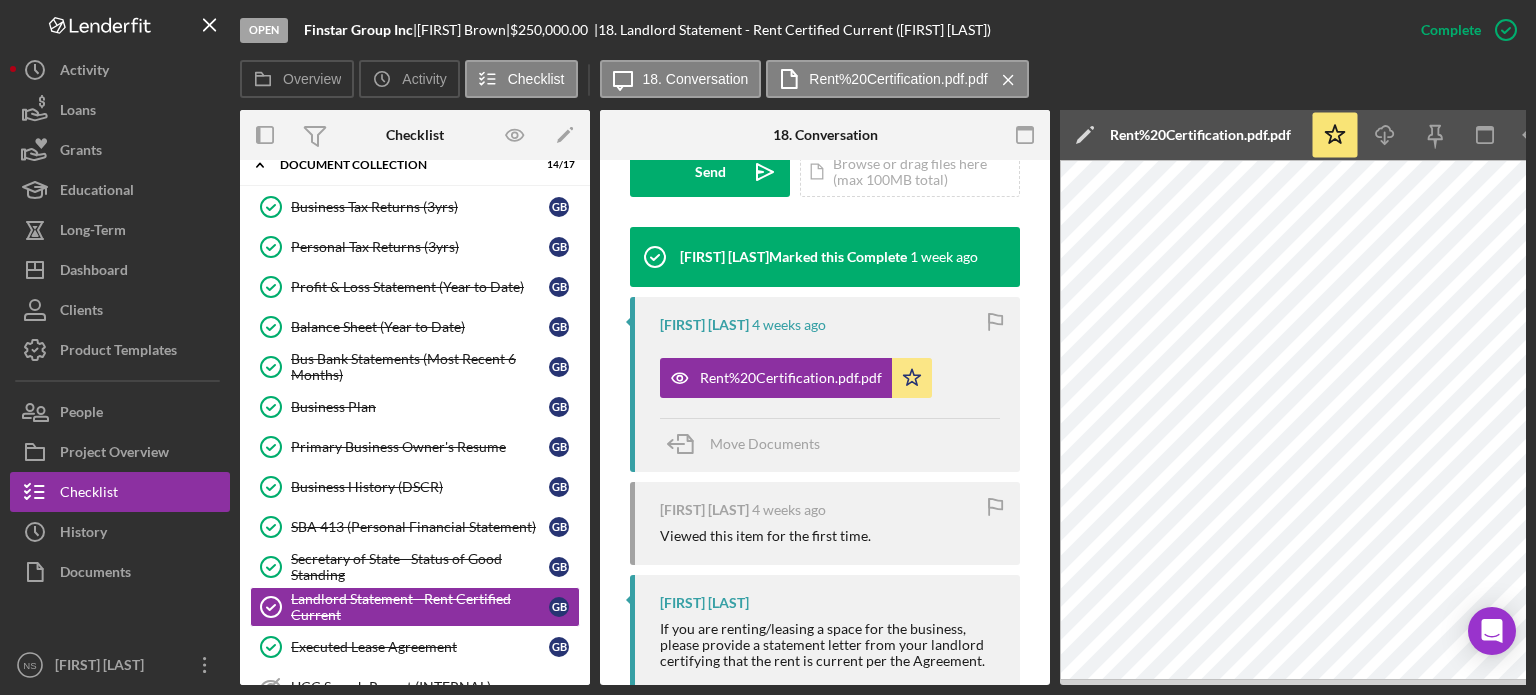 scroll, scrollTop: 0, scrollLeft: 133, axis: horizontal 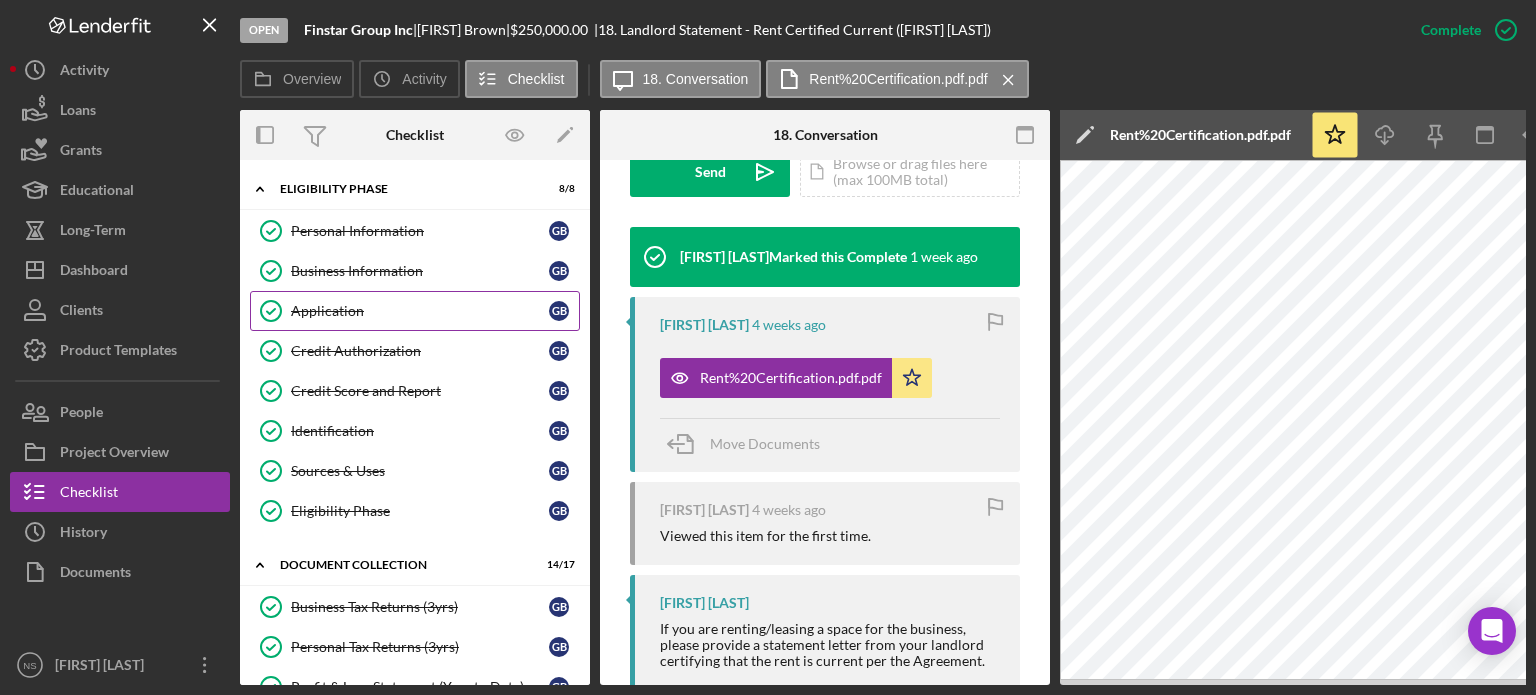 click on "Application" at bounding box center [420, 311] 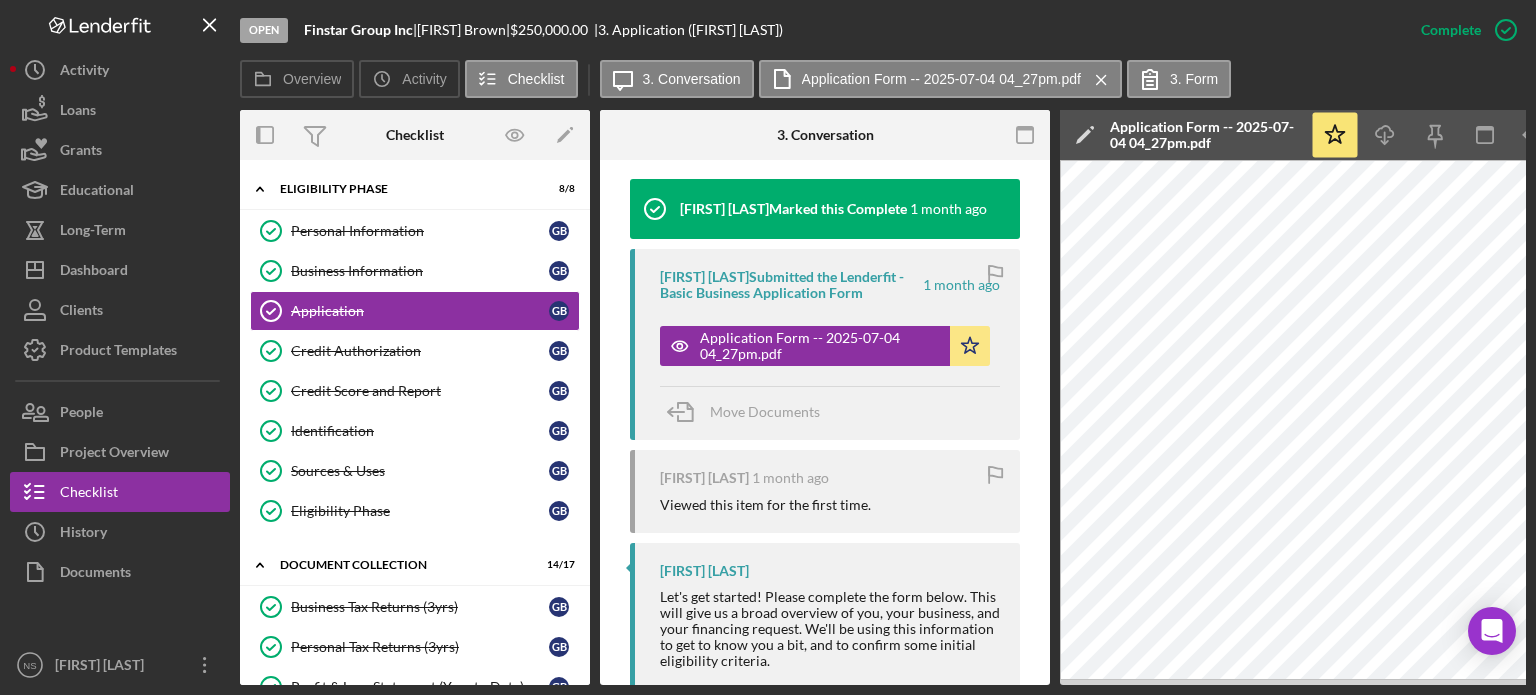 scroll, scrollTop: 700, scrollLeft: 0, axis: vertical 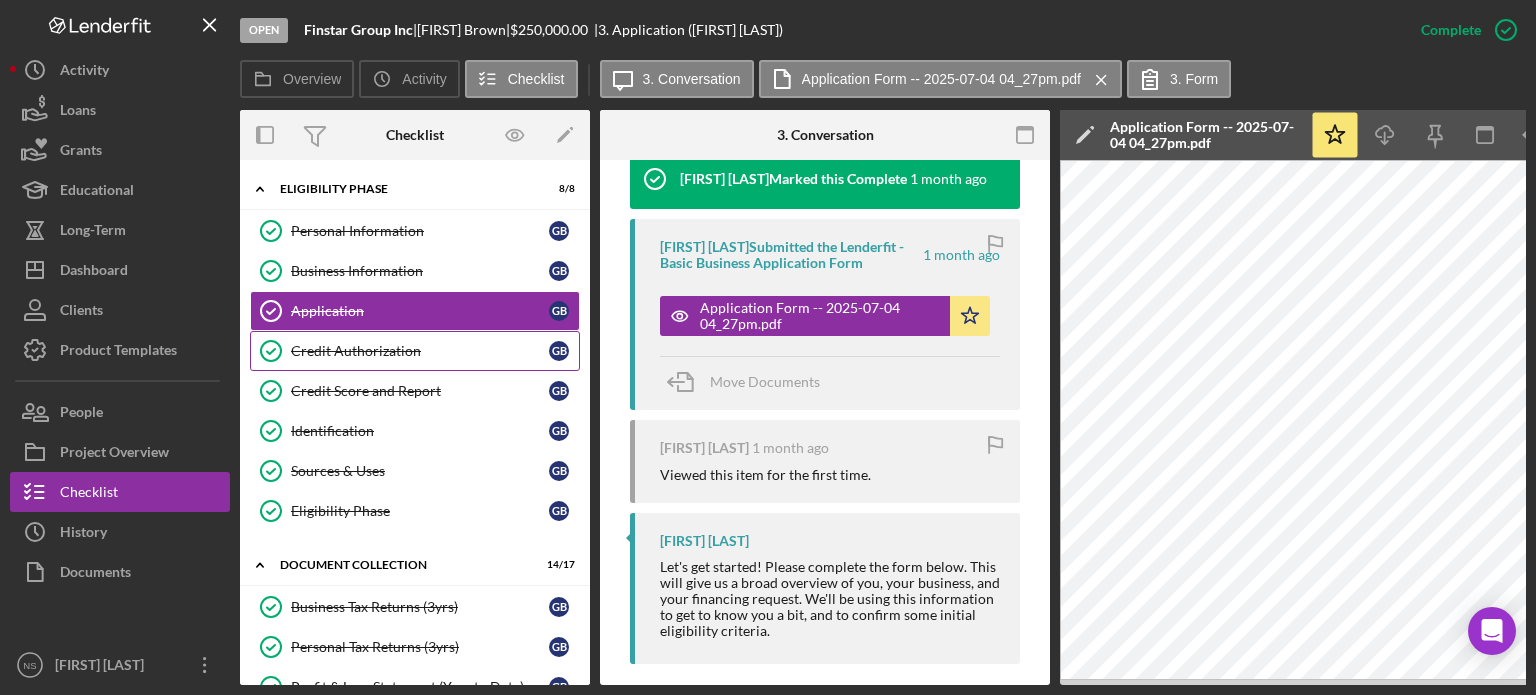 click on "Credit Authorization" at bounding box center [420, 351] 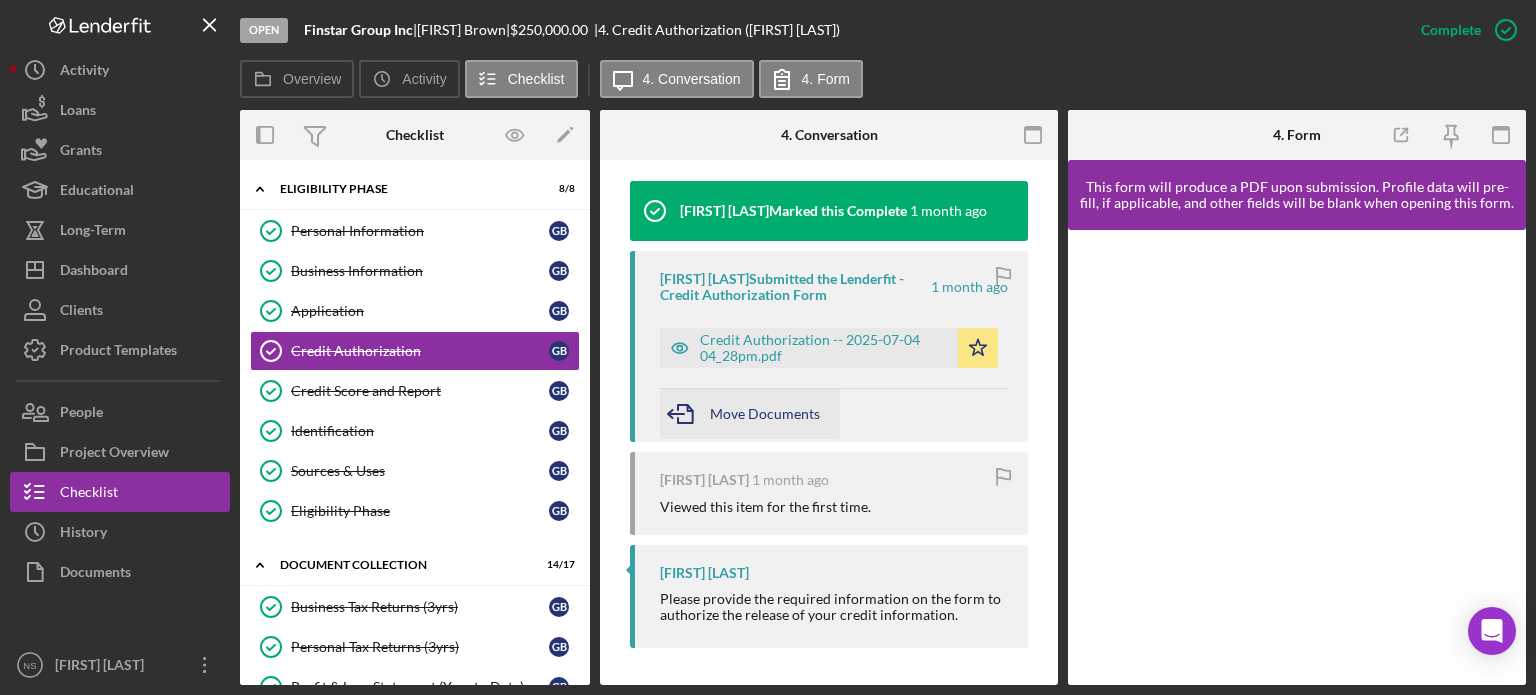 scroll, scrollTop: 670, scrollLeft: 0, axis: vertical 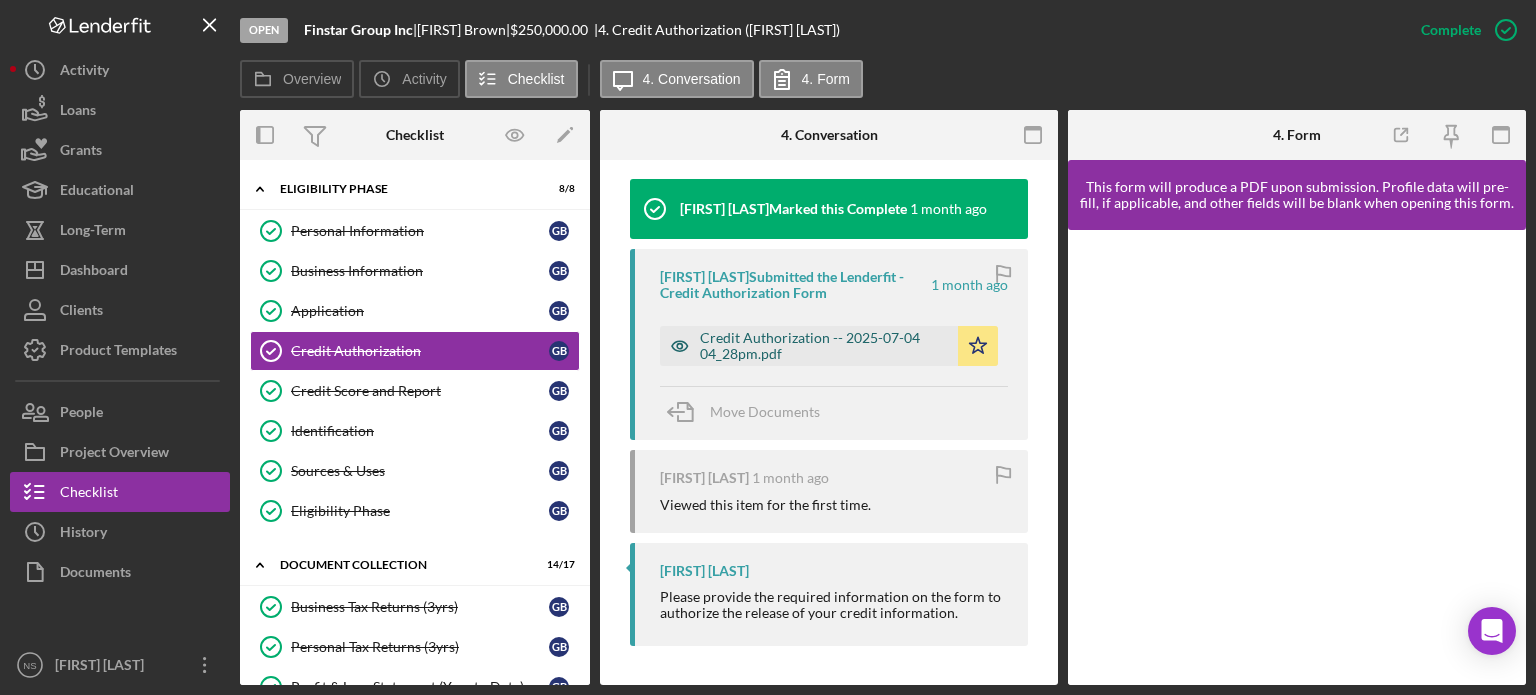 click on "Credit Authorization  -- 2025-07-04 04_28pm.pdf" at bounding box center (824, 346) 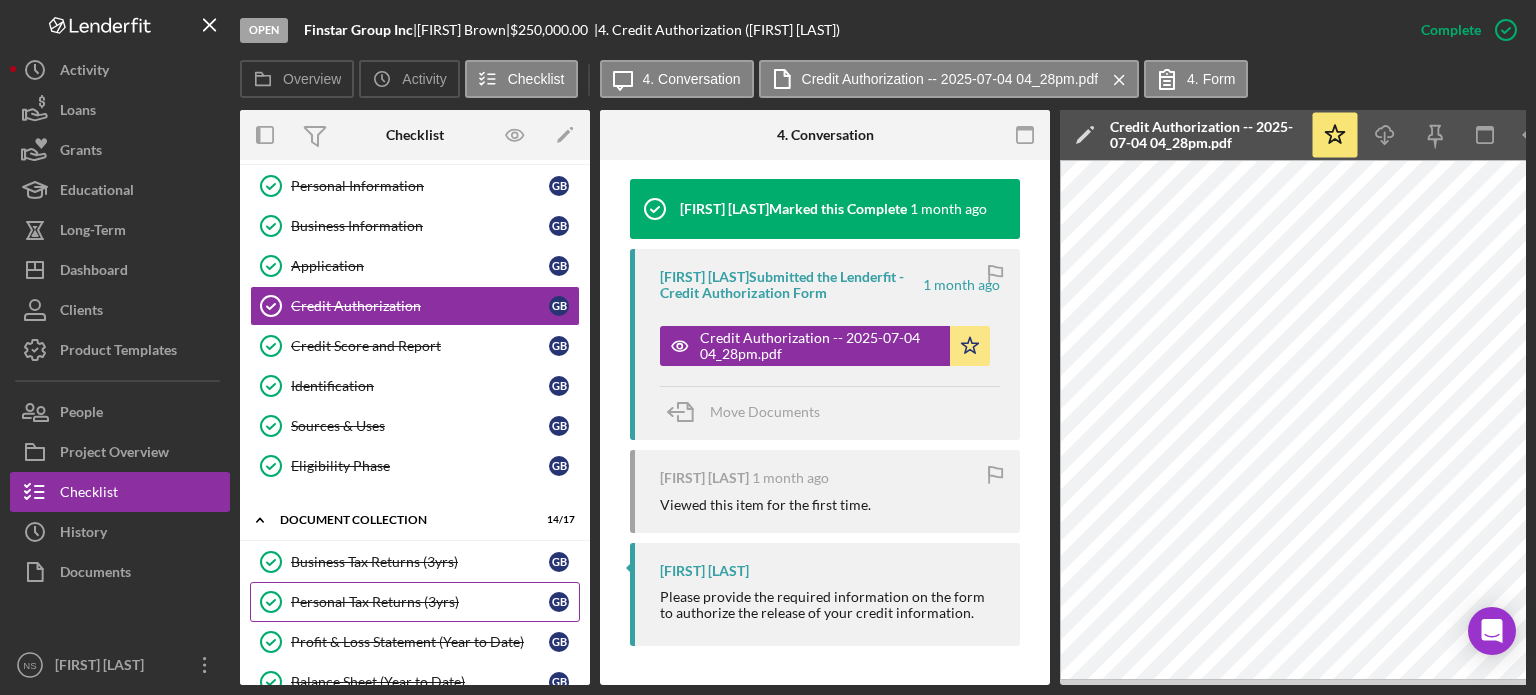 scroll, scrollTop: 100, scrollLeft: 0, axis: vertical 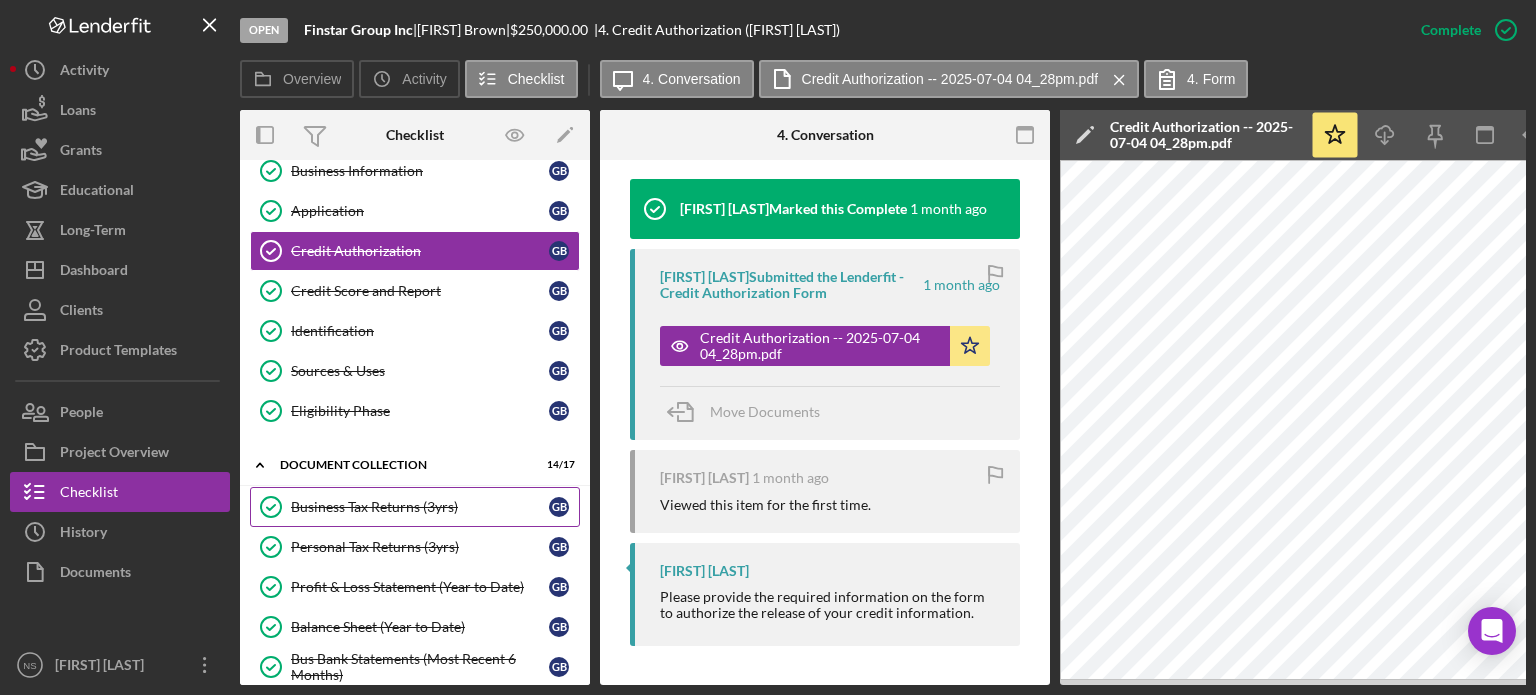 click on "Business Tax Returns (3yrs)" at bounding box center [420, 507] 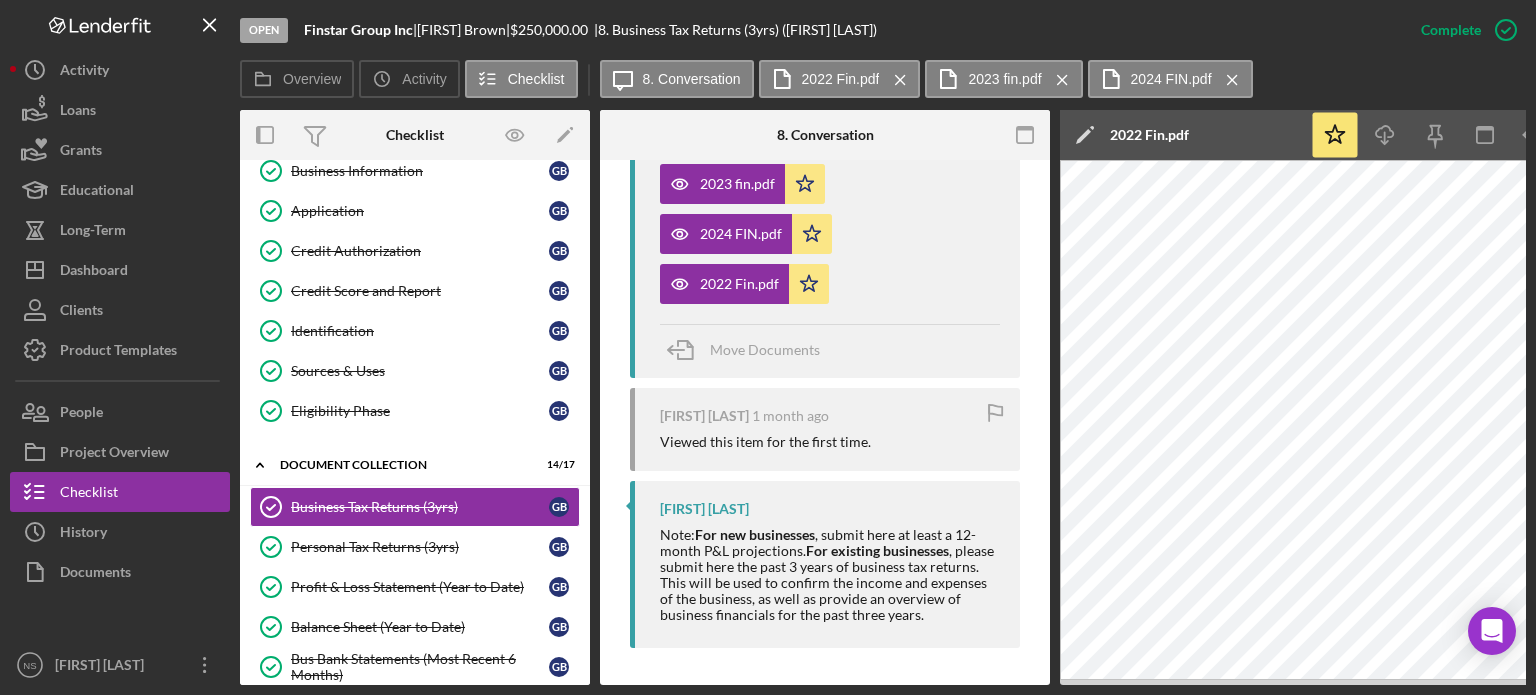 scroll, scrollTop: 824, scrollLeft: 0, axis: vertical 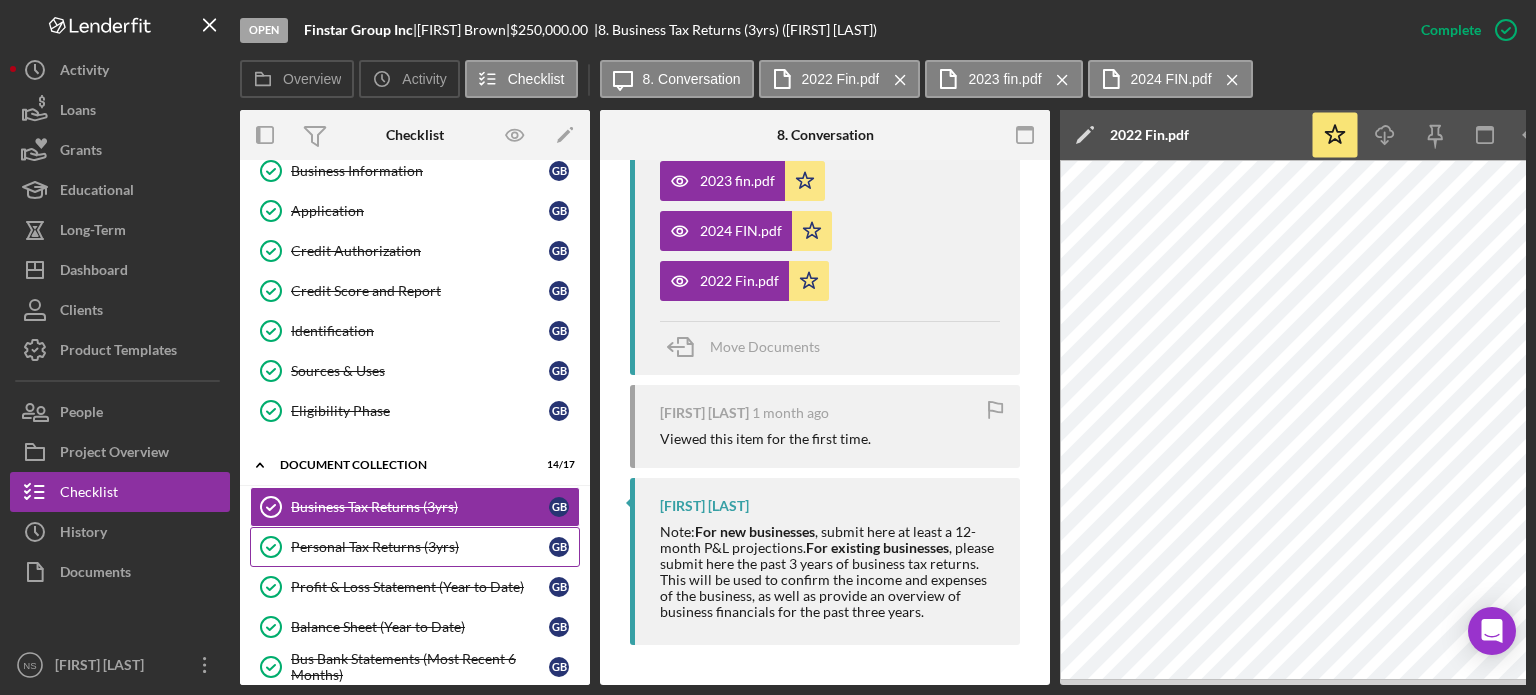 click on "Personal Tax Returns (3yrs)" at bounding box center [420, 547] 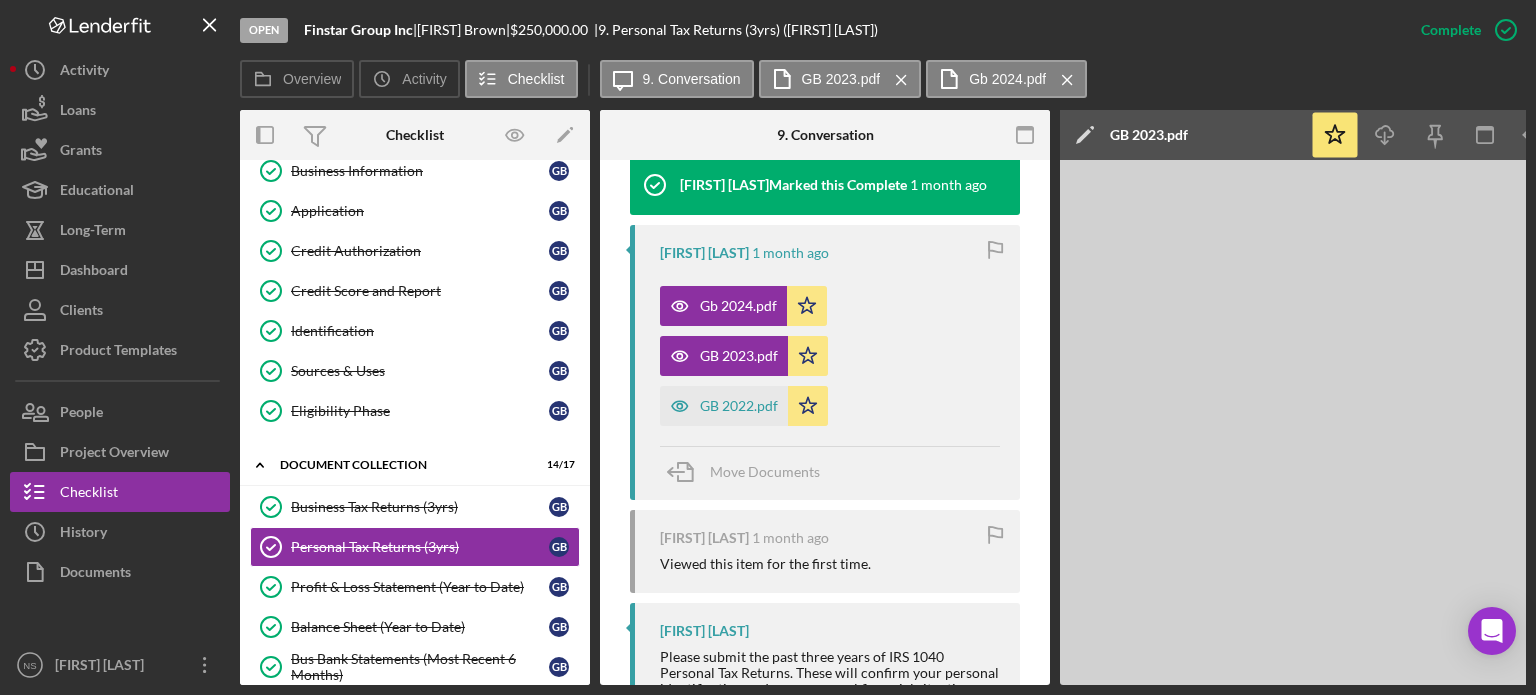 scroll, scrollTop: 700, scrollLeft: 0, axis: vertical 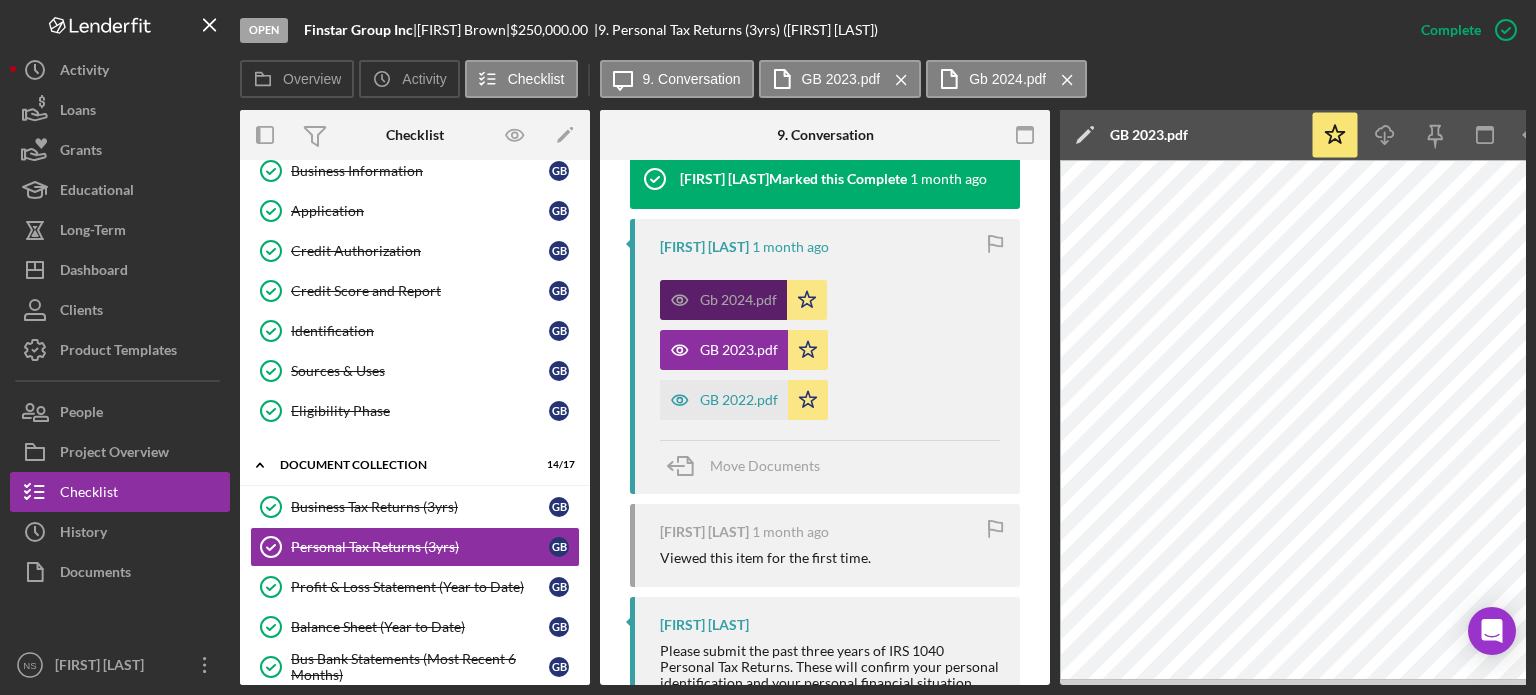 click on "Gb 2024.pdf" at bounding box center [738, 300] 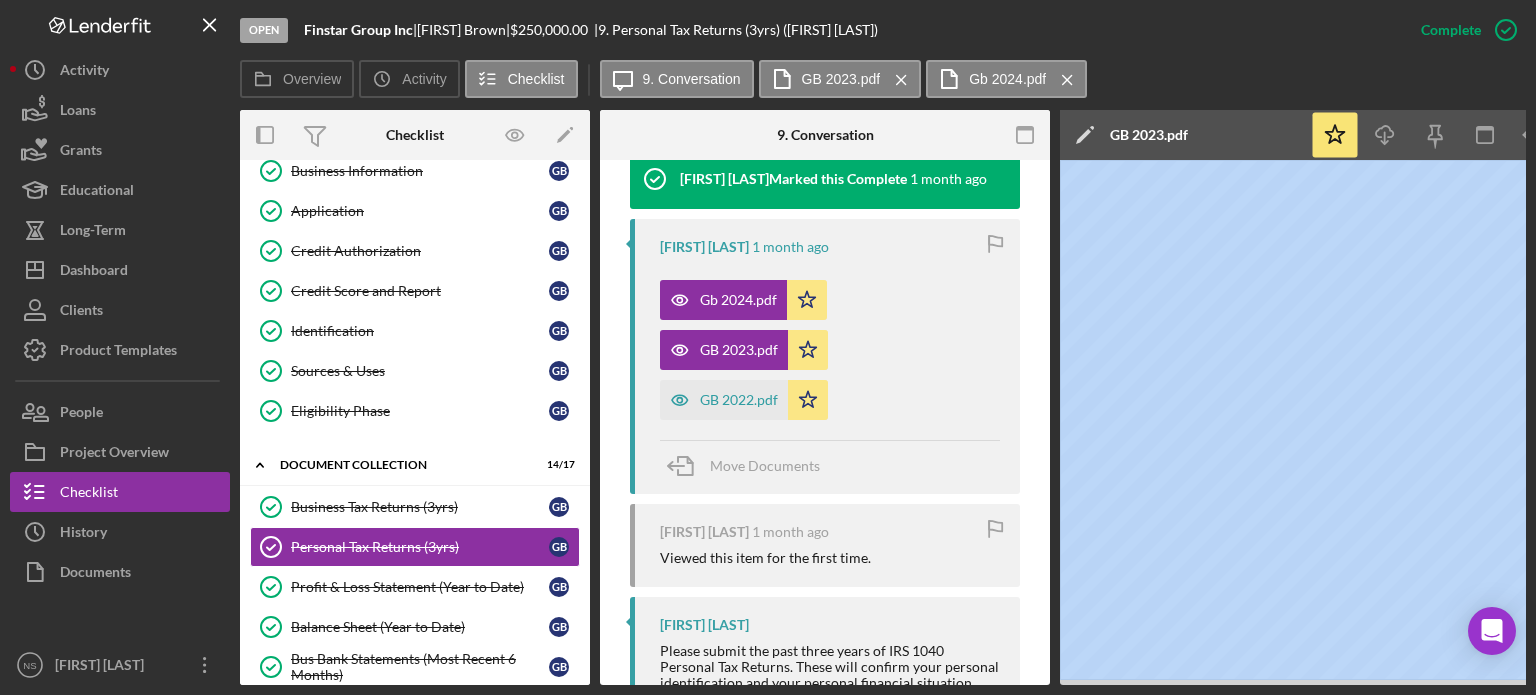 drag, startPoint x: 1235, startPoint y: 127, endPoint x: 1040, endPoint y: 179, distance: 201.81427 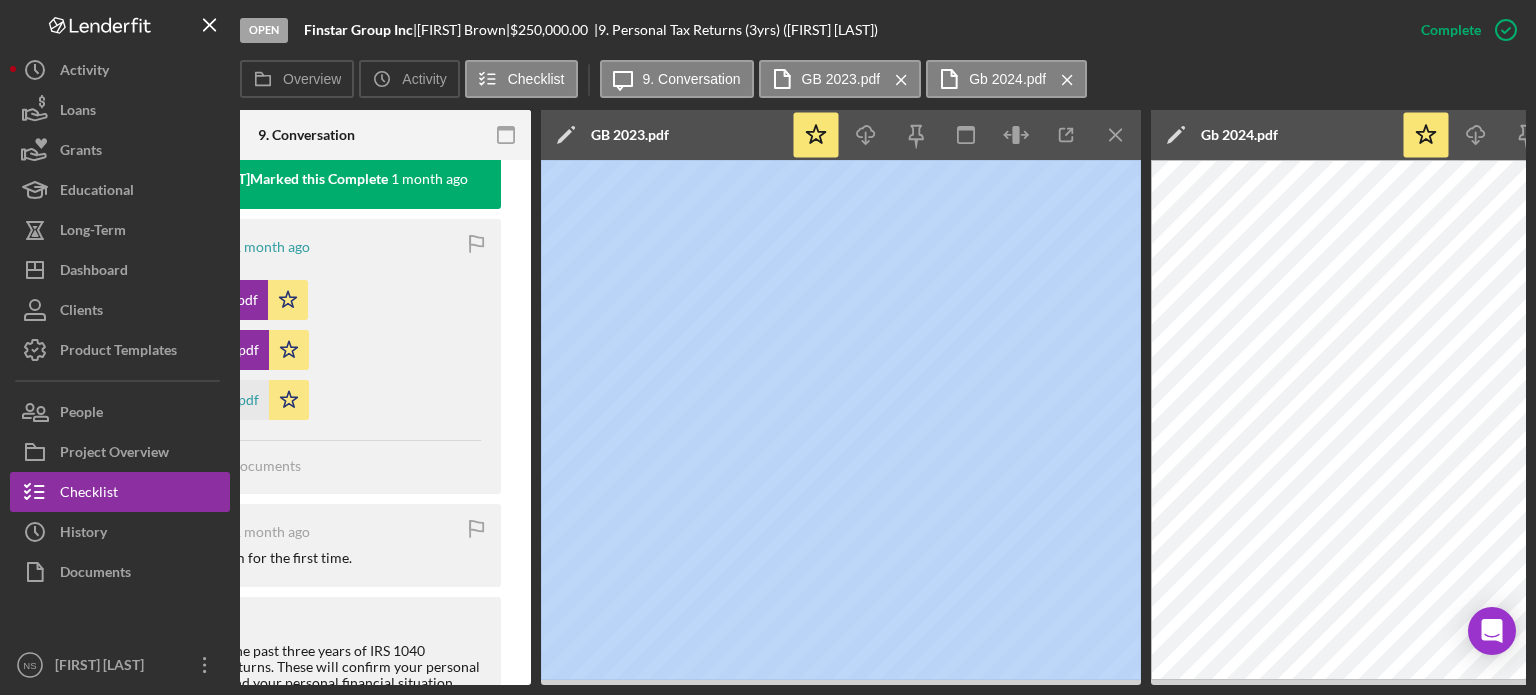 scroll, scrollTop: 0, scrollLeft: 545, axis: horizontal 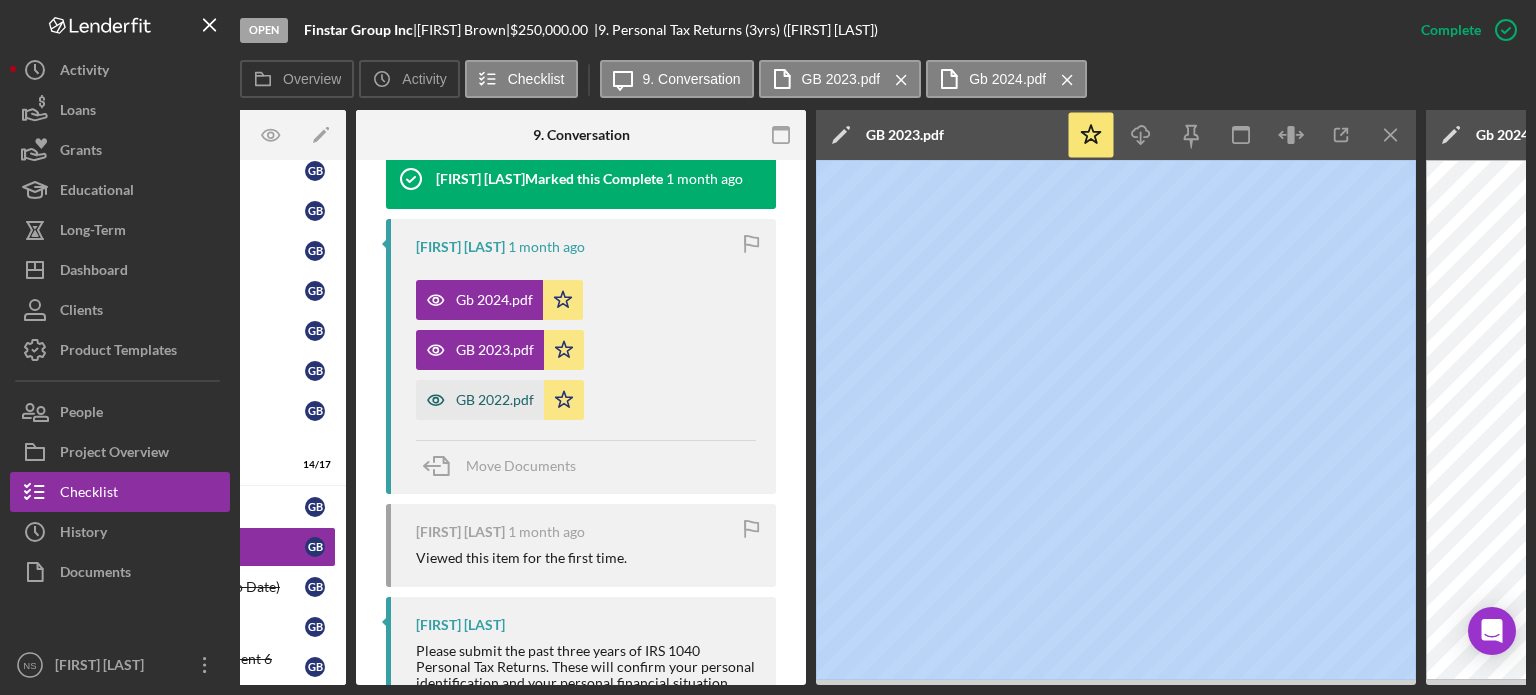click on "GB 2022.pdf" at bounding box center [495, 400] 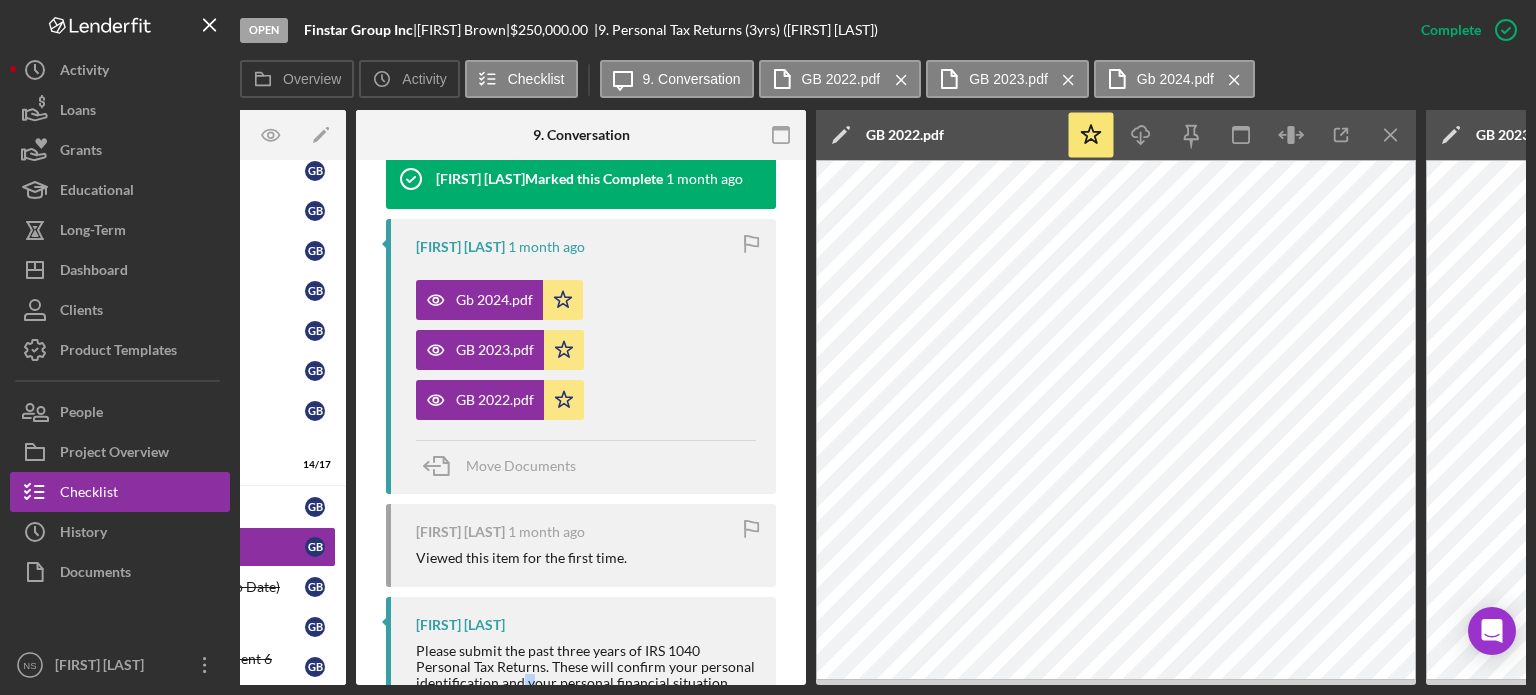 scroll, scrollTop: 776, scrollLeft: 0, axis: vertical 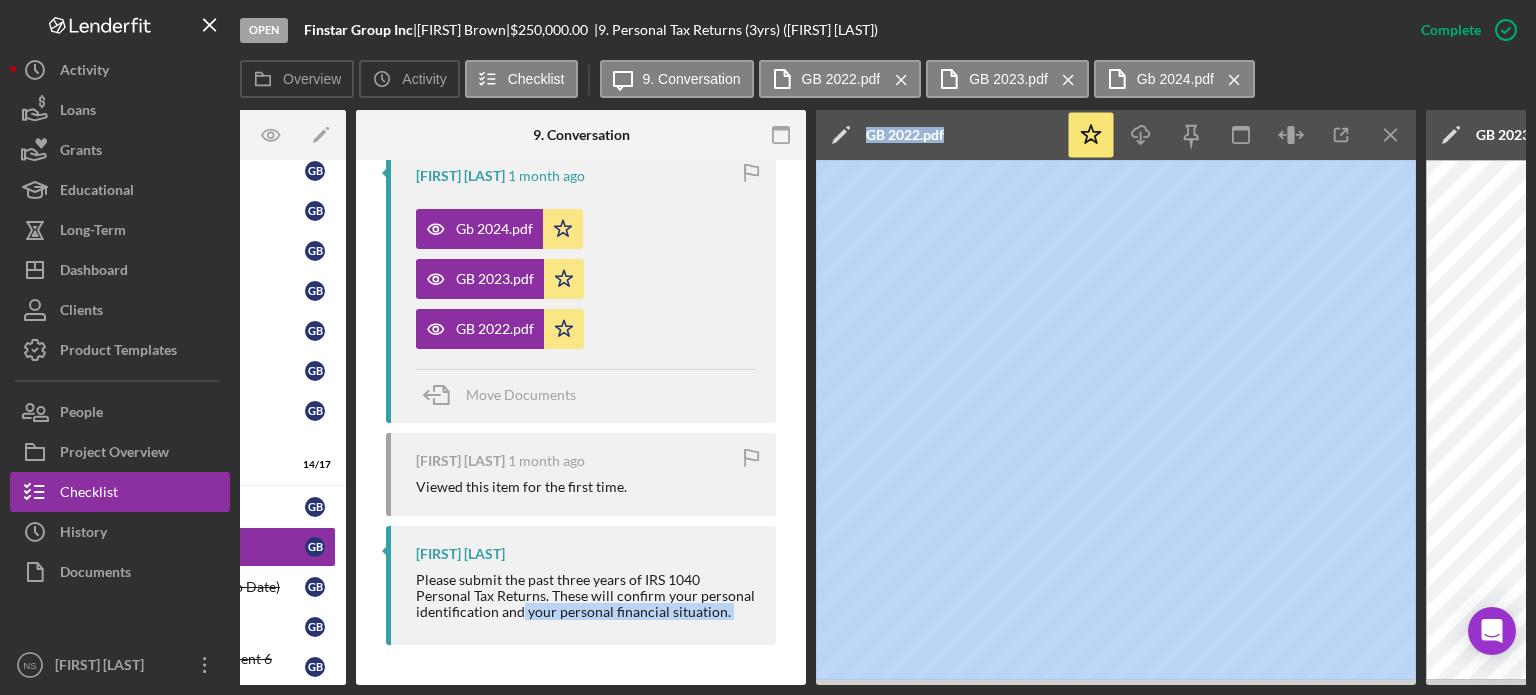 drag, startPoint x: 522, startPoint y: 678, endPoint x: 813, endPoint y: 675, distance: 291.01547 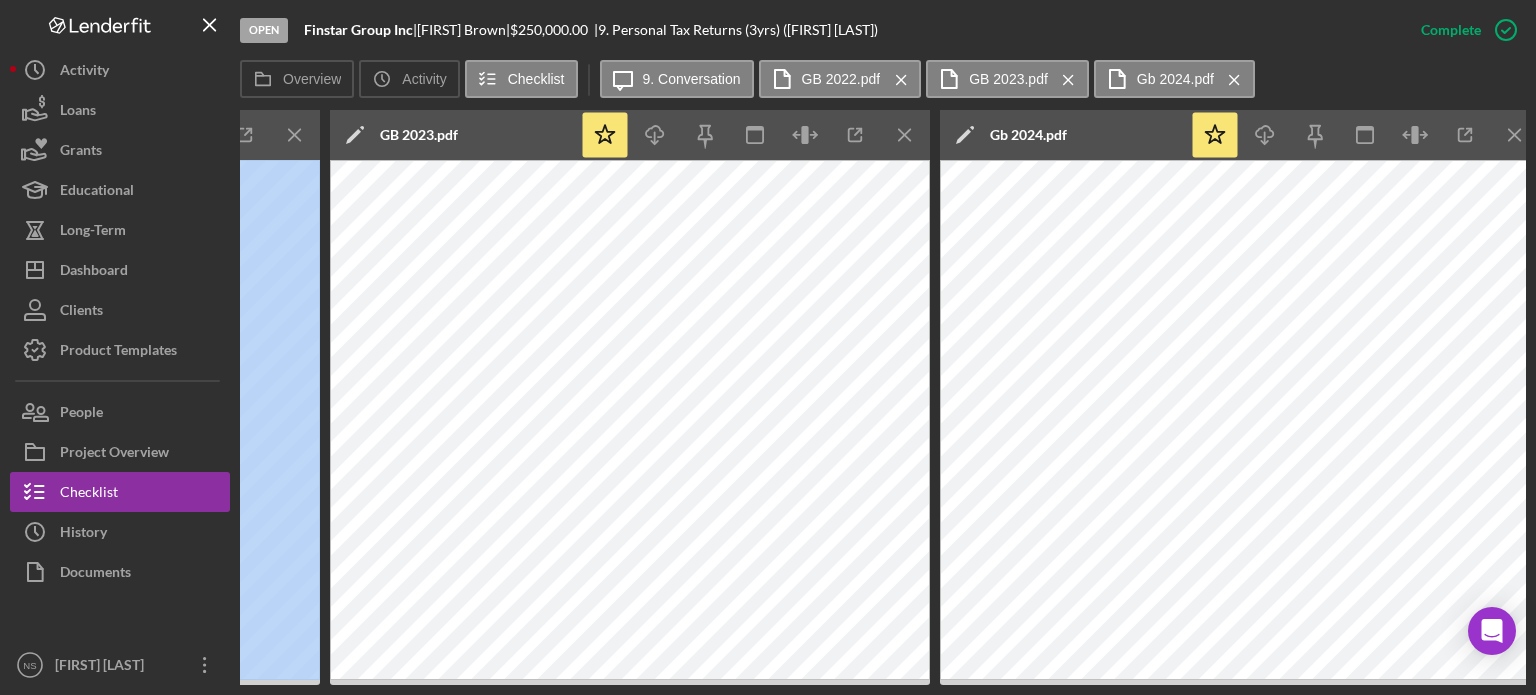 scroll, scrollTop: 0, scrollLeft: 1353, axis: horizontal 